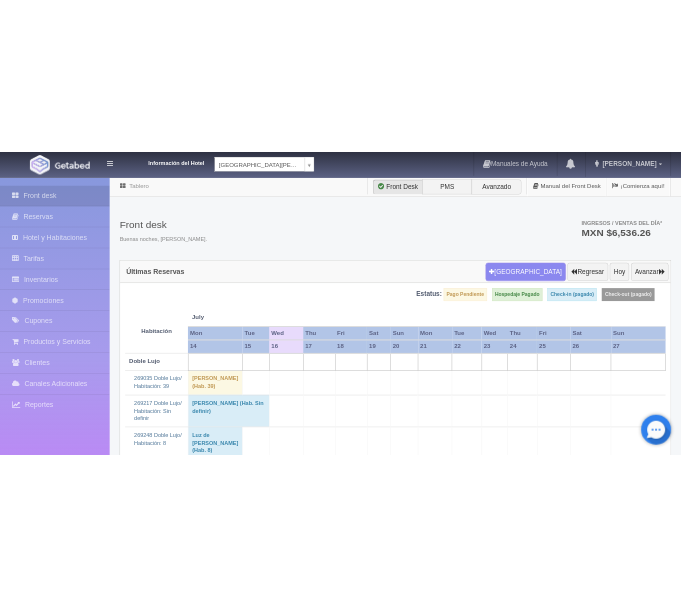 scroll, scrollTop: 0, scrollLeft: 0, axis: both 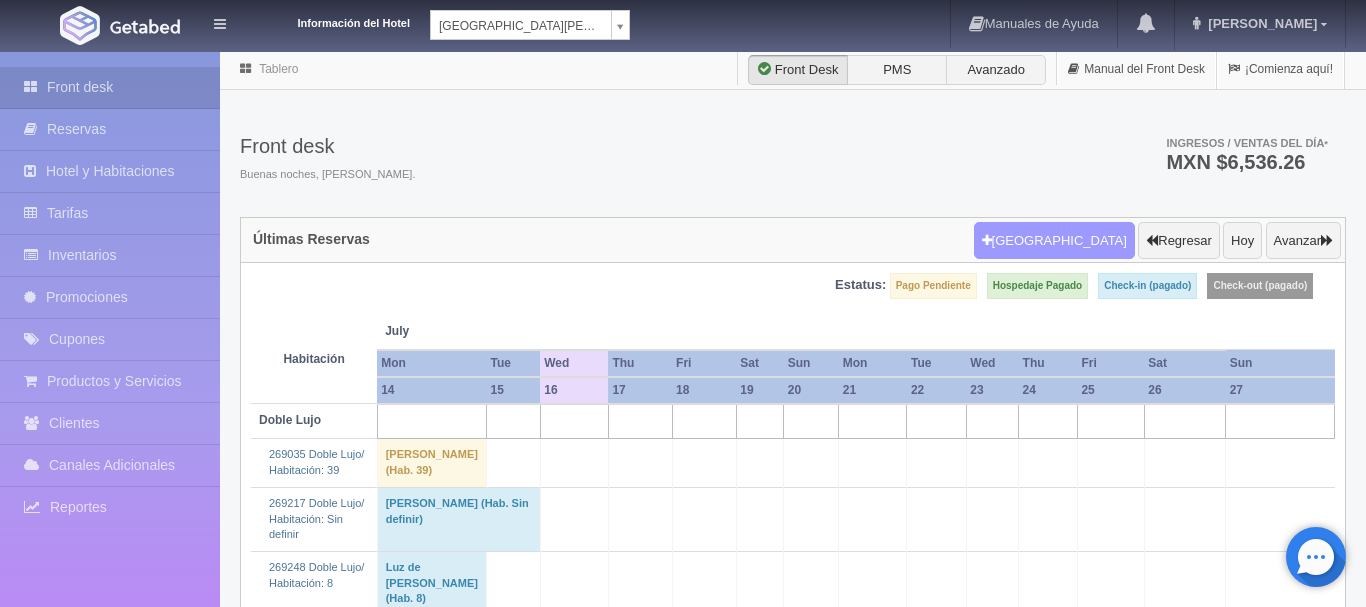 click on "[GEOGRAPHIC_DATA]" at bounding box center (1054, 241) 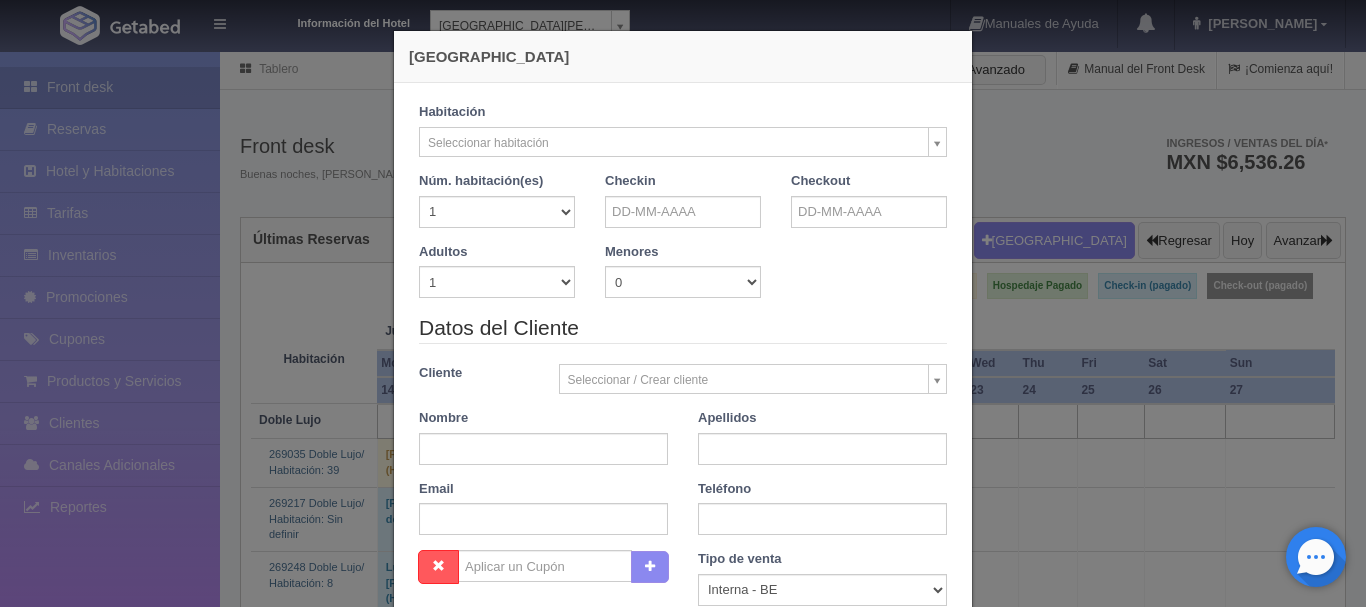 checkbox on "false" 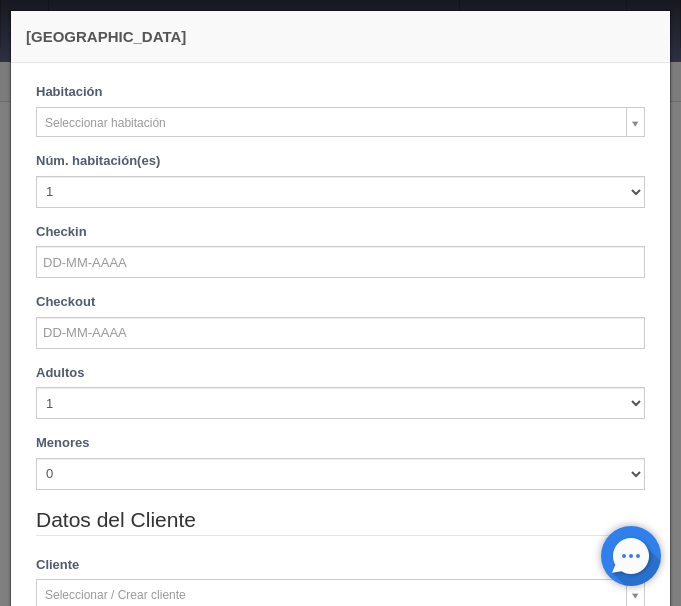 click on "Información del Hotel
HOTEL SAN FRANCISCO PLAZA
HOTEL SAN FRANCISCO PLAZA
HOTEL UNIVERSO
Hotel Latino
Manuales de Ayuda
Actualizaciones recientes
ana del carmen
Mi Perfil
Salir / Log Out
Procesando...
Front desk
Reservas
Hotel y Habitaciones
Tarifas
Inventarios
Promociones
Cupones
Productos y Servicios" at bounding box center [340, 1888] 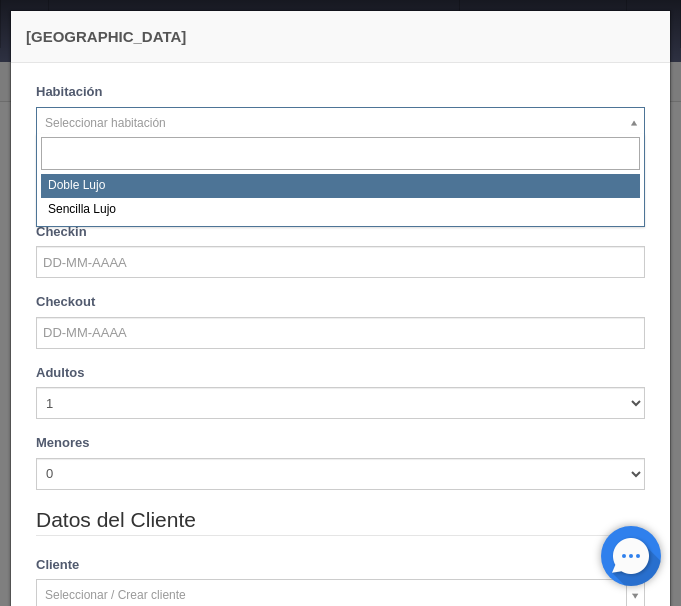 click on "Información del Hotel
HOTEL SAN FRANCISCO PLAZA
HOTEL SAN FRANCISCO PLAZA
HOTEL UNIVERSO
Hotel Latino
Manuales de Ayuda
Actualizaciones recientes
ana del carmen
Mi Perfil
Salir / Log Out
Procesando...
Front desk
Reservas
Hotel y Habitaciones
Tarifas
Inventarios
Promociones
Cupones
Productos y Servicios" at bounding box center [340, 1888] 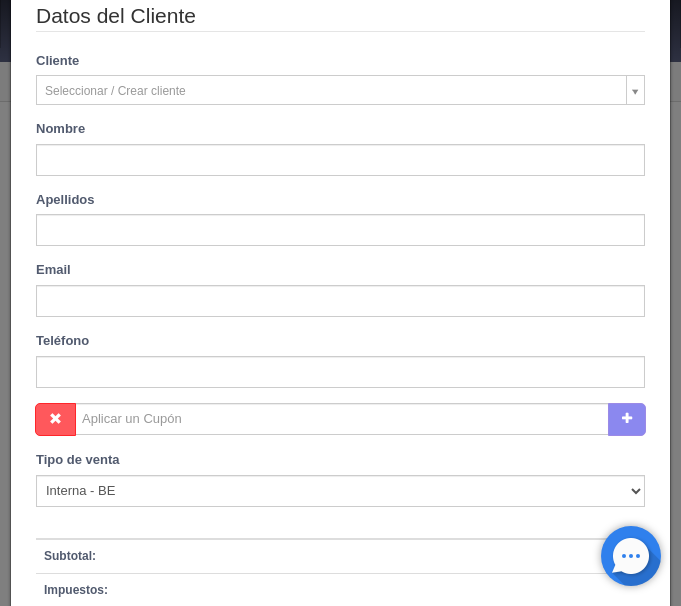 scroll, scrollTop: 751, scrollLeft: 0, axis: vertical 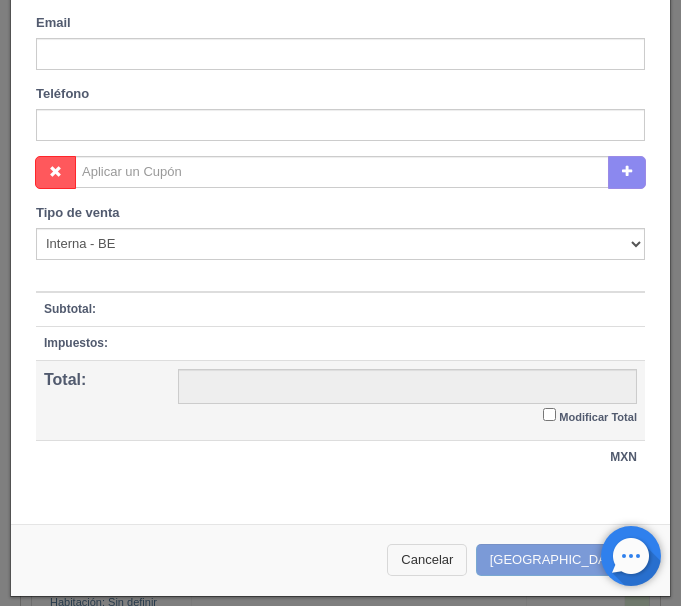click on "Cancelar" at bounding box center (427, 560) 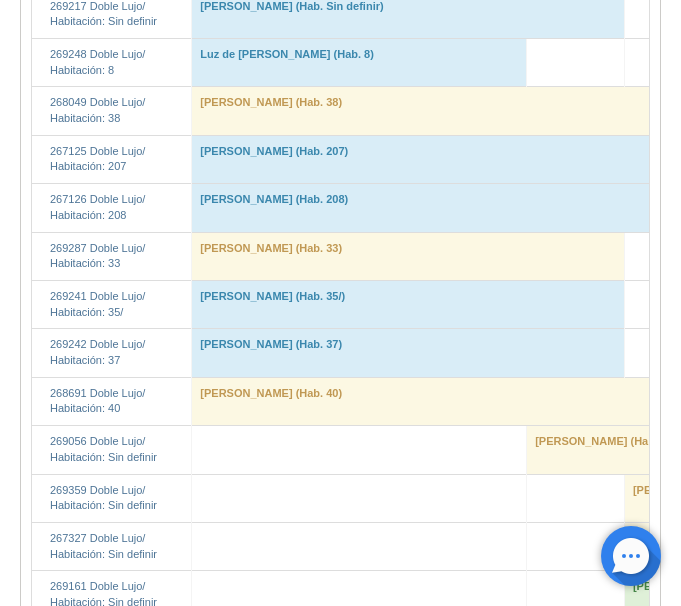 scroll, scrollTop: 0, scrollLeft: 0, axis: both 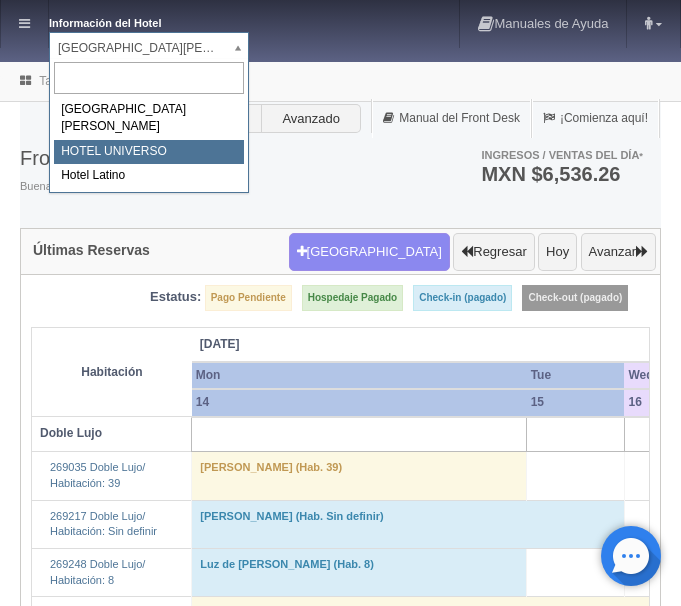 select on "358" 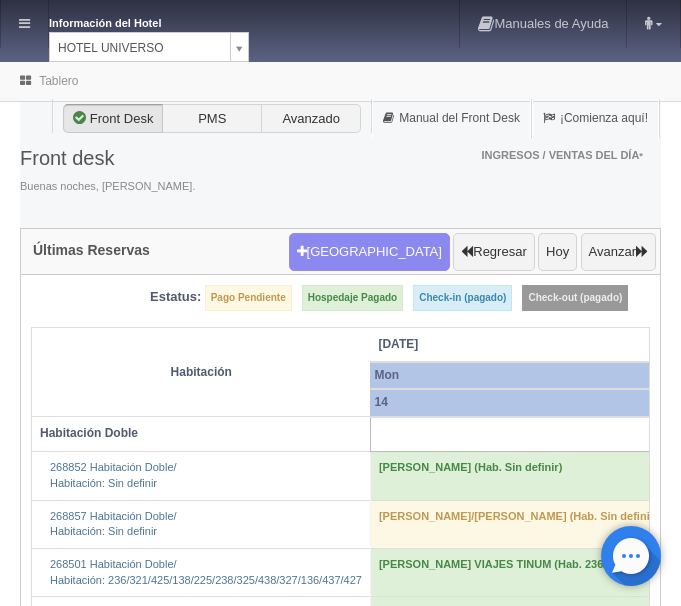scroll, scrollTop: 0, scrollLeft: 0, axis: both 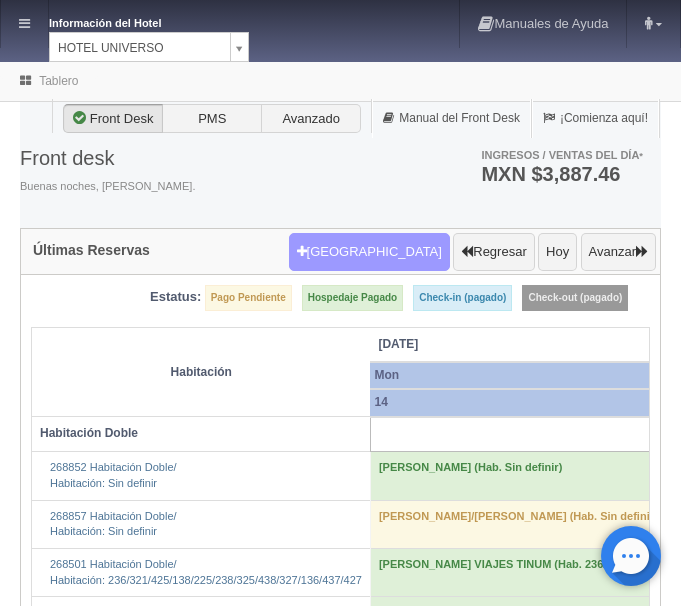click at bounding box center (302, 251) 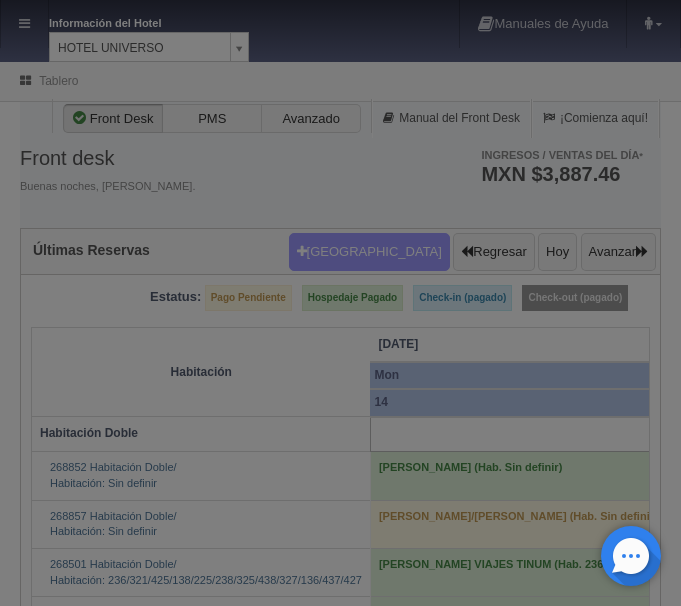 scroll, scrollTop: 751, scrollLeft: 0, axis: vertical 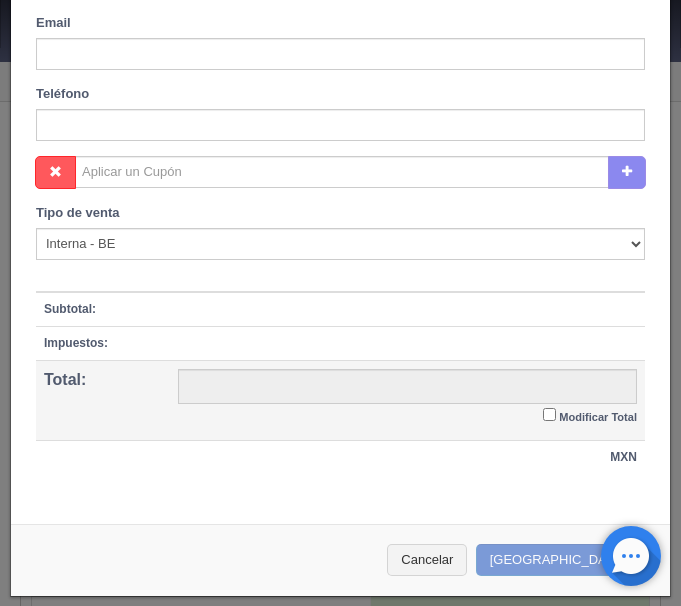 checkbox on "false" 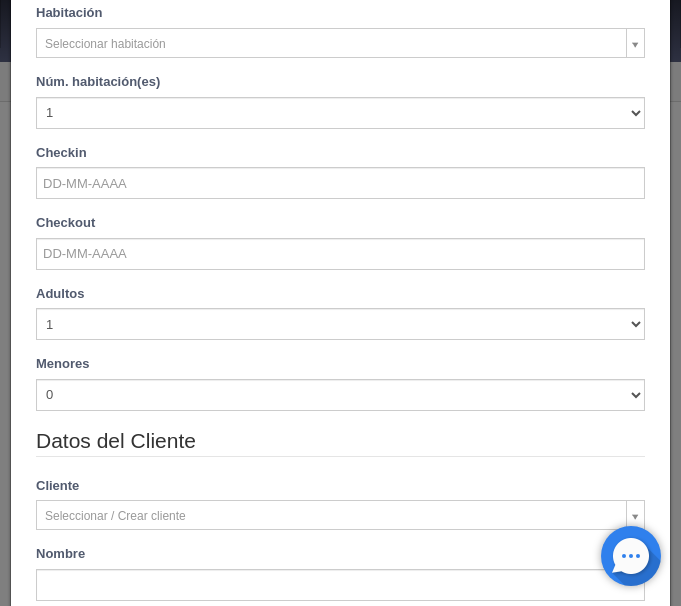 scroll, scrollTop: 0, scrollLeft: 0, axis: both 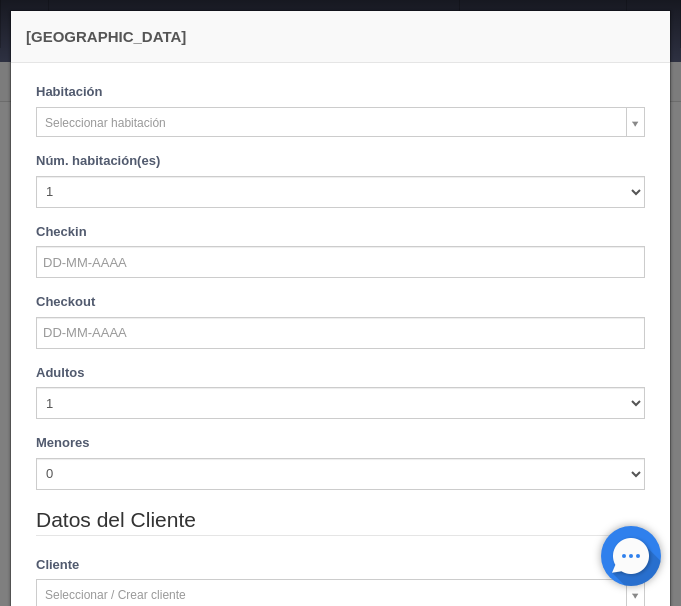 click on "Información del Hotel
[GEOGRAPHIC_DATA][PERSON_NAME]
Manuales de Ayuda
Actualizaciones recientes
[PERSON_NAME]
Mi Perfil
Salir / Log Out
Procesando...
Front desk
Reservas
Hotel y Habitaciones
Tarifas
Inventarios
Promociones
Cupones
Productos y Servicios" at bounding box center (340, 3393) 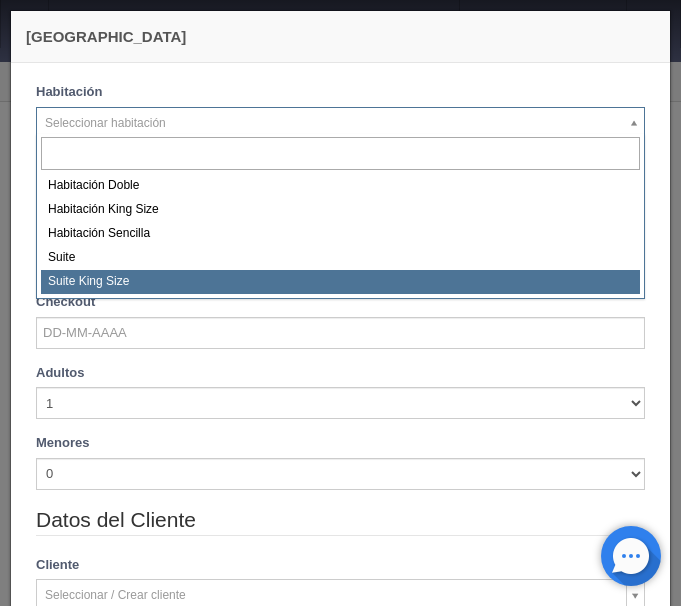 select on "588" 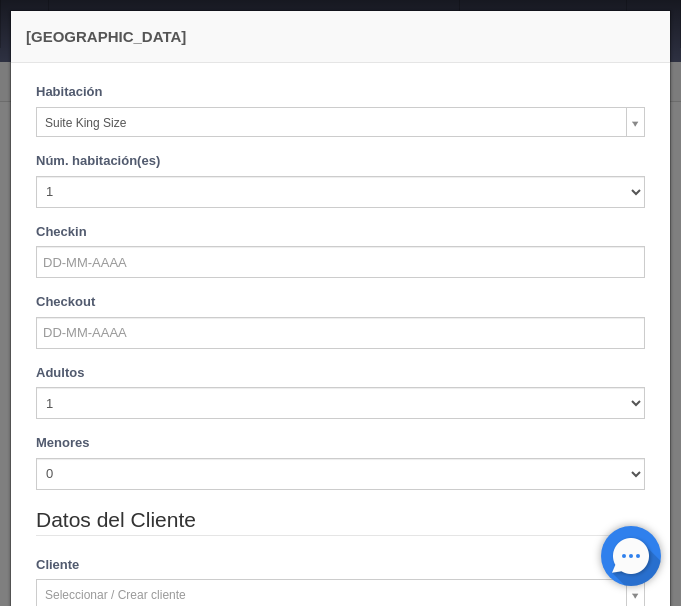 checkbox on "false" 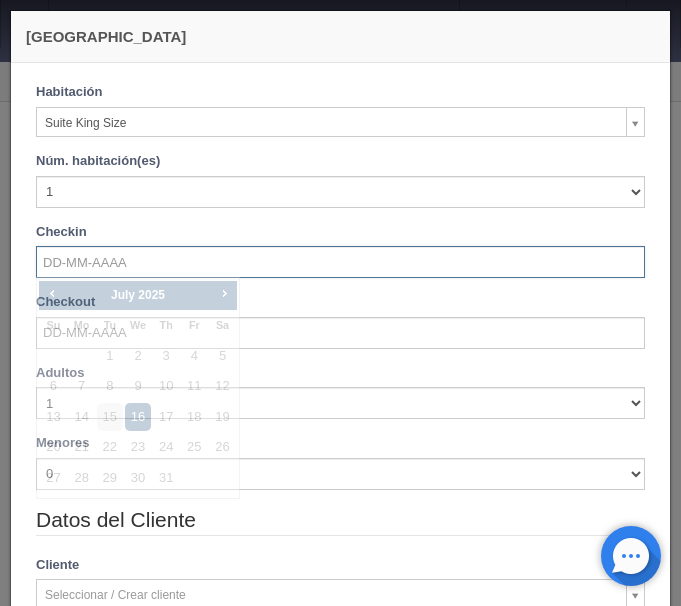 click at bounding box center [340, 262] 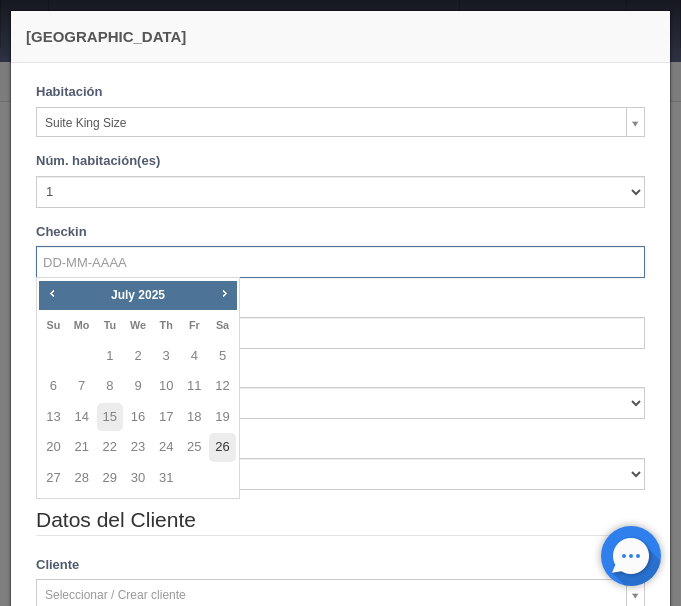 click on "26" at bounding box center [222, 447] 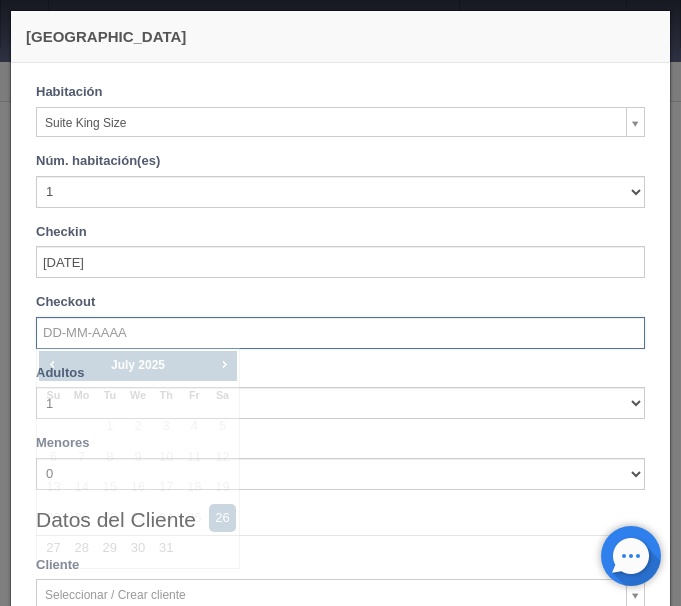 click at bounding box center (340, 333) 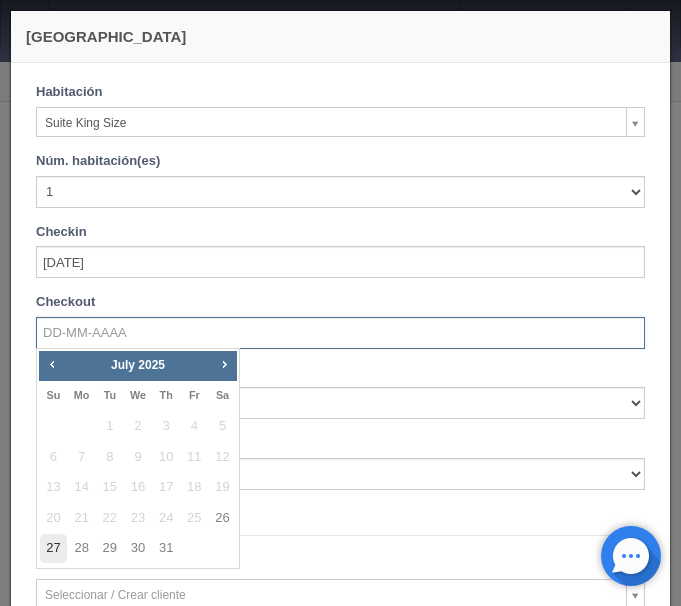 click on "27" at bounding box center (53, 548) 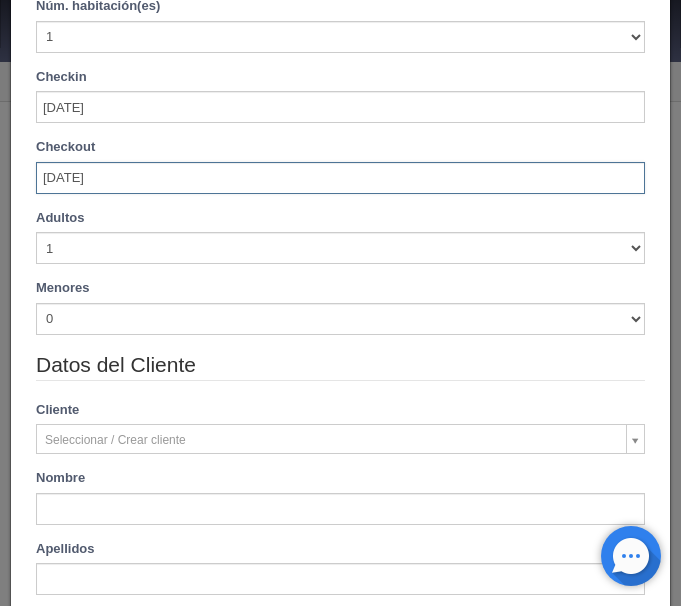 scroll, scrollTop: 168, scrollLeft: 0, axis: vertical 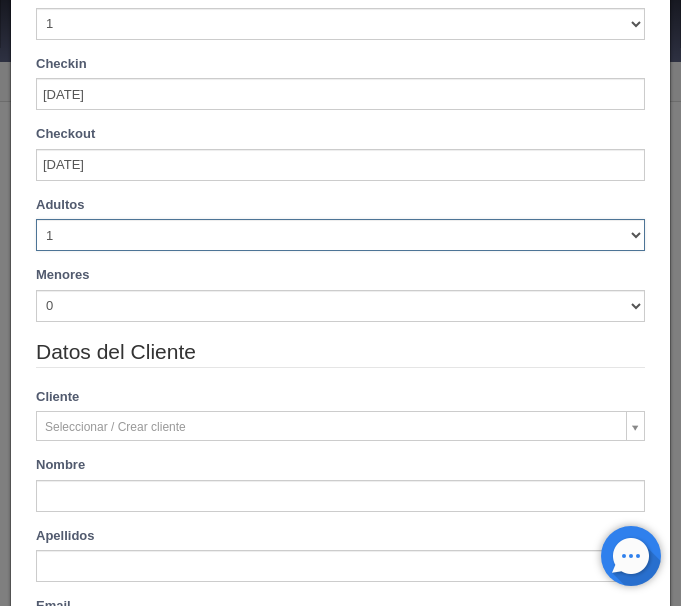 click on "1
2
3
4
5
6
7
8
9
10" at bounding box center (340, 235) 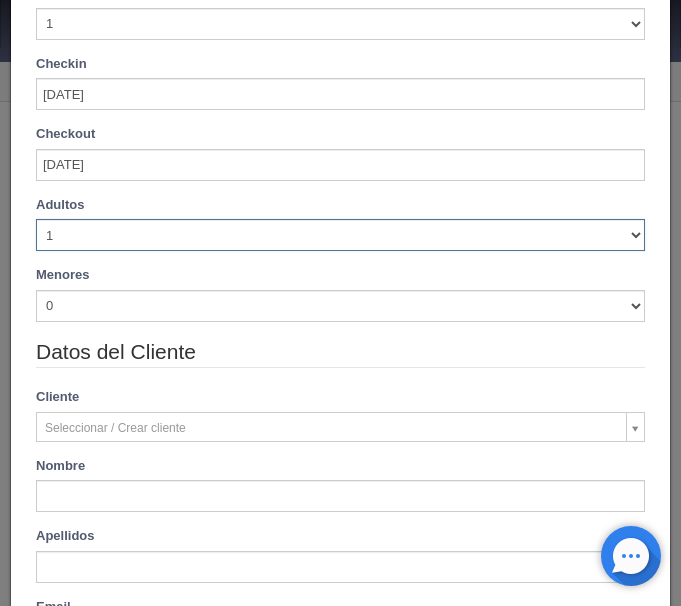 select on "4" 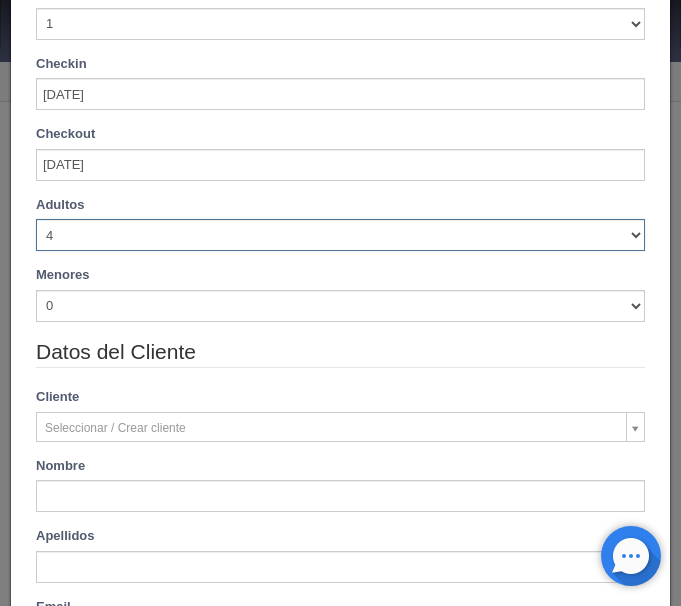 checkbox on "false" 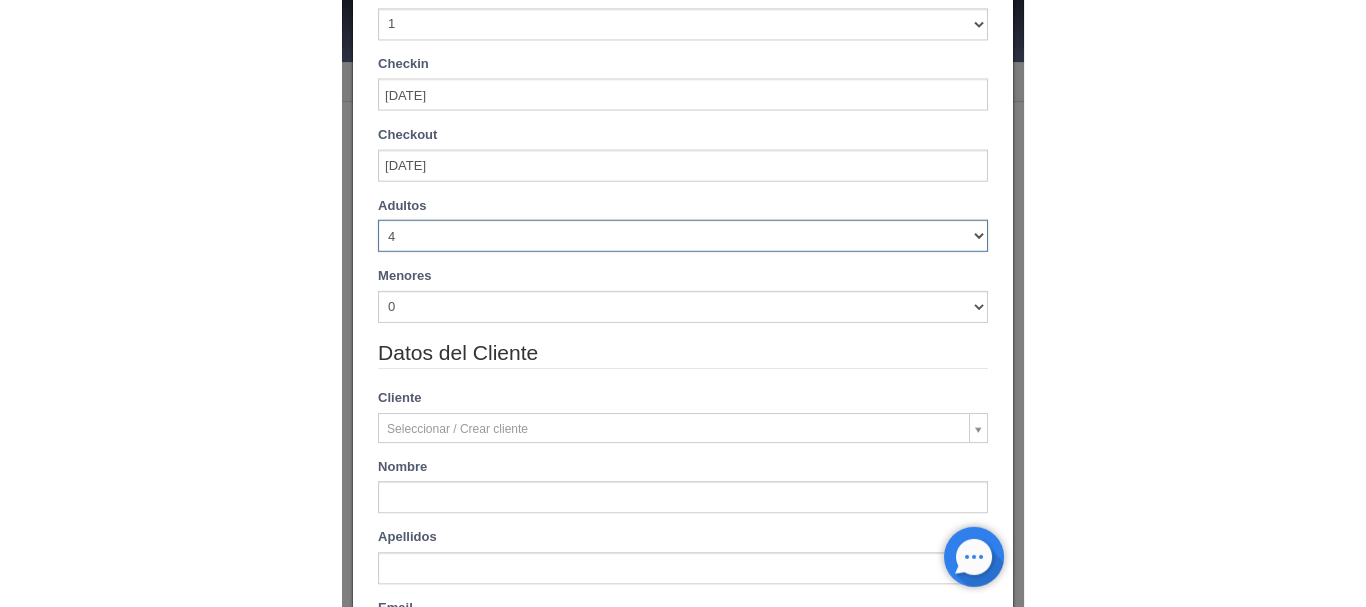 scroll, scrollTop: 0, scrollLeft: 0, axis: both 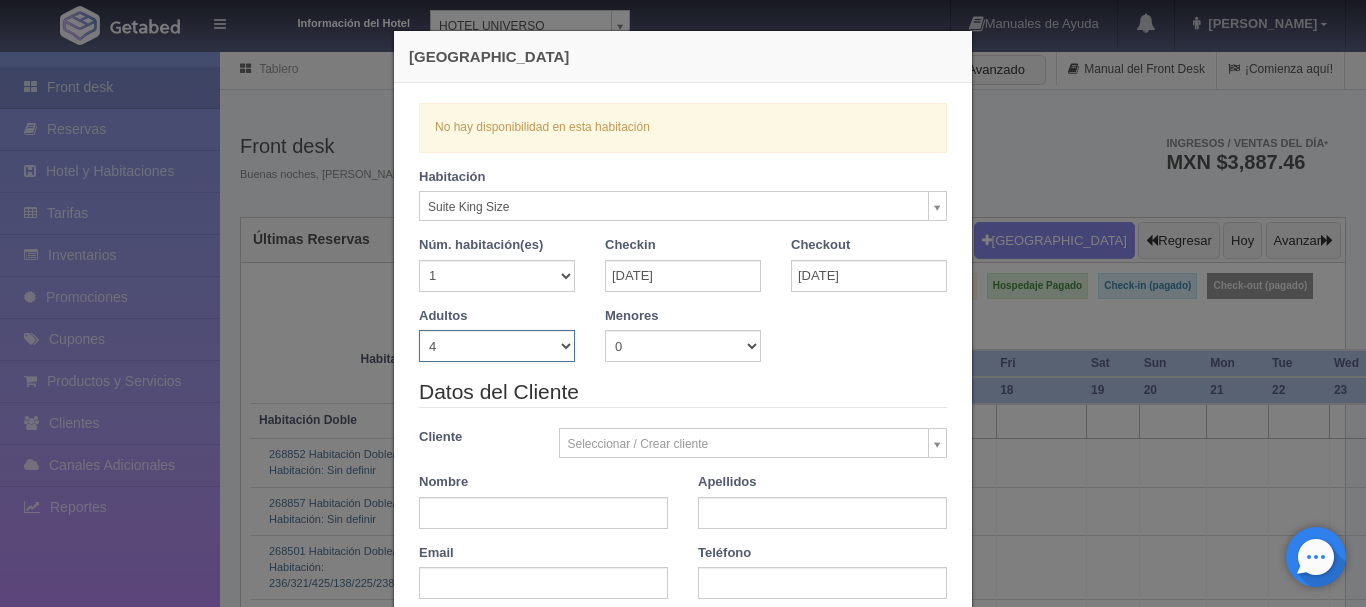 click on "Nueva Reserva
Verficando disponibilidad
No hay disponibilidad en esta habitación
Habitación
Suite King Size
Habitación Doble
Habitación King Size
Habitación Sencilla
Suite
Suite King Size
Núm. habitación(es)
1
2
3
4
5
6
7
8
9
10
11
12
13
14
15
16
17
18
19
20
Checkin
26-07-2025
Checkout
27-07-2025
Adultos
1
2
3
4
5
6
7
8
9
10
Menores
0
1
2
3
4
5
6
7
8
9
10
0" at bounding box center [683, 303] 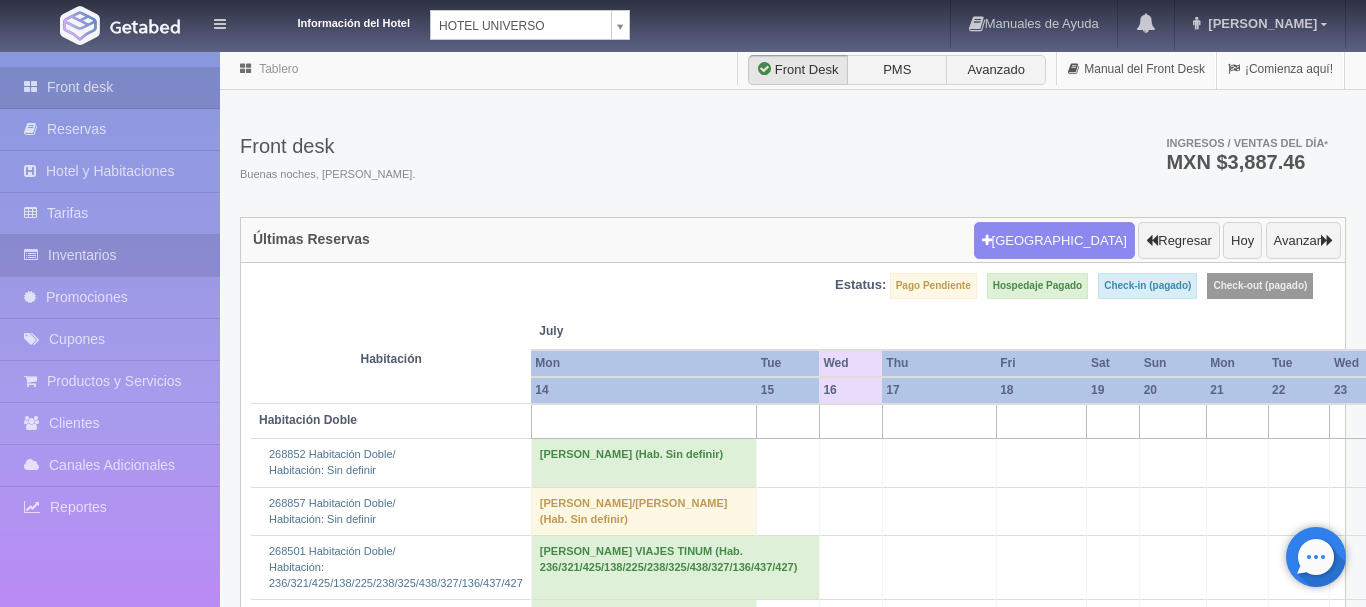 click on "Inventarios" at bounding box center (110, 255) 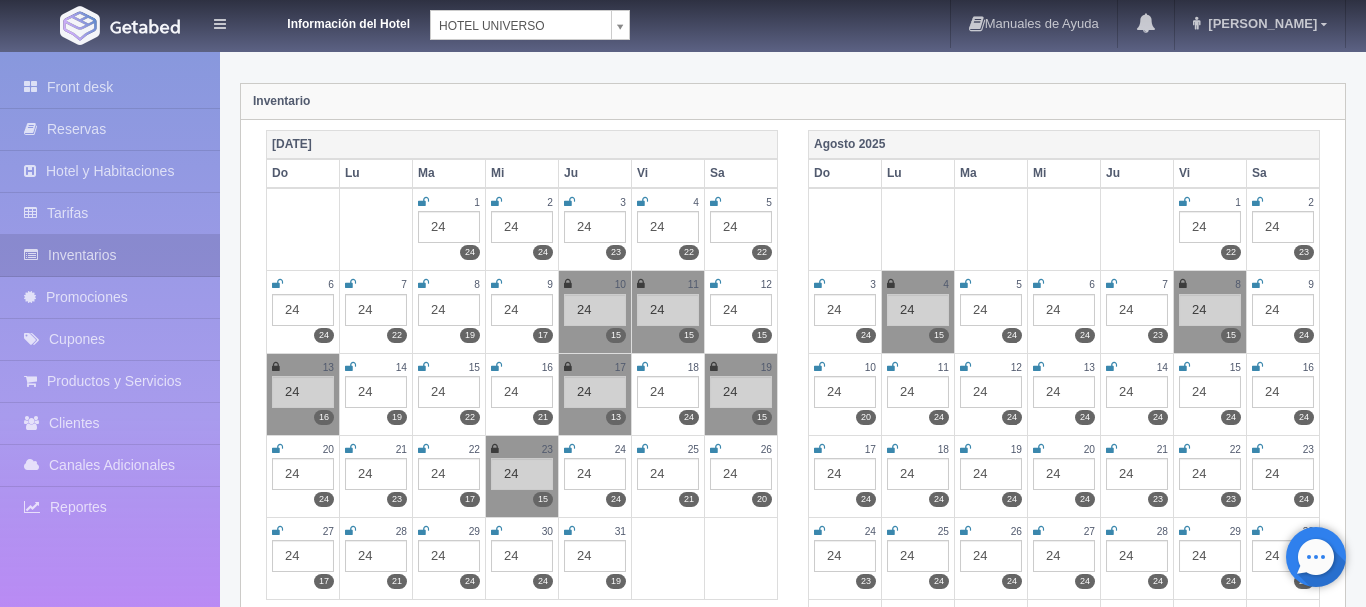 scroll, scrollTop: 0, scrollLeft: 0, axis: both 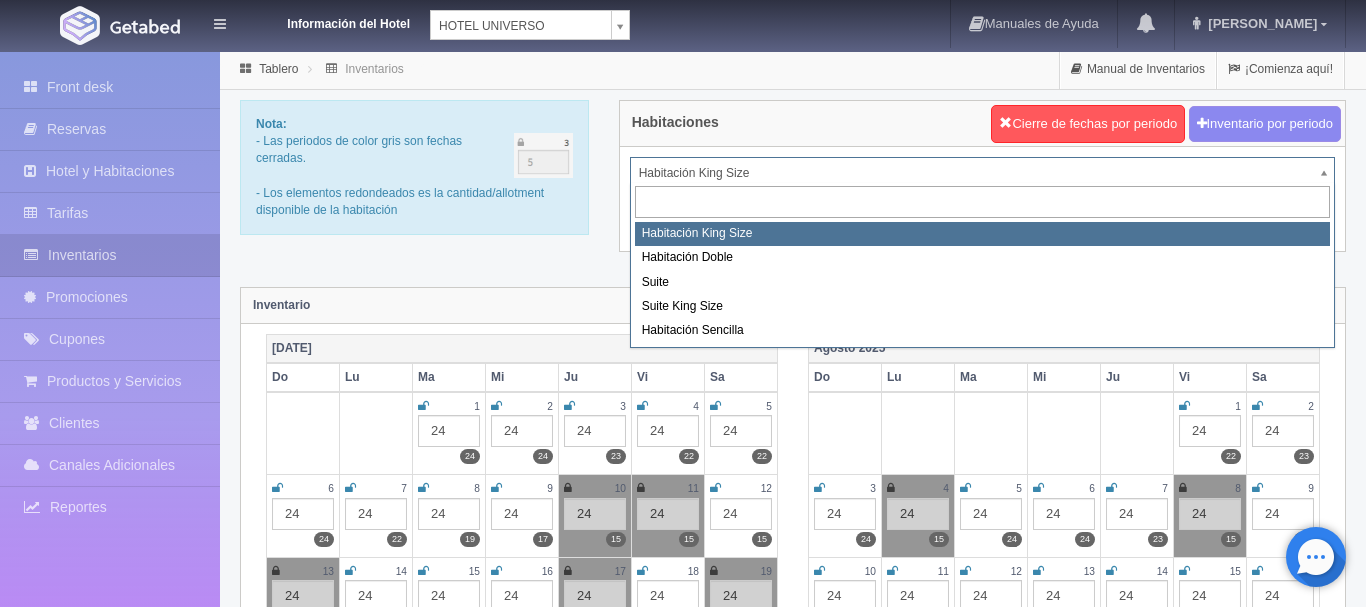 click on "Información del Hotel
HOTEL UNIVERSO
HOTEL SAN FRANCISCO PLAZA
HOTEL UNIVERSO
Hotel Latino
Manuales de Ayuda
Actualizaciones recientes
ana del carmen
Mi Perfil
Salir / Log Out
Procesando...
Front desk
Reservas
Hotel y Habitaciones
Tarifas
Inventarios
Promociones
Cupones
Productos y Servicios" at bounding box center (683, 1776) 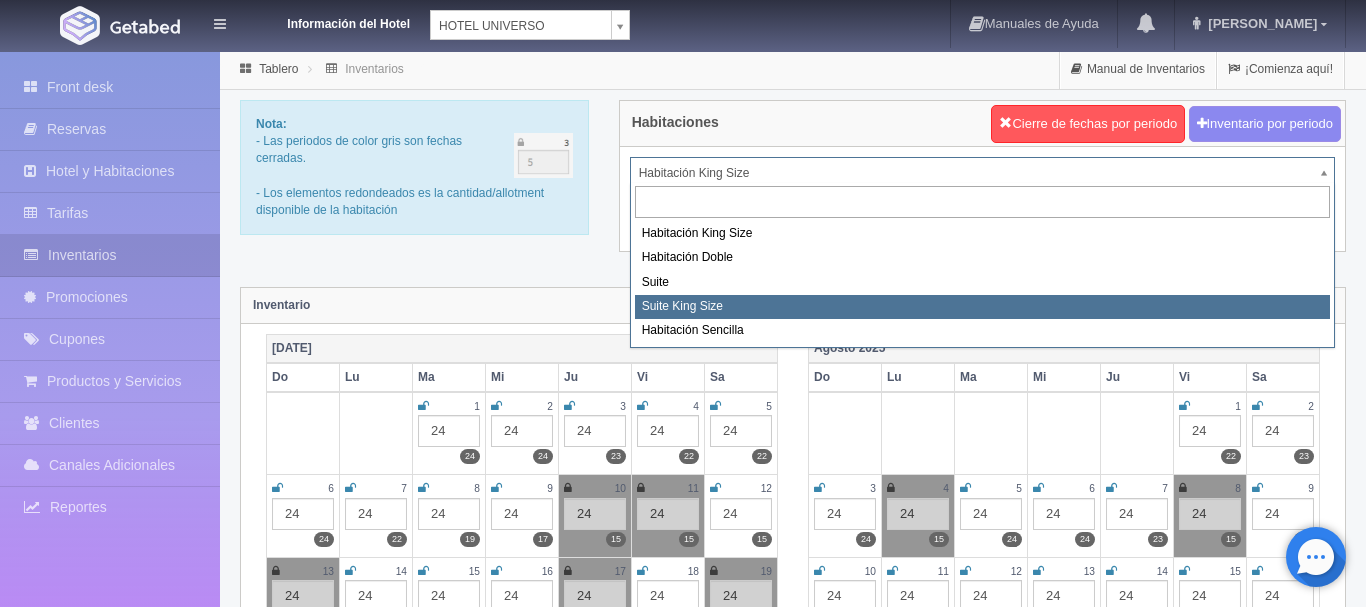 select on "588" 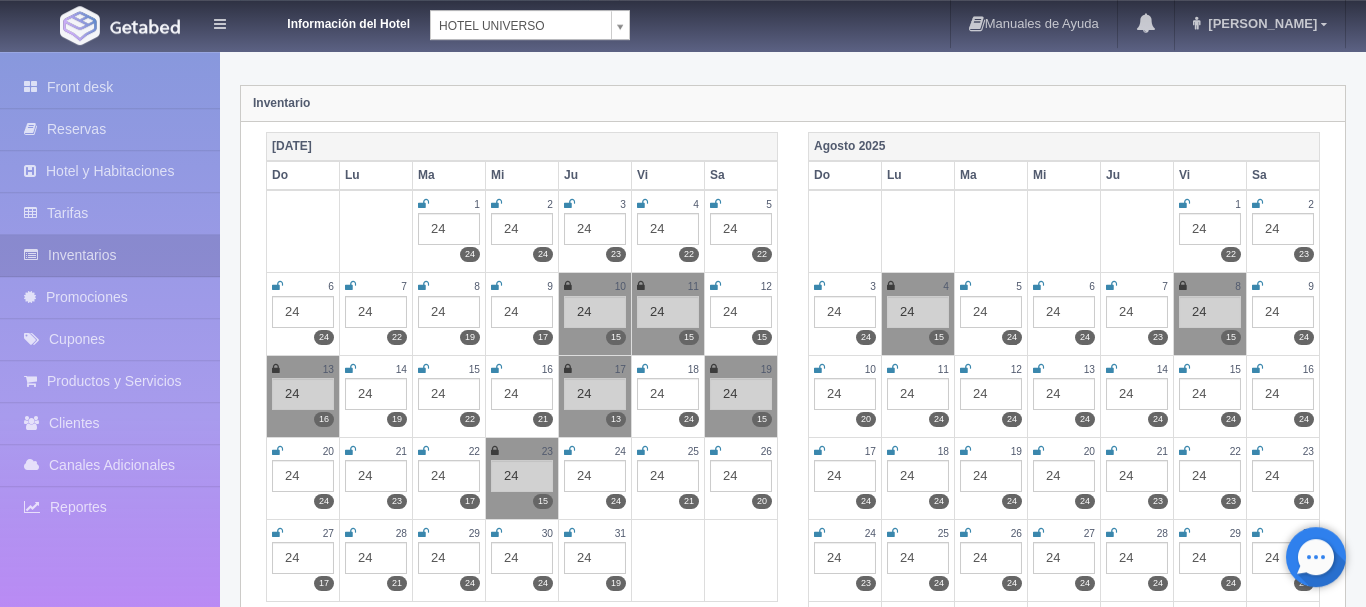 scroll, scrollTop: 204, scrollLeft: 0, axis: vertical 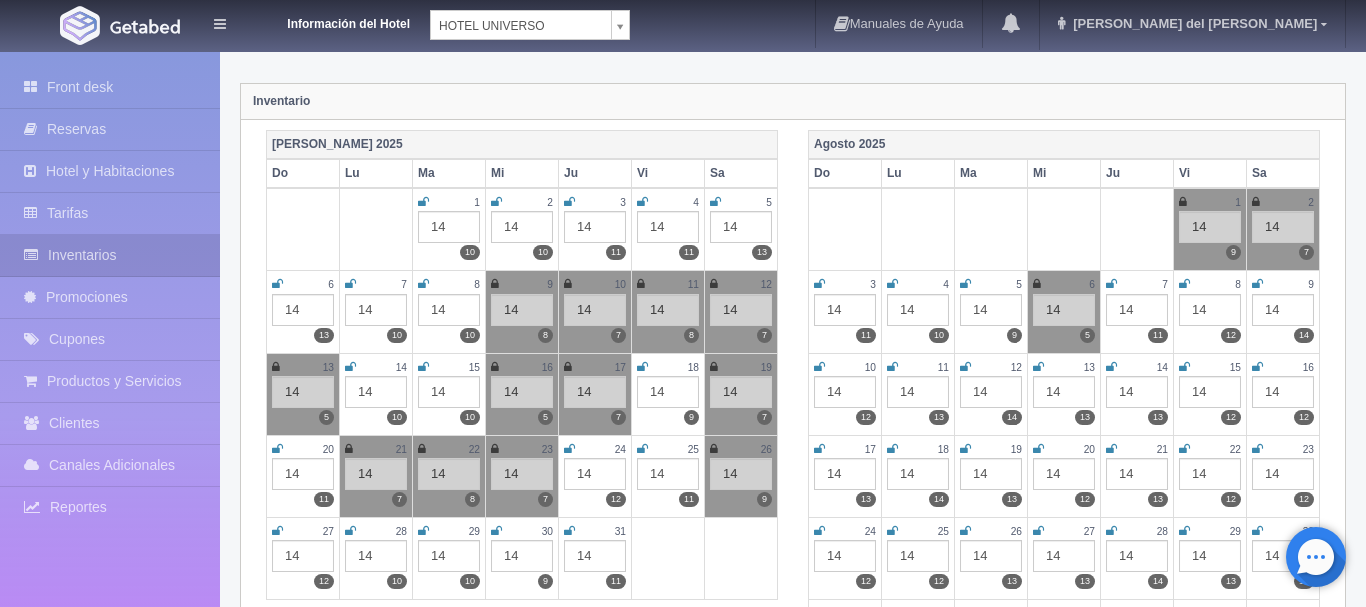 click at bounding box center (714, 449) 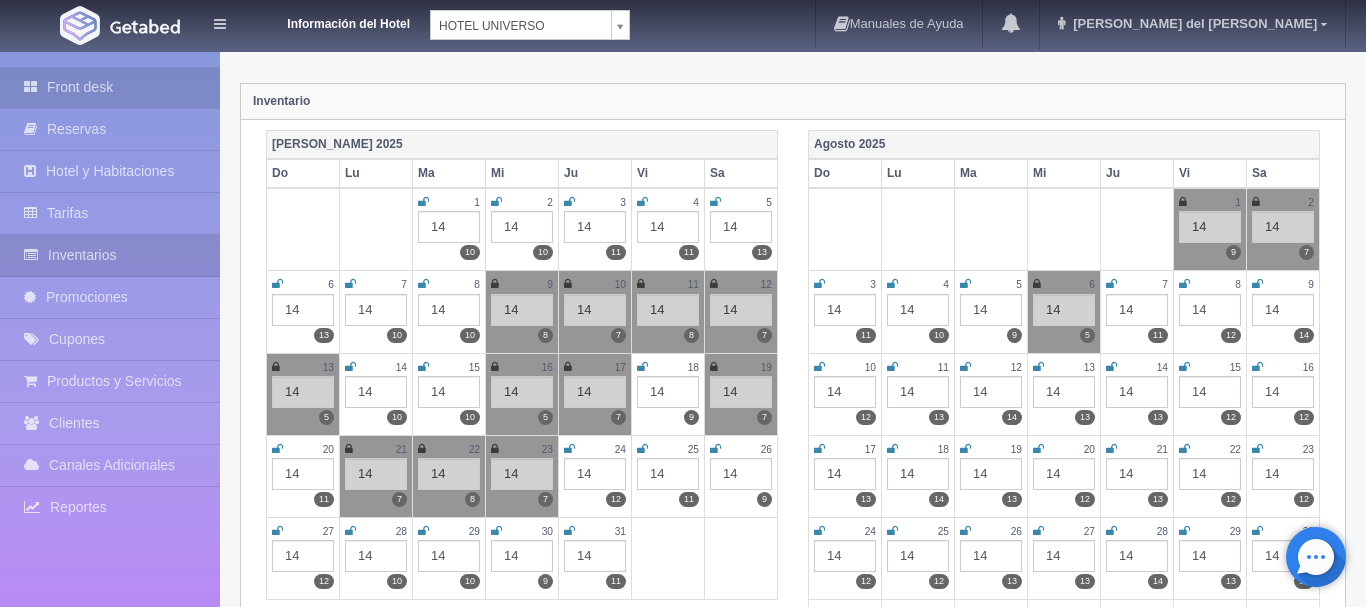 click on "Front desk" at bounding box center [110, 87] 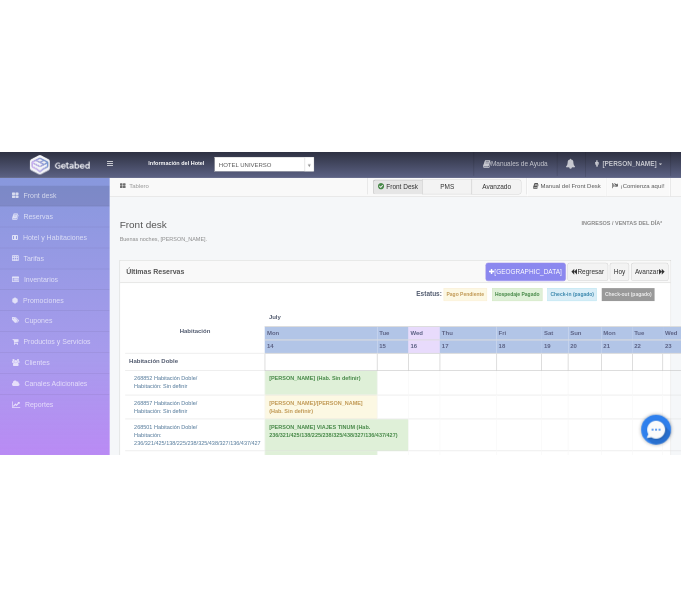 scroll, scrollTop: 0, scrollLeft: 0, axis: both 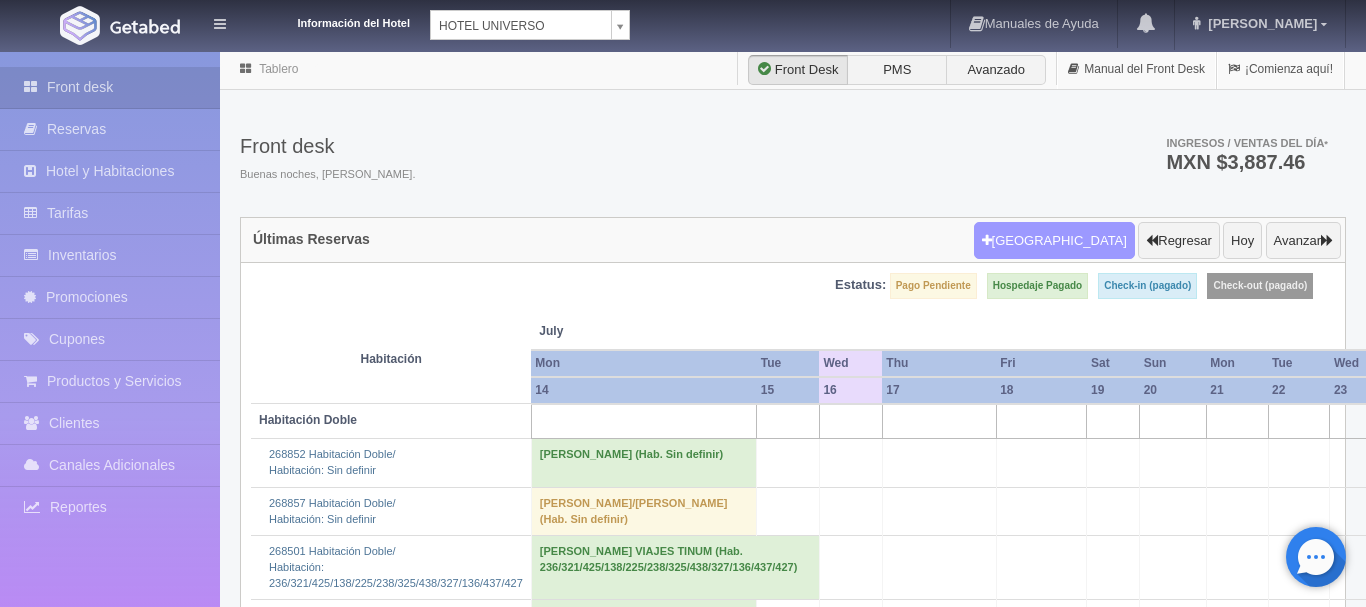 click on "[GEOGRAPHIC_DATA]" at bounding box center (1054, 241) 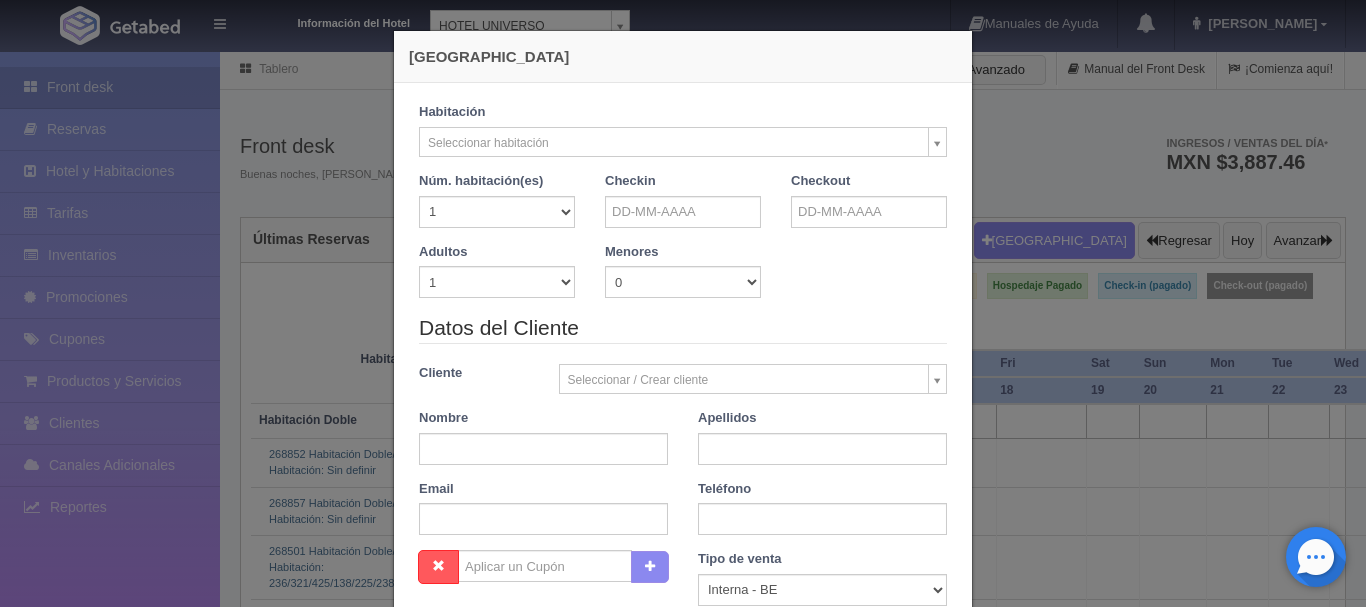 checkbox on "false" 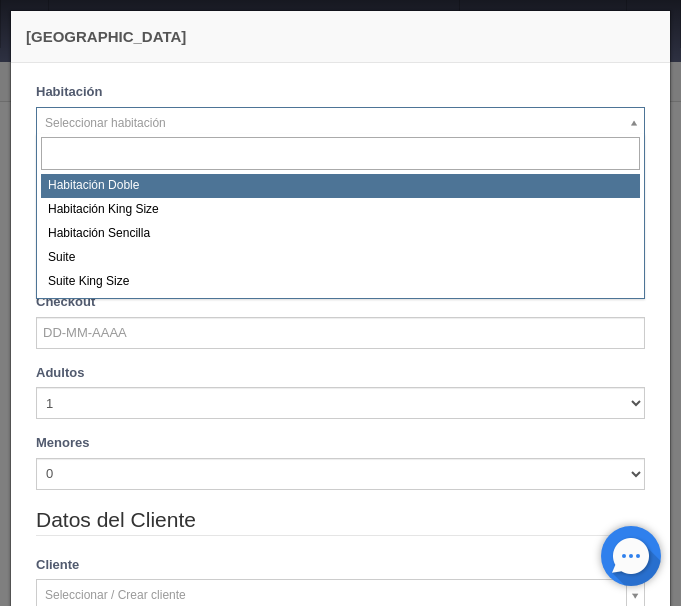 click on "Información del Hotel
[GEOGRAPHIC_DATA][PERSON_NAME]
Manuales de Ayuda
Actualizaciones recientes
[PERSON_NAME]
Mi Perfil
Salir / Log Out
Procesando...
Front desk
Reservas
Hotel y Habitaciones
Tarifas
Inventarios
Promociones
Cupones
Productos y Servicios" at bounding box center (340, 3393) 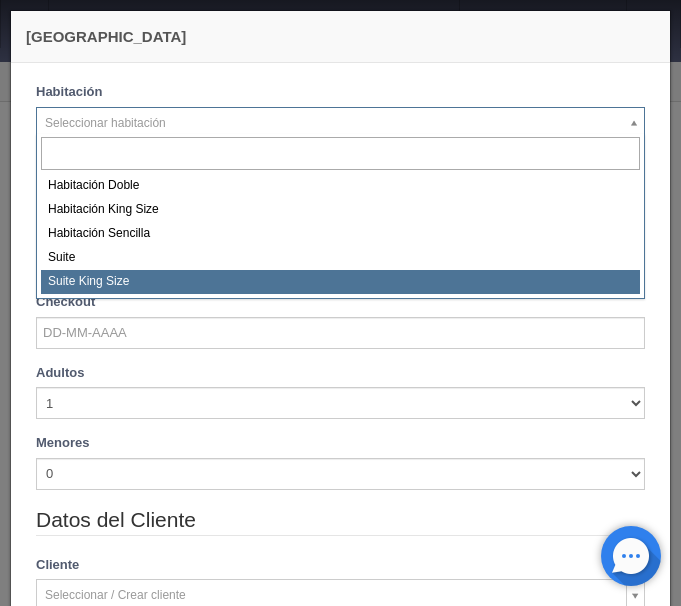 select on "588" 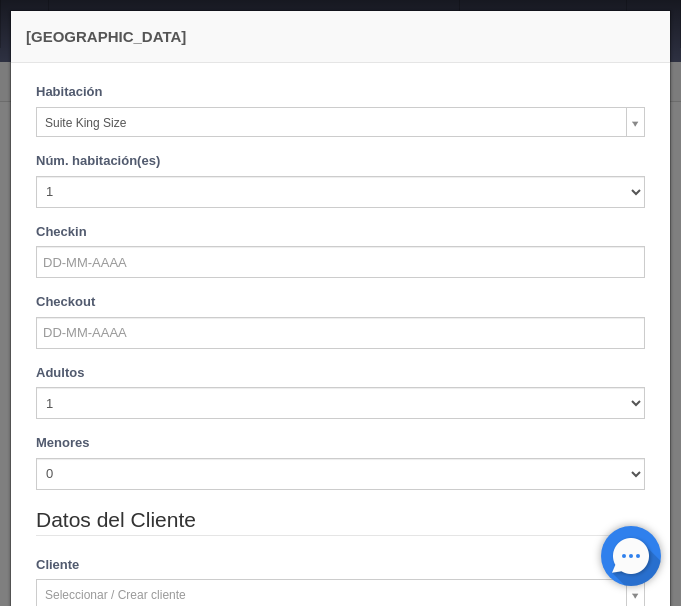 checkbox on "false" 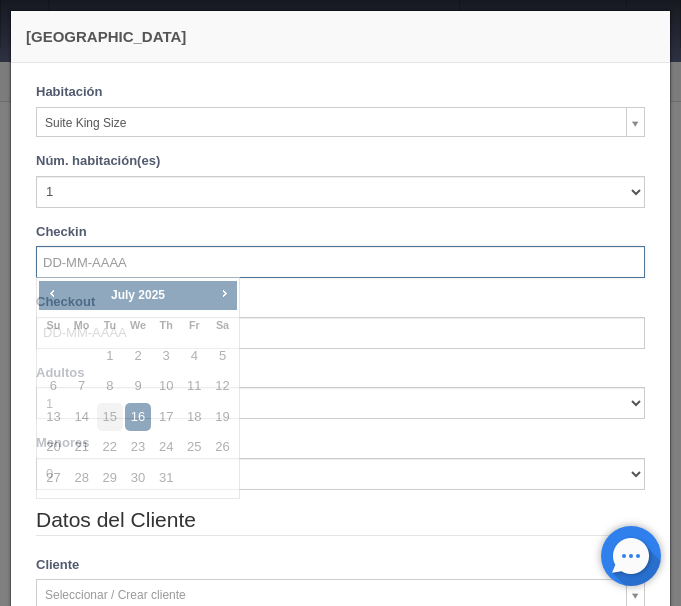 click at bounding box center [340, 262] 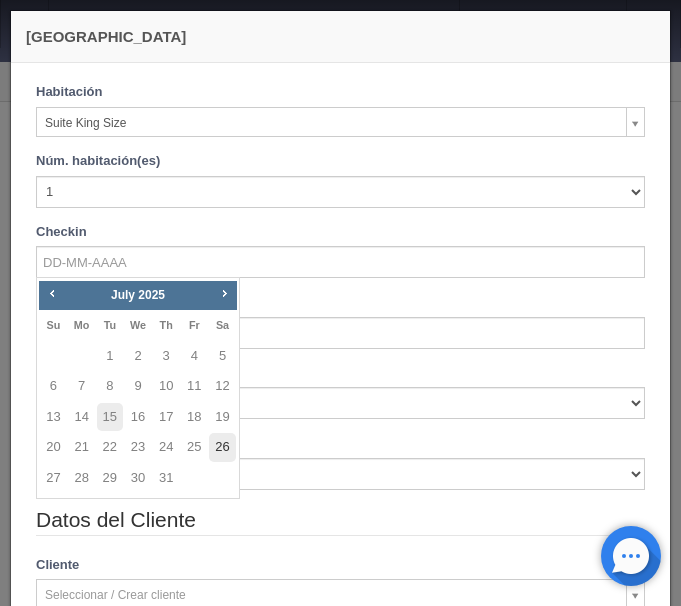 click on "26" at bounding box center (222, 447) 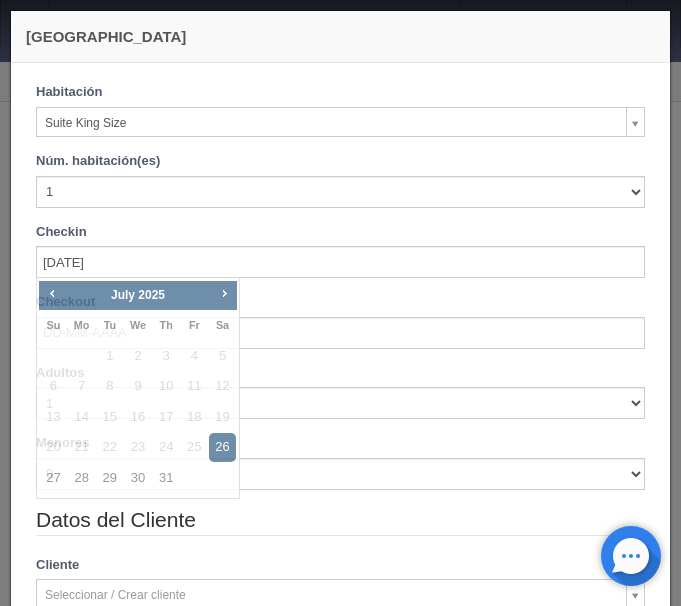 checkbox on "false" 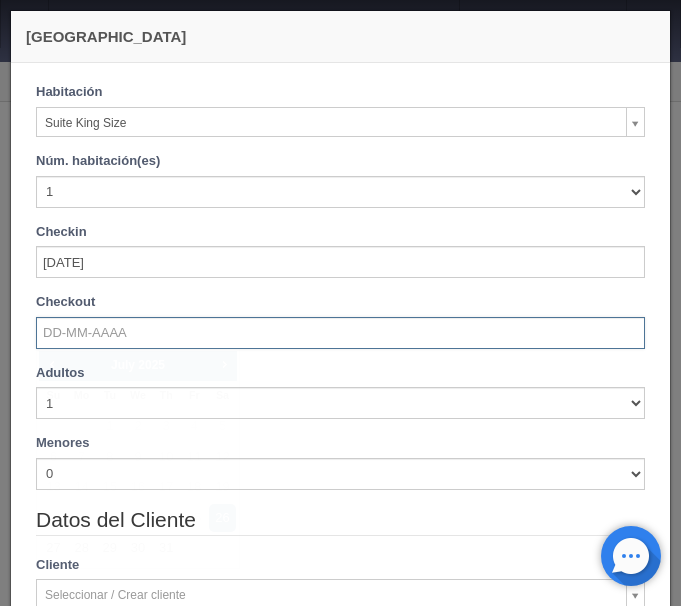 click at bounding box center (340, 333) 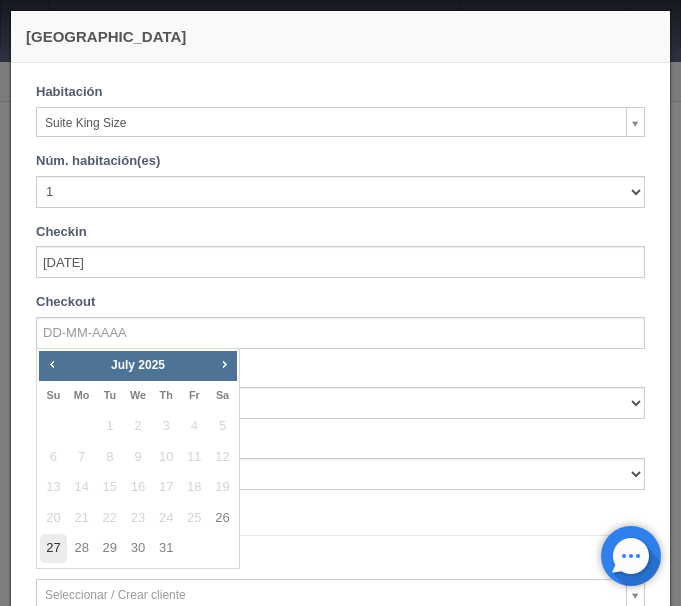 click on "27" at bounding box center [53, 548] 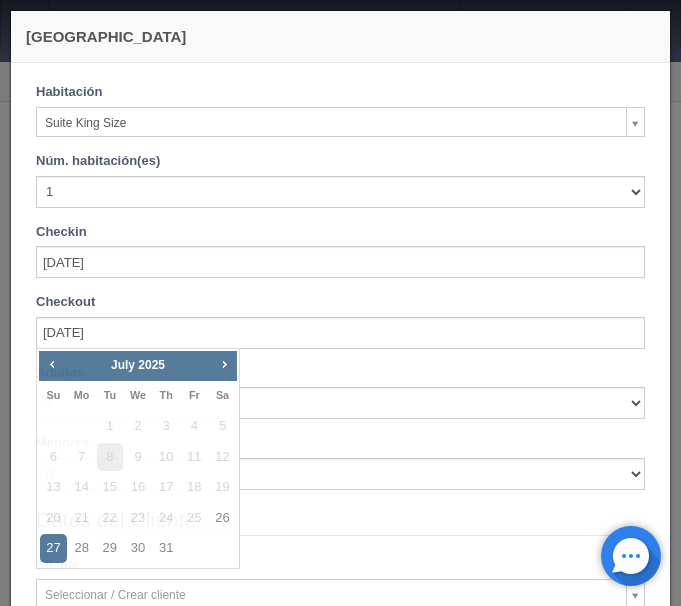 checkbox on "false" 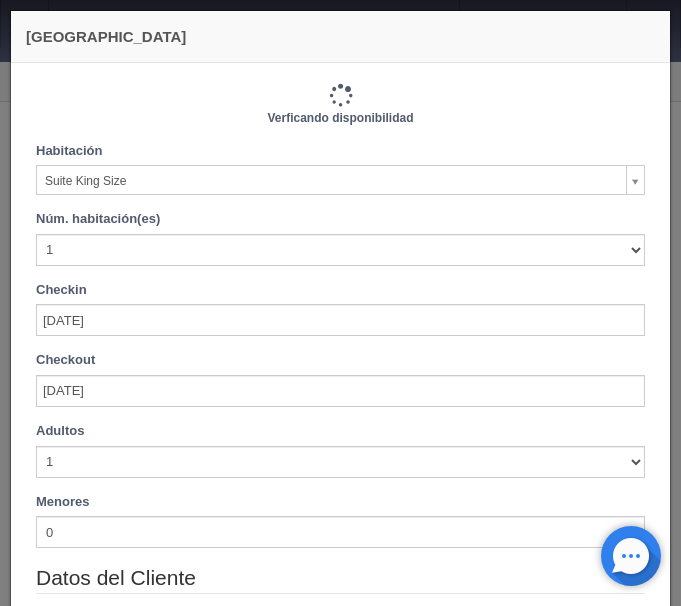 type on "1210.00" 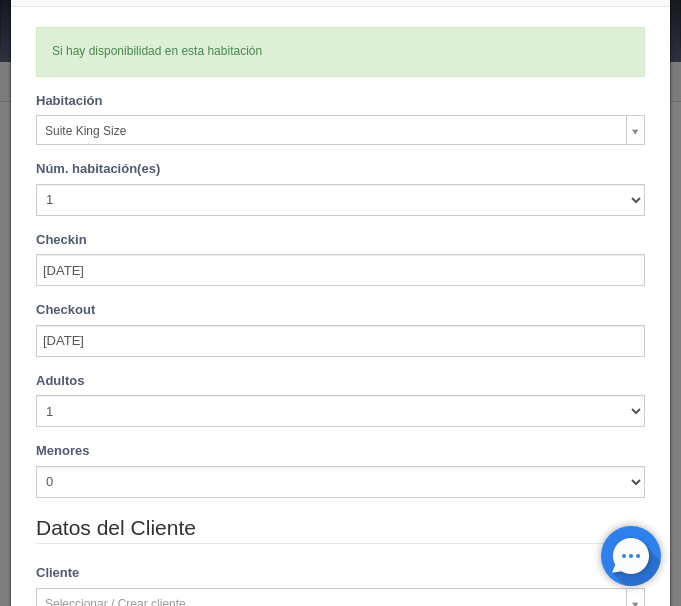 scroll, scrollTop: 84, scrollLeft: 0, axis: vertical 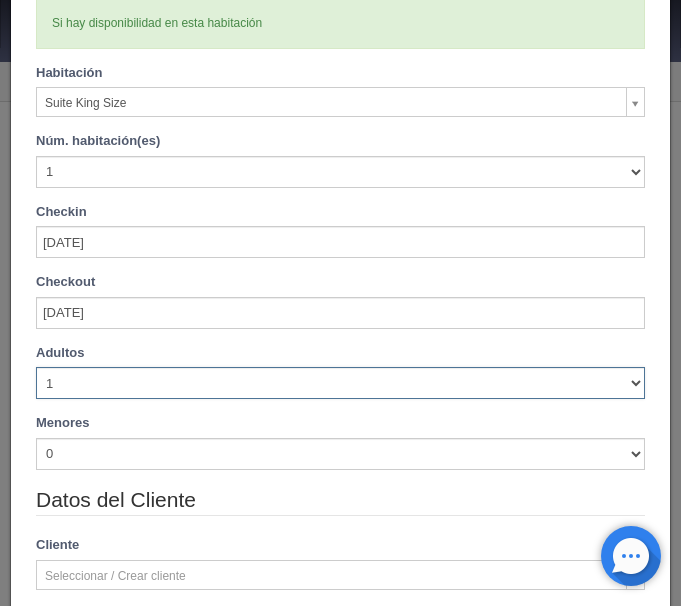 click on "1
2
3
4
5
6
7
8
9
10" at bounding box center (340, 383) 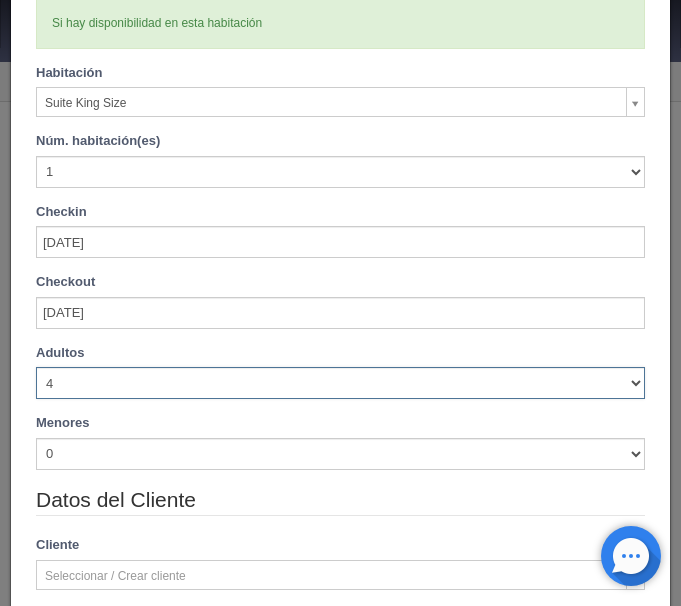 click on "4" at bounding box center [0, 0] 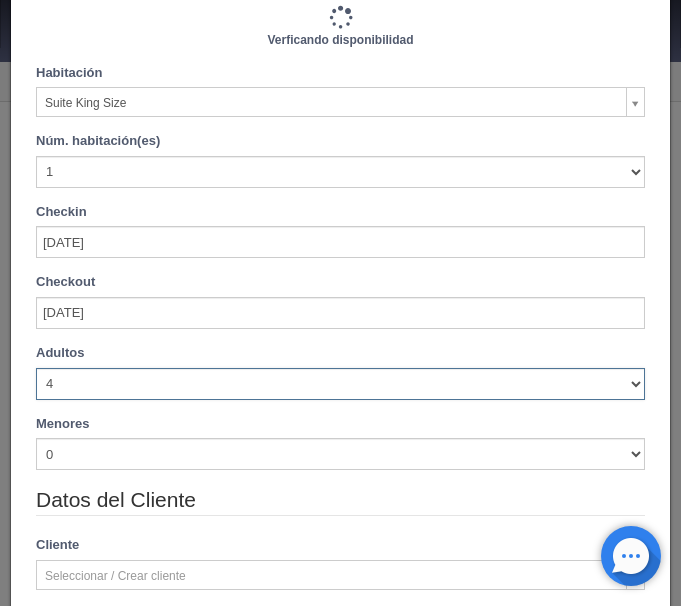type on "1210.00" 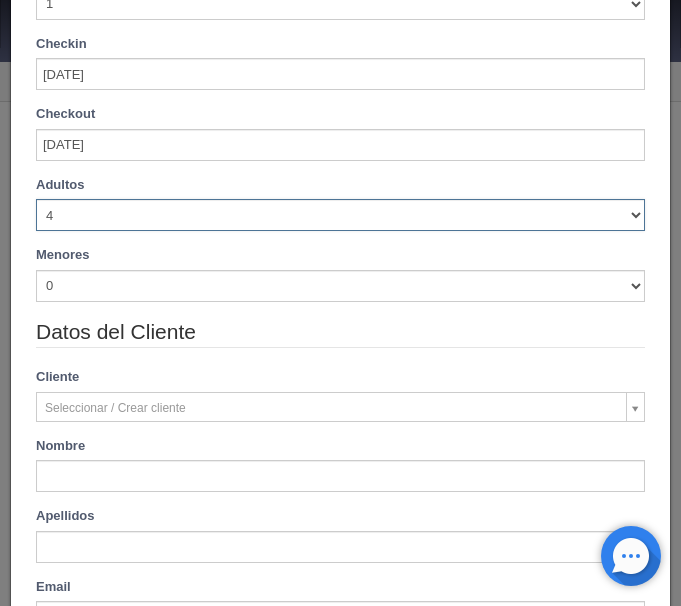 scroll, scrollTop: 336, scrollLeft: 0, axis: vertical 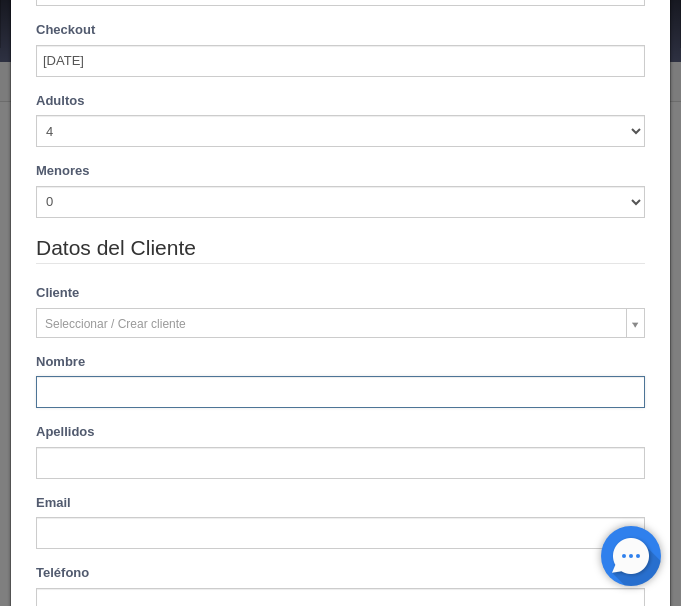 drag, startPoint x: 170, startPoint y: 388, endPoint x: 311, endPoint y: 353, distance: 145.27904 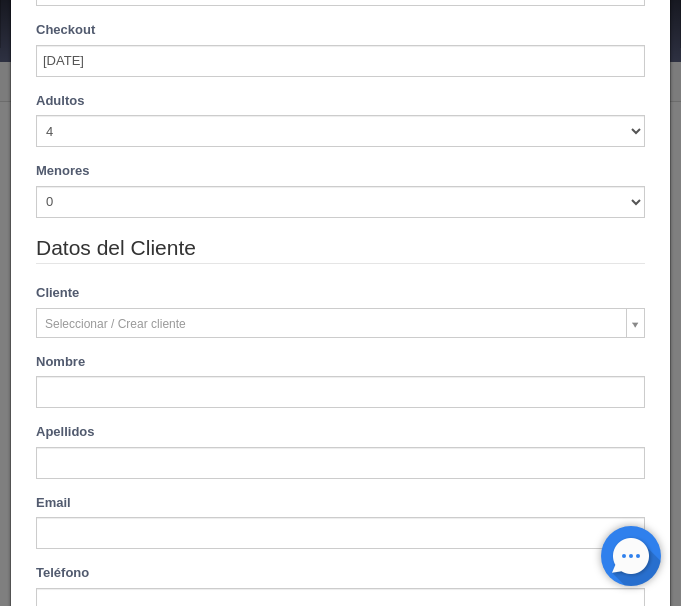 type on "Karina" 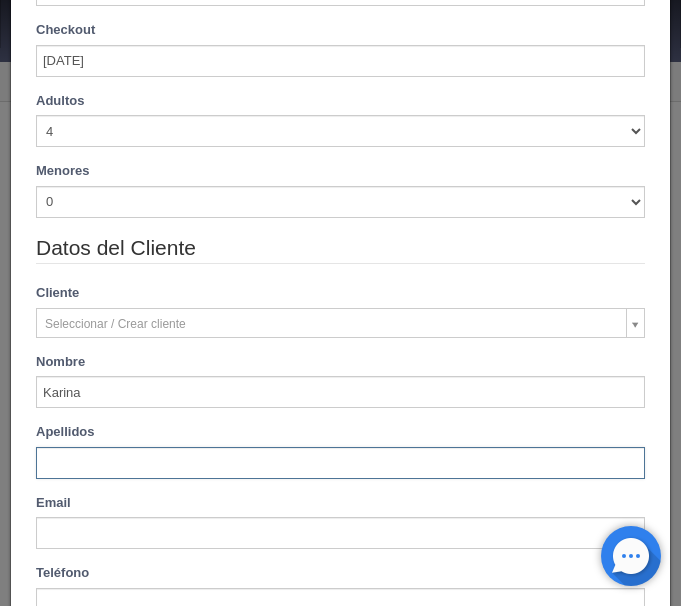 click at bounding box center (340, 463) 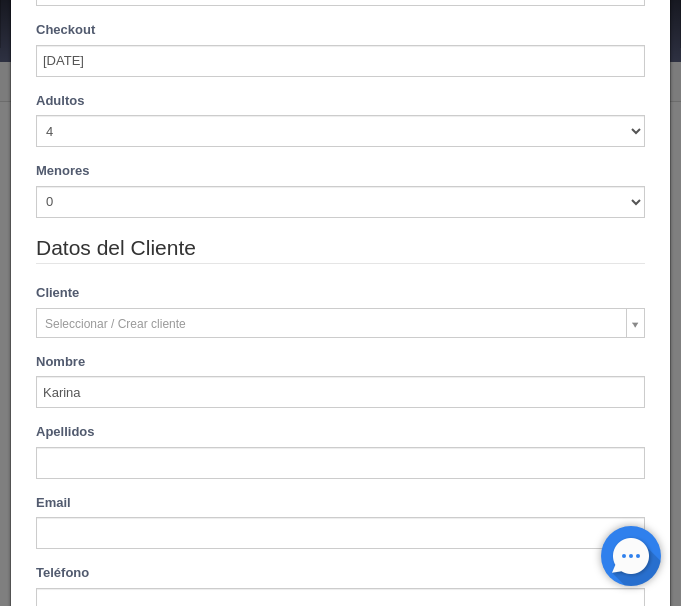 type on "Velazco Hernandez" 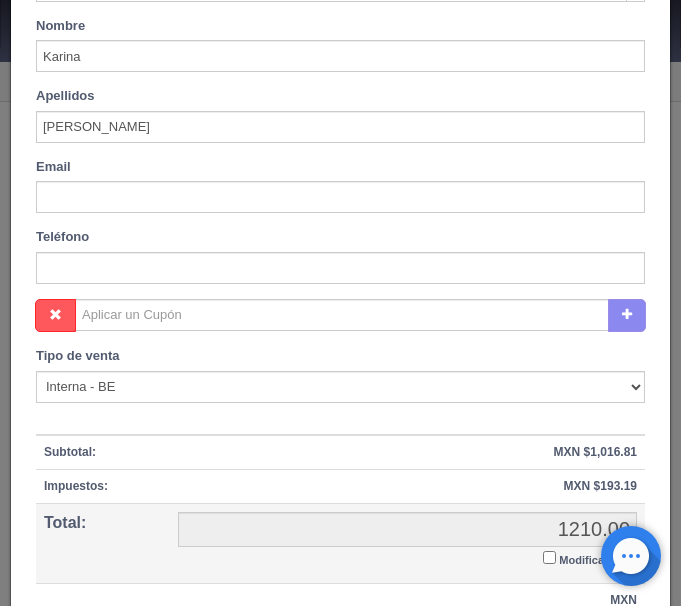 scroll, scrollTop: 815, scrollLeft: 0, axis: vertical 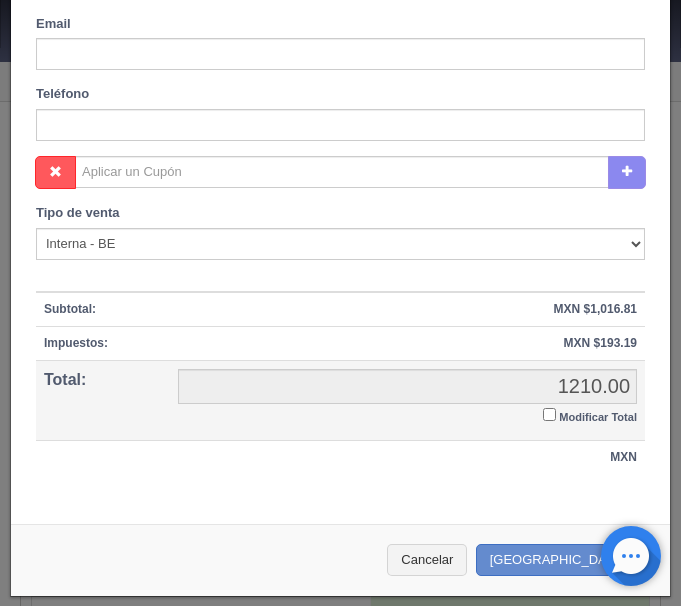 click on "Modificar Total" at bounding box center (549, 414) 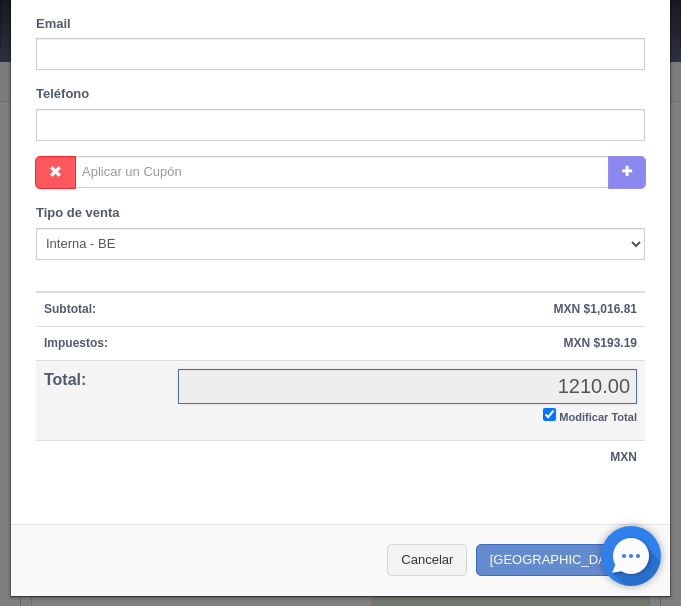 checkbox on "true" 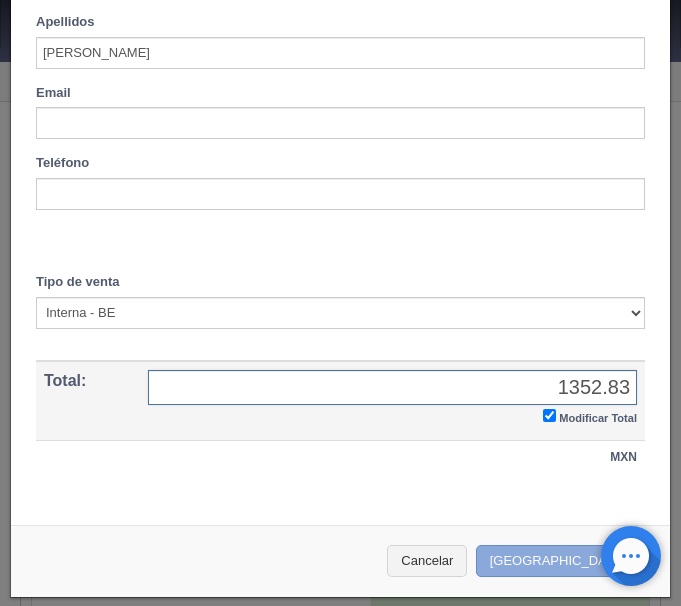 type on "1352.83" 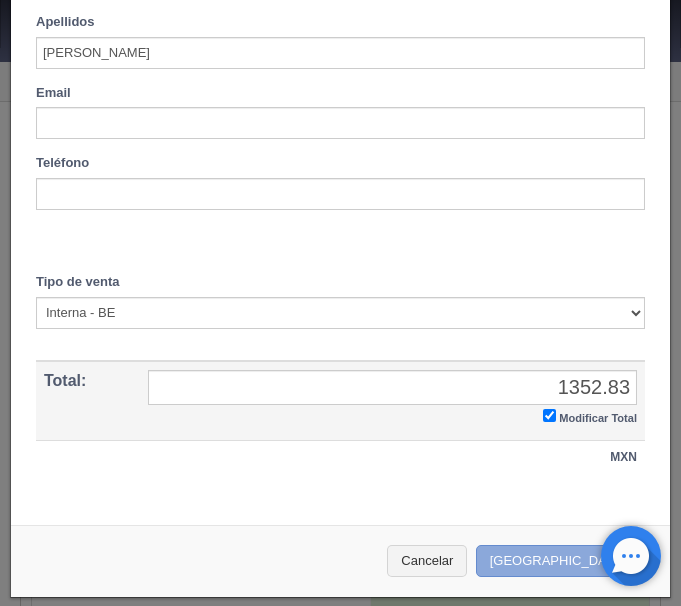 click on "Crear Reserva" at bounding box center [563, 561] 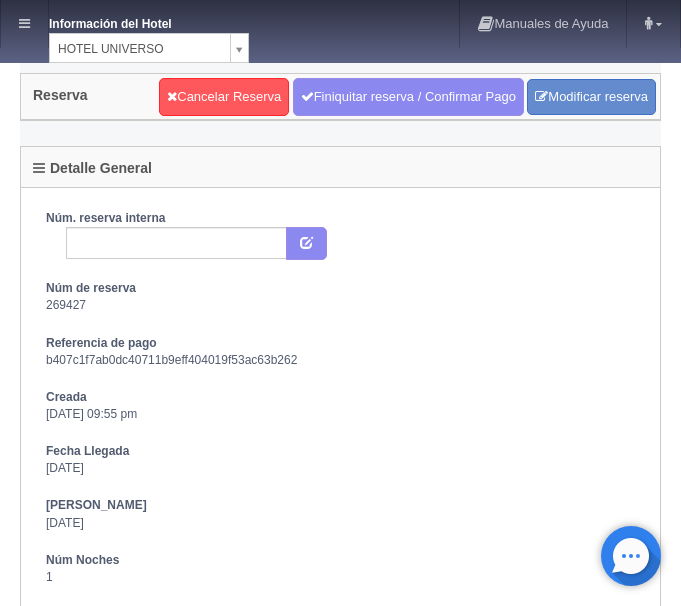scroll, scrollTop: 0, scrollLeft: 0, axis: both 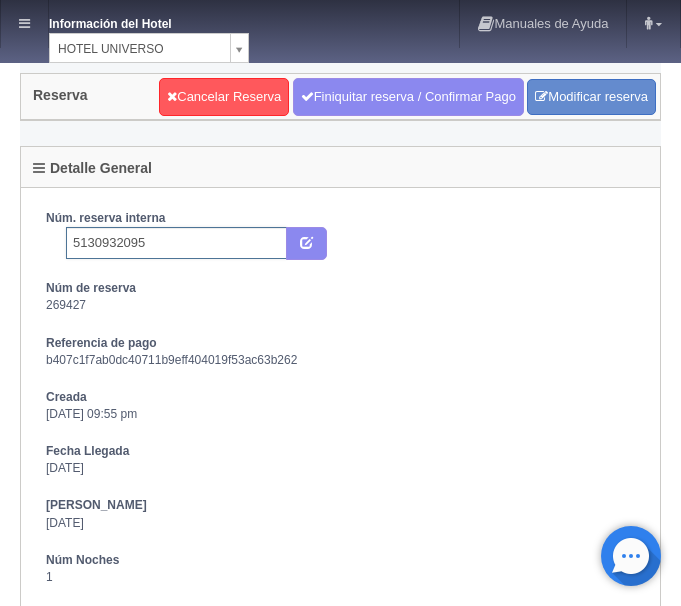 click on "5130932095" at bounding box center (176, 243) 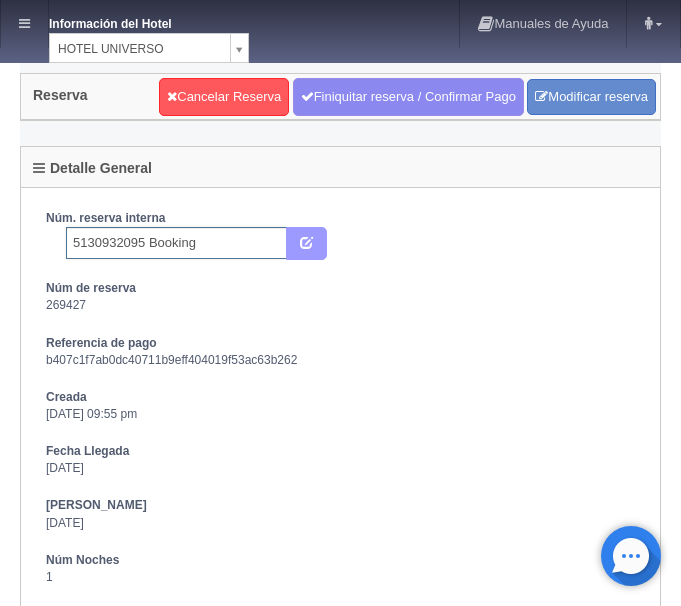type on "5130932095 Booking" 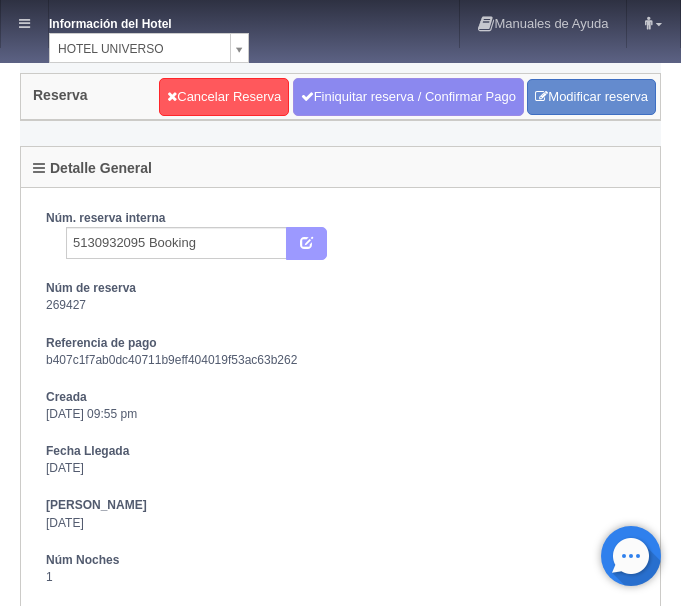click at bounding box center (306, 244) 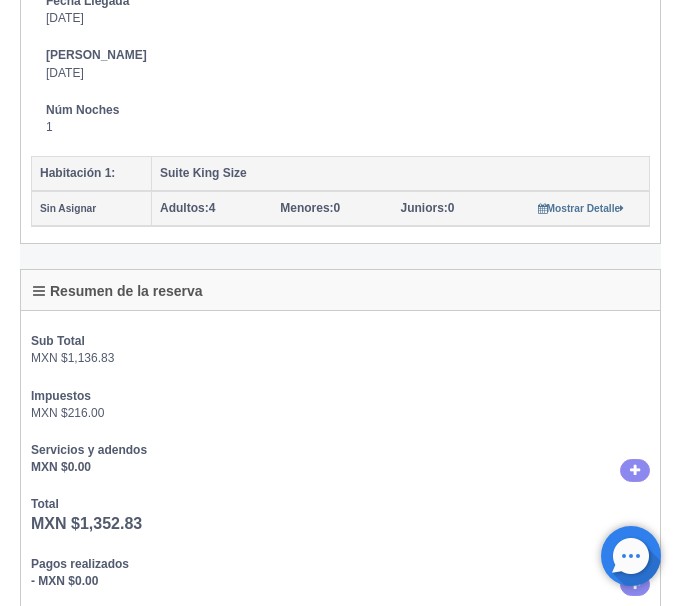 scroll, scrollTop: 510, scrollLeft: 0, axis: vertical 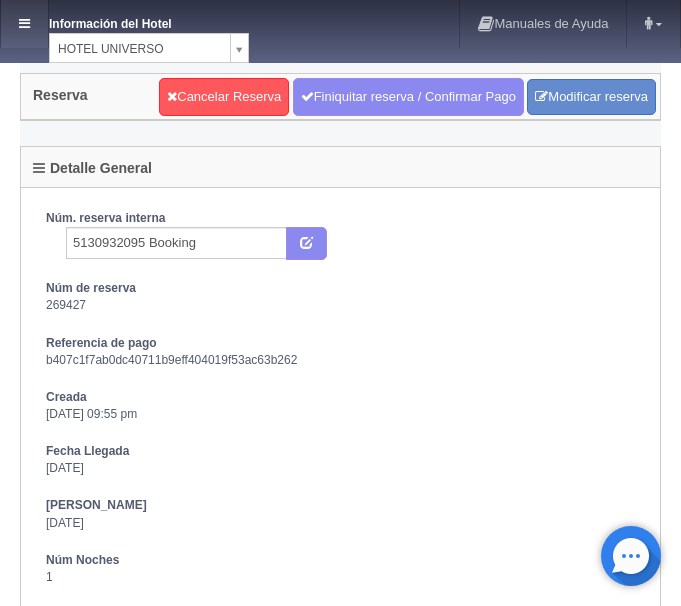 click at bounding box center (24, 24) 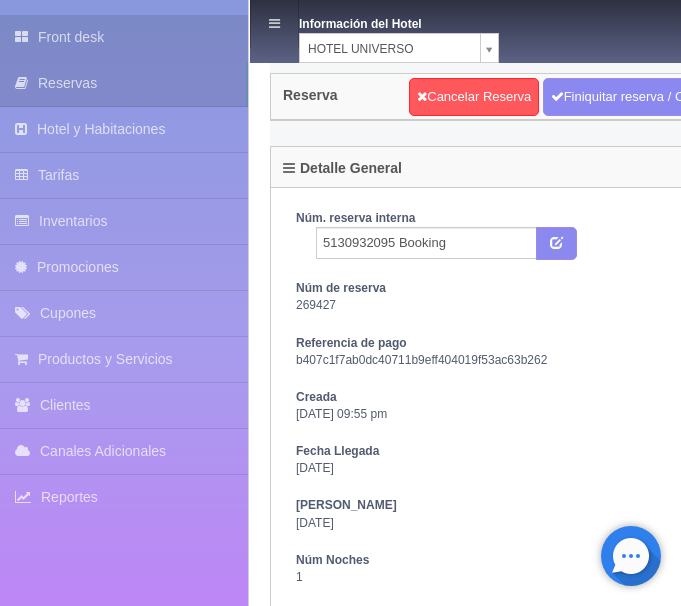 click on "Front desk" at bounding box center [124, 37] 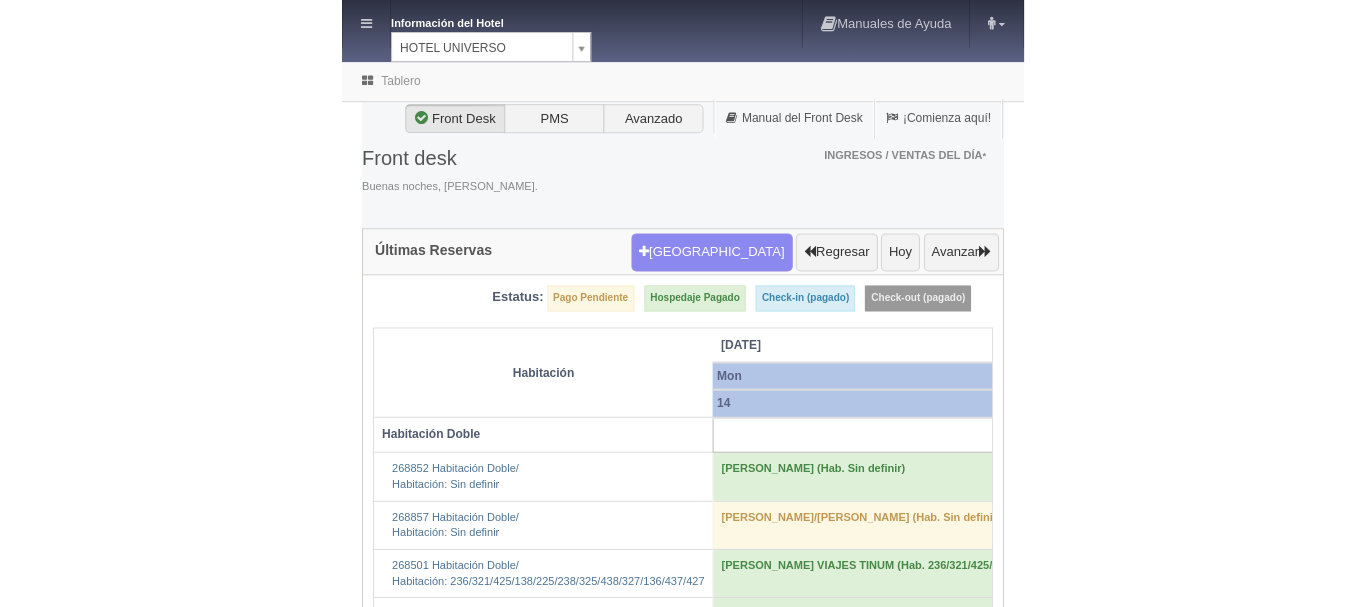 scroll, scrollTop: 0, scrollLeft: 0, axis: both 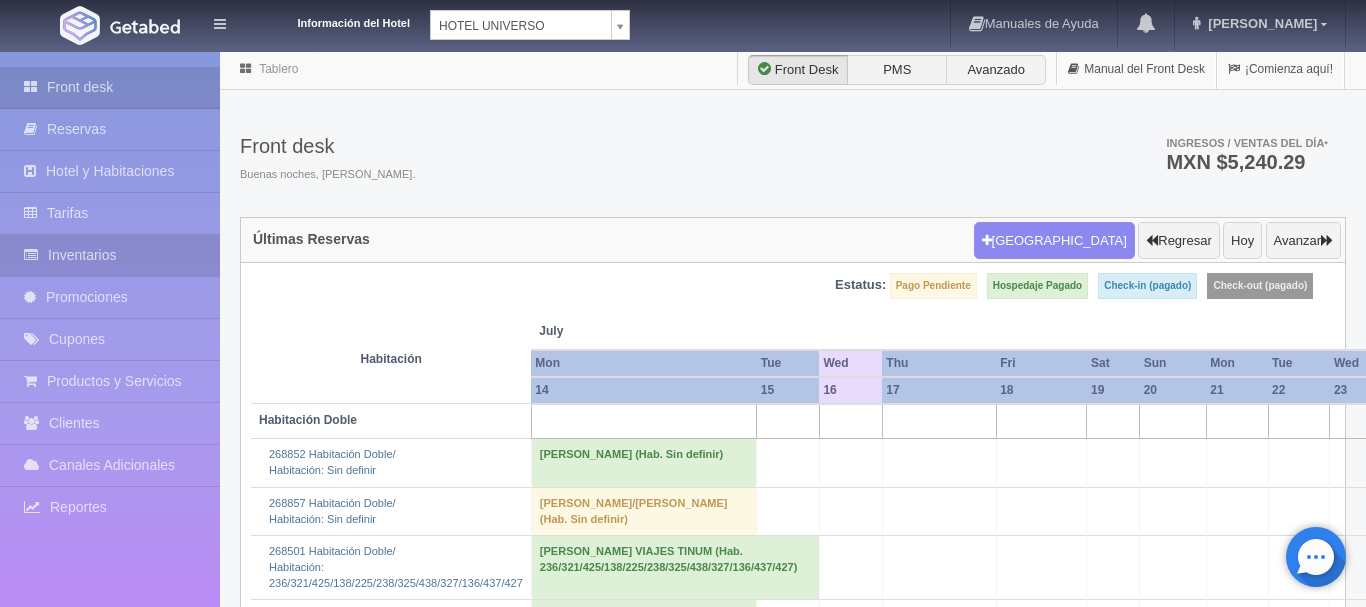 click on "Inventarios" at bounding box center (110, 255) 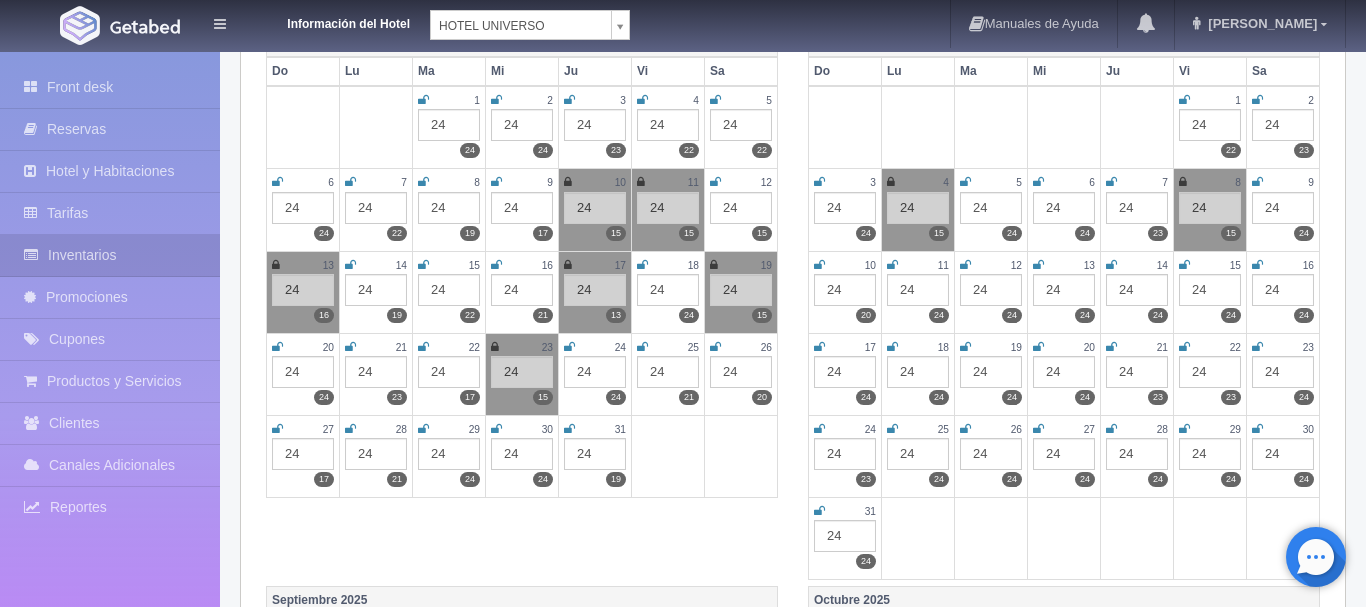 scroll, scrollTop: 0, scrollLeft: 0, axis: both 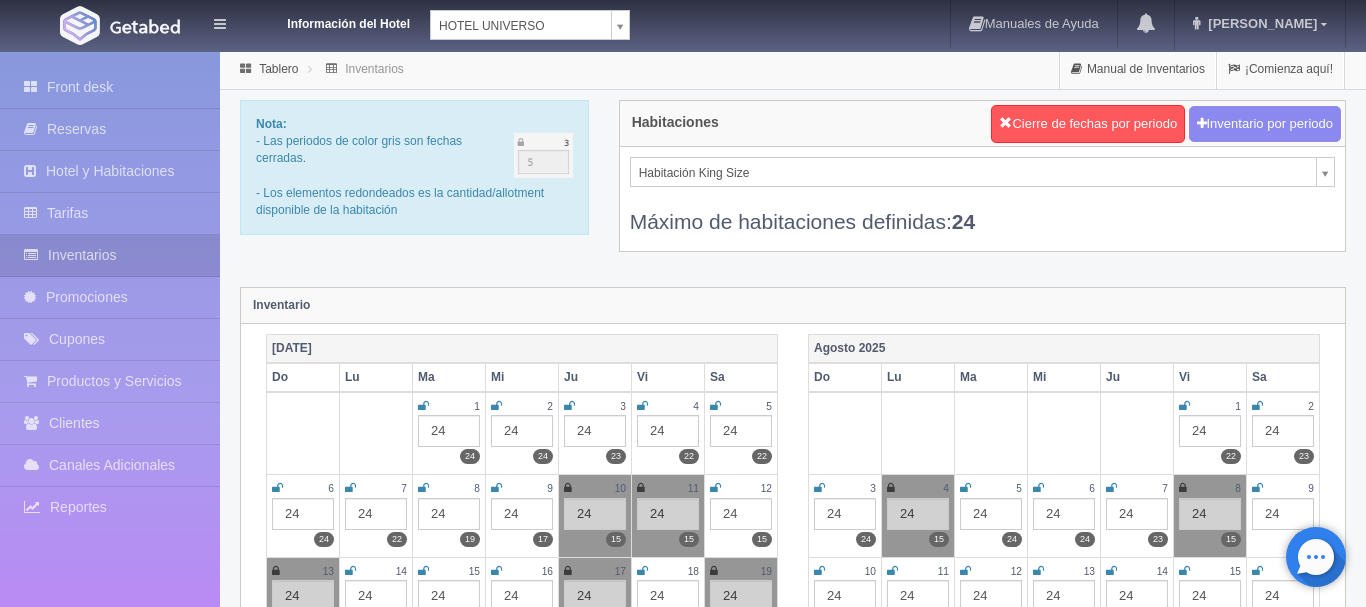 click on "Información del Hotel
[GEOGRAPHIC_DATA][PERSON_NAME]
Manuales de Ayuda
Actualizaciones recientes
[PERSON_NAME]
Mi Perfil
Salir / Log Out
Procesando...
Front desk
Reservas
Hotel y Habitaciones
Tarifas
Inventarios
Promociones
Cupones
Productos y Servicios" at bounding box center (683, 1776) 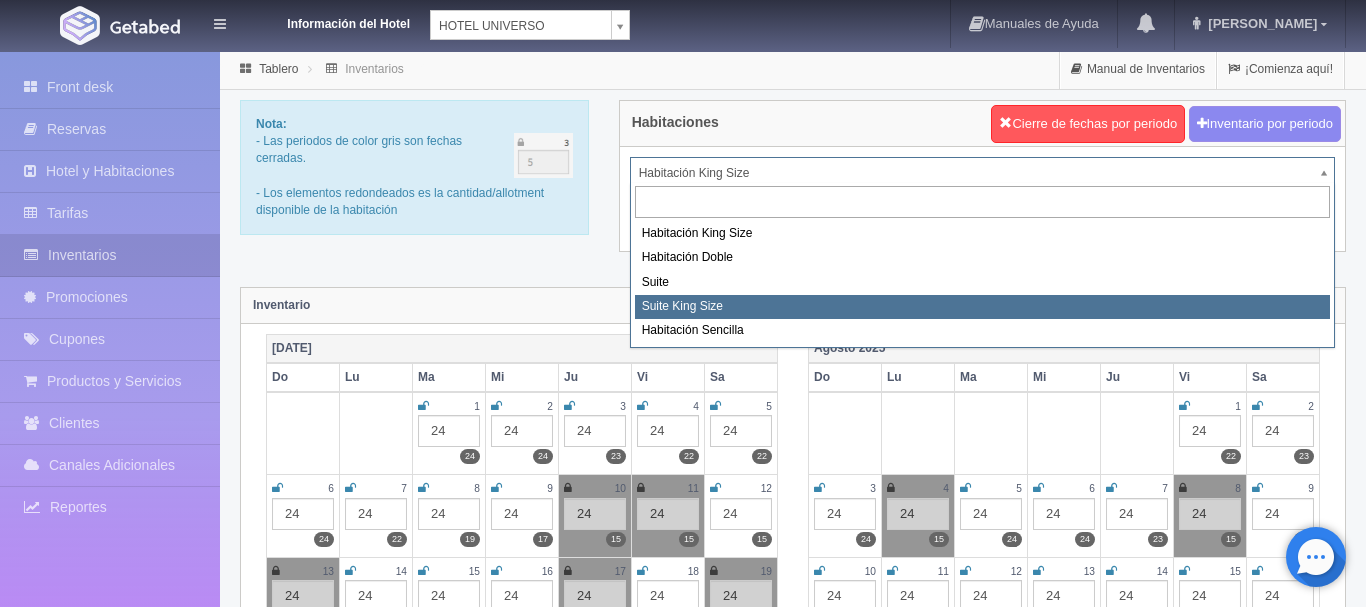 select on "588" 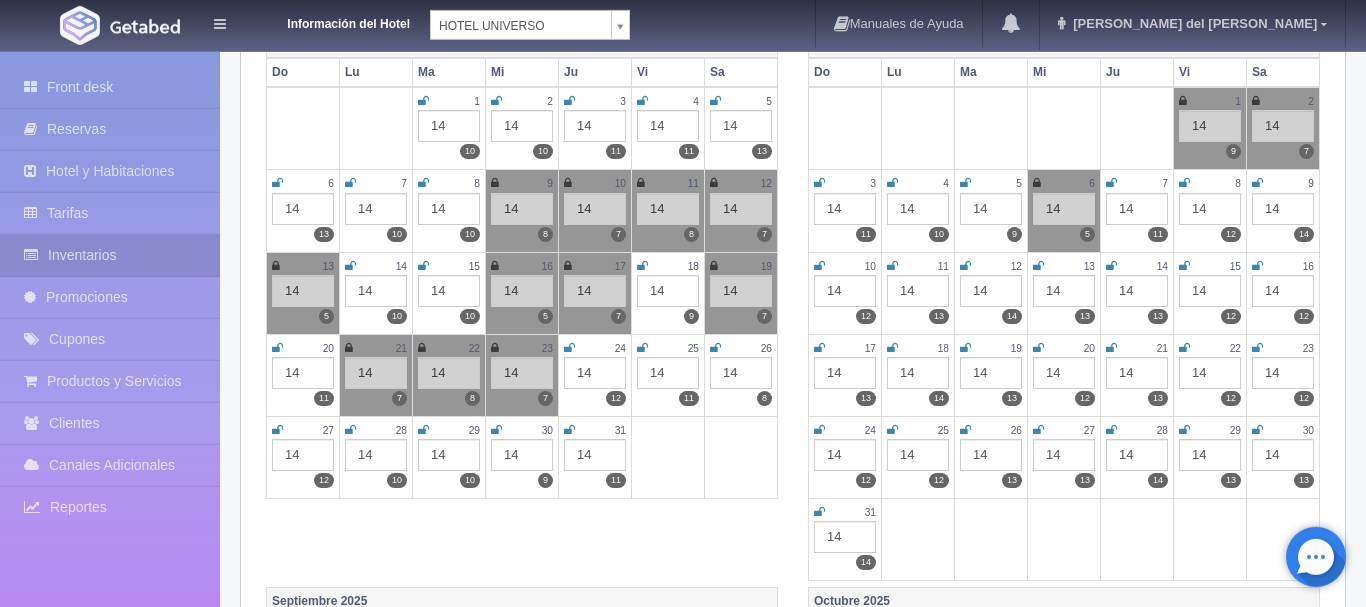 scroll, scrollTop: 306, scrollLeft: 0, axis: vertical 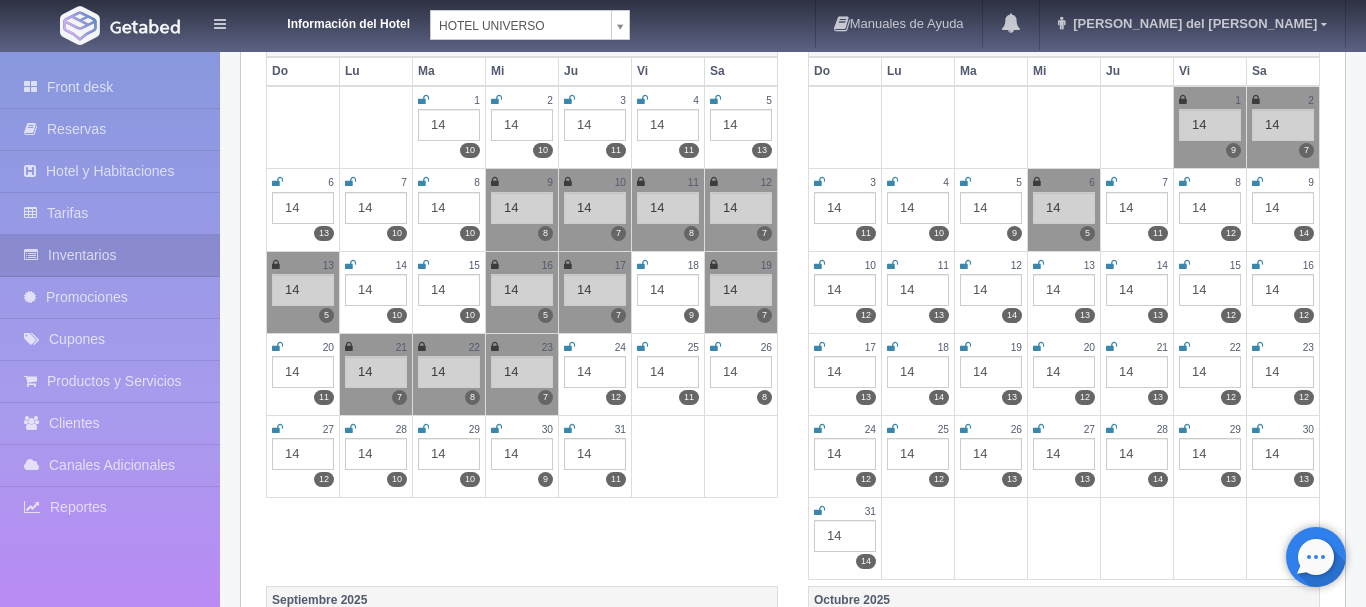 click at bounding box center [715, 347] 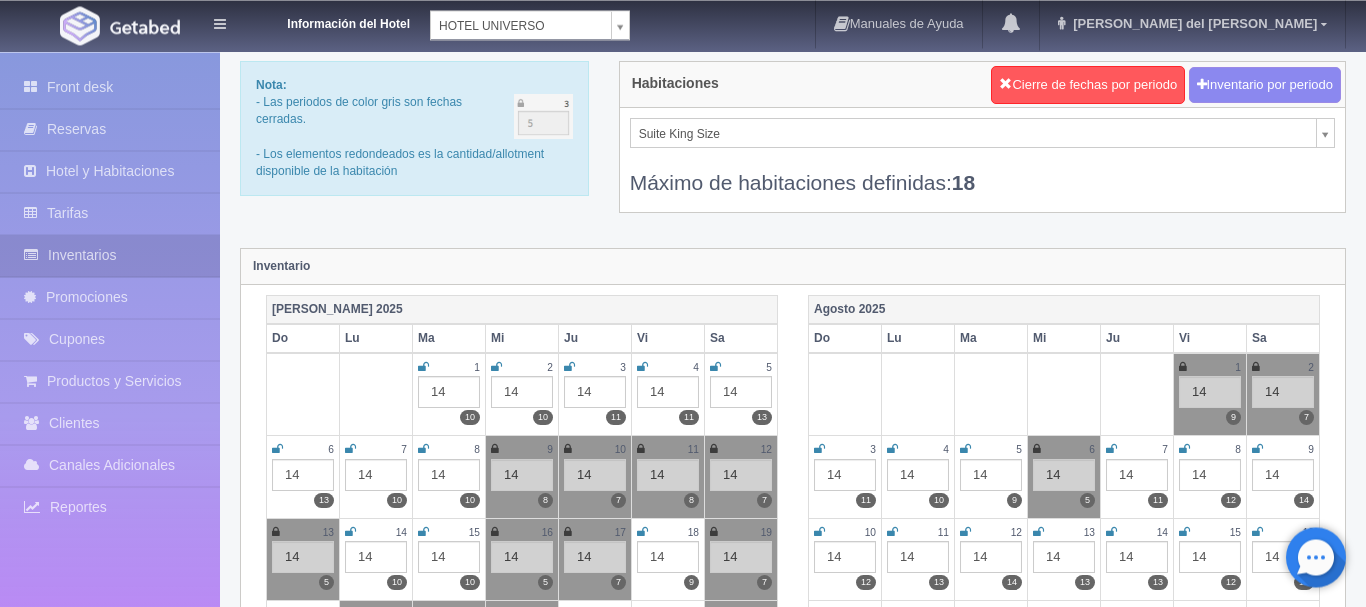 scroll, scrollTop: 0, scrollLeft: 0, axis: both 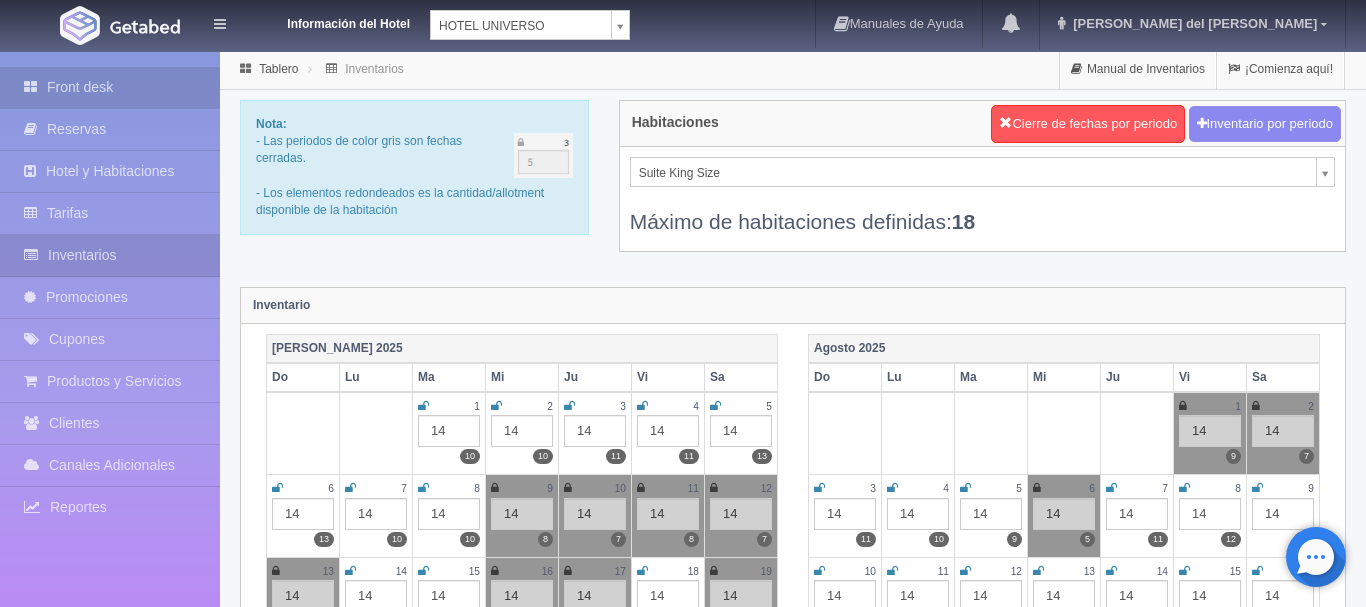 click on "Front desk" at bounding box center (110, 87) 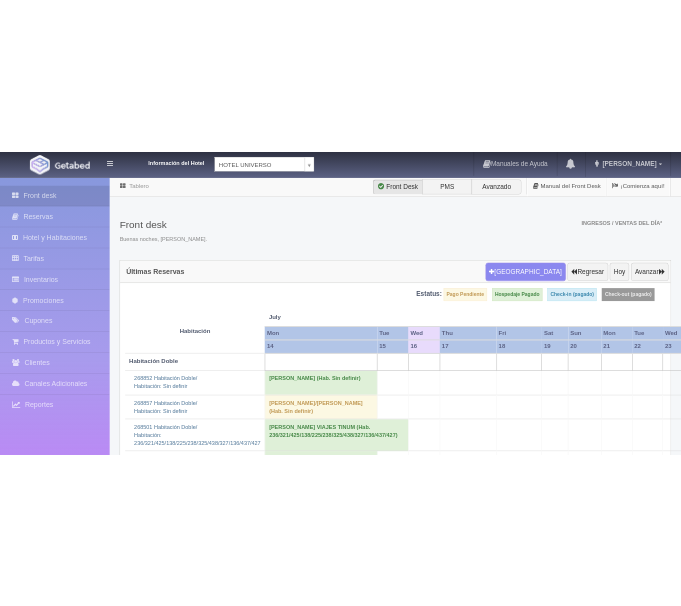 scroll, scrollTop: 0, scrollLeft: 0, axis: both 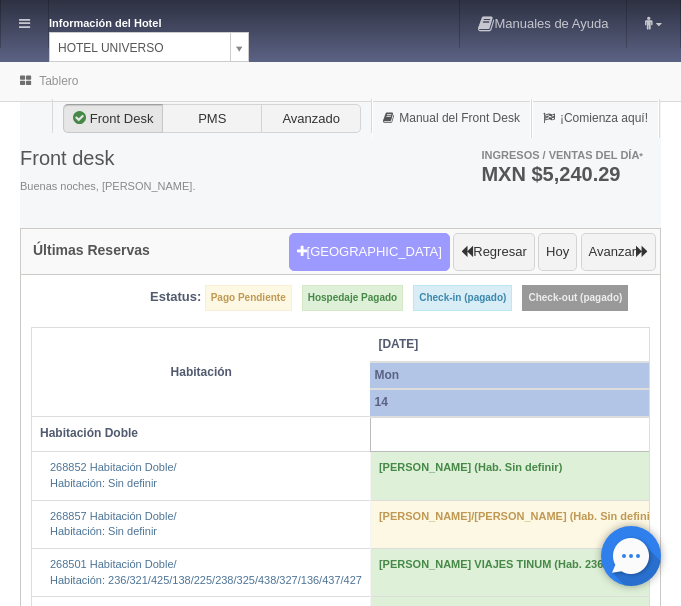 click on "Nueva Reserva" at bounding box center (369, 252) 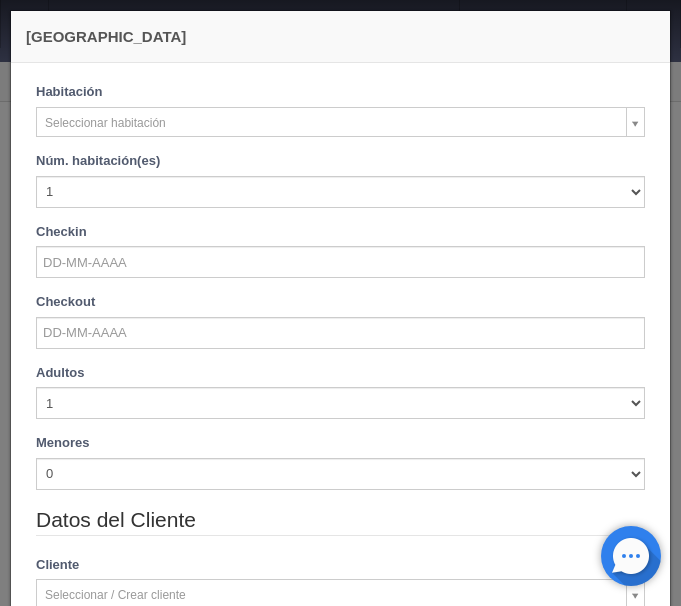 checkbox on "false" 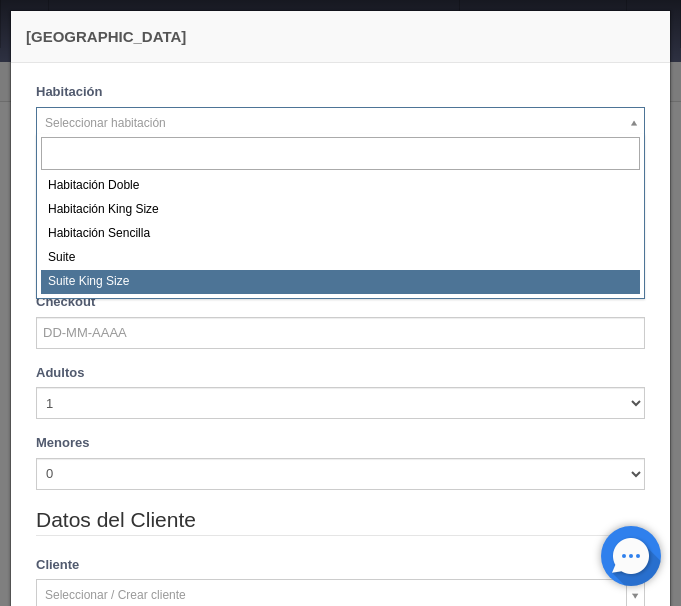 select on "588" 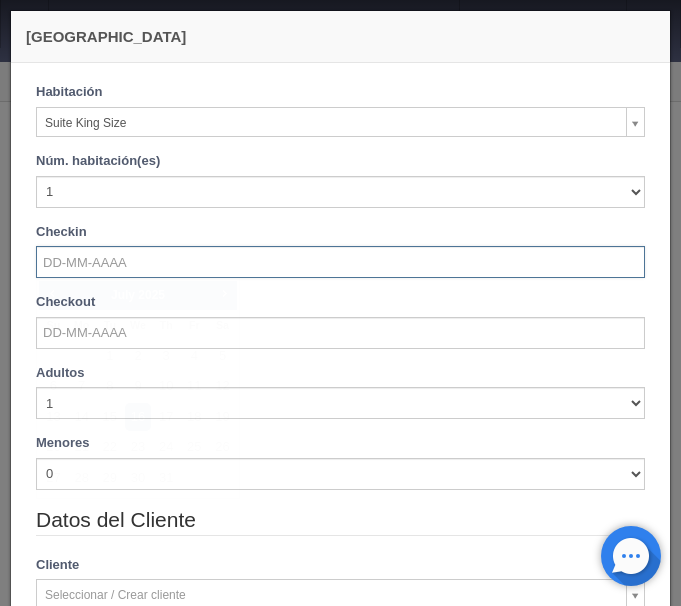 click at bounding box center (340, 262) 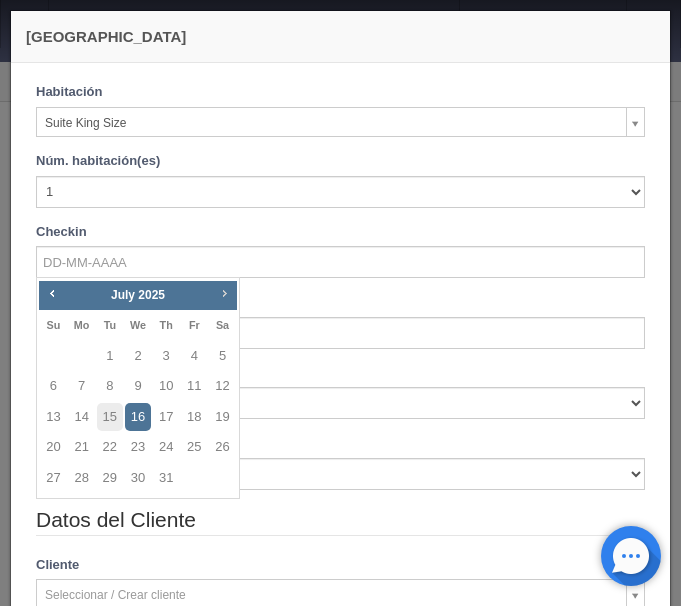 click on "Next" at bounding box center [224, 293] 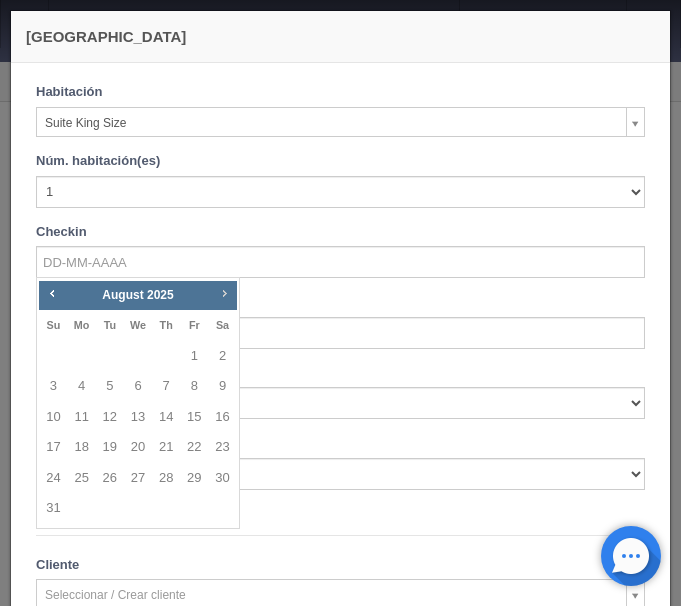 click on "Next" at bounding box center (224, 293) 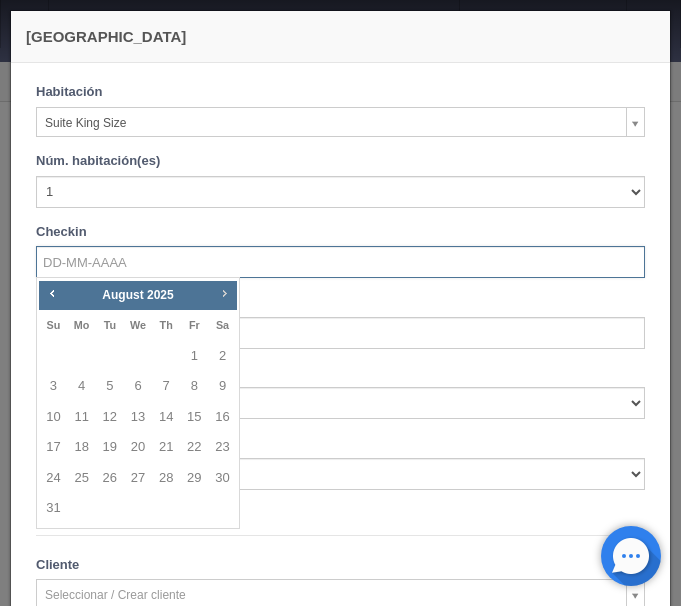 checkbox on "false" 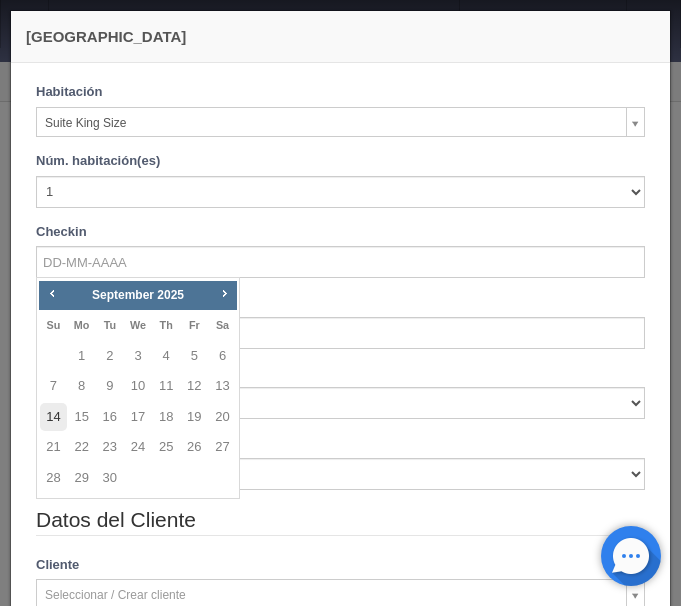 click on "14" at bounding box center [53, 417] 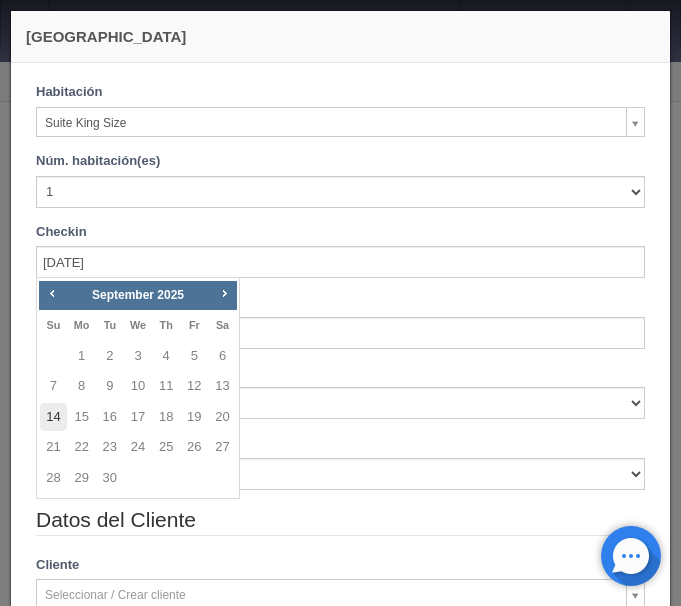 checkbox on "false" 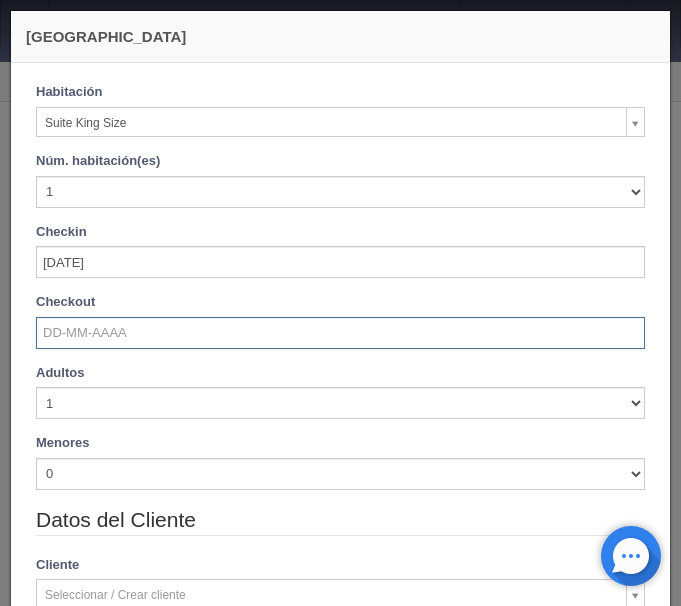 click at bounding box center [340, 333] 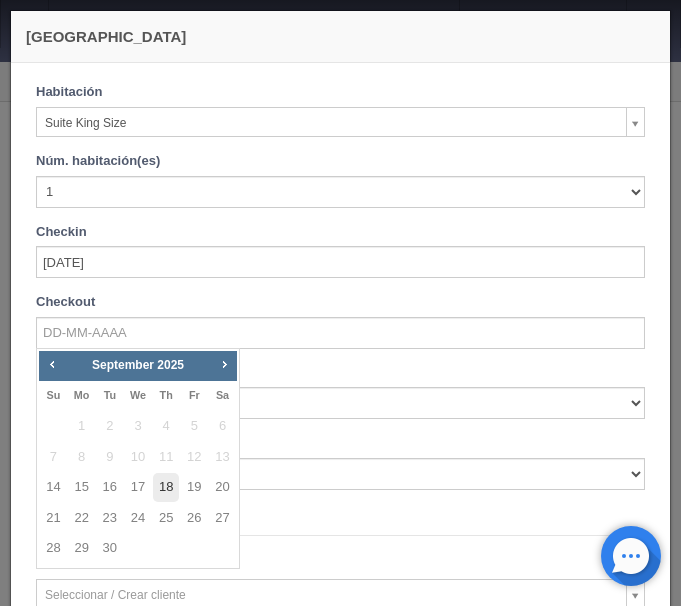click on "18" at bounding box center [166, 487] 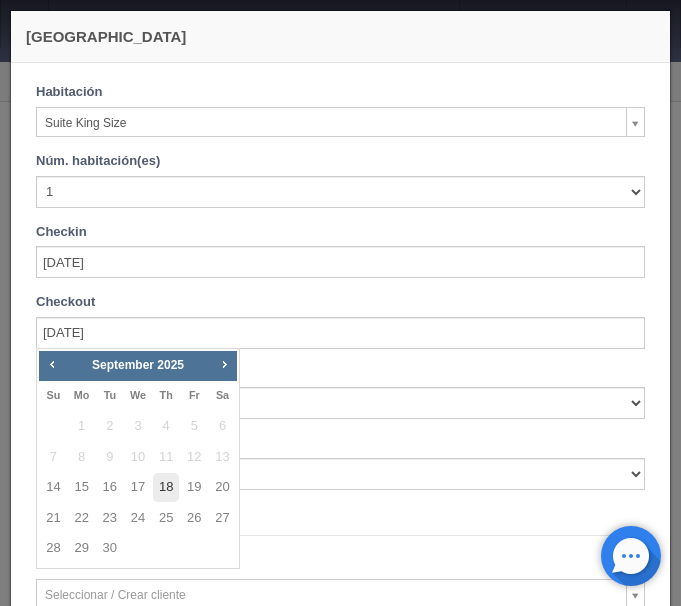 checkbox on "false" 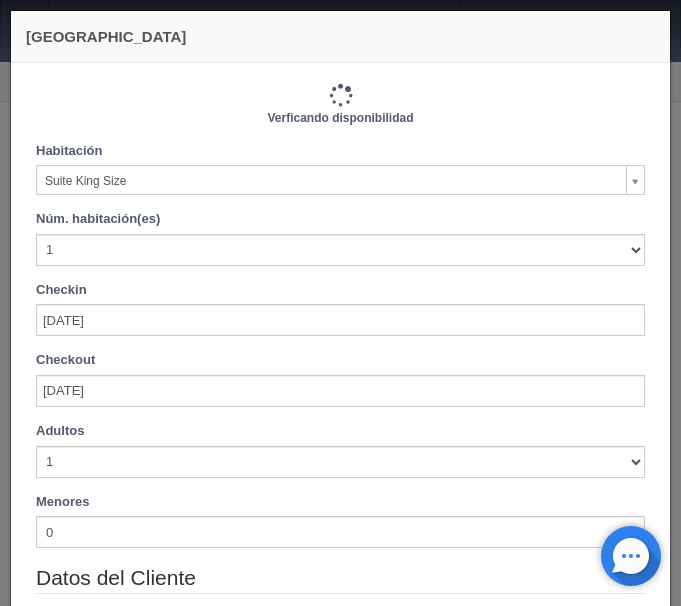 type on "4840.00" 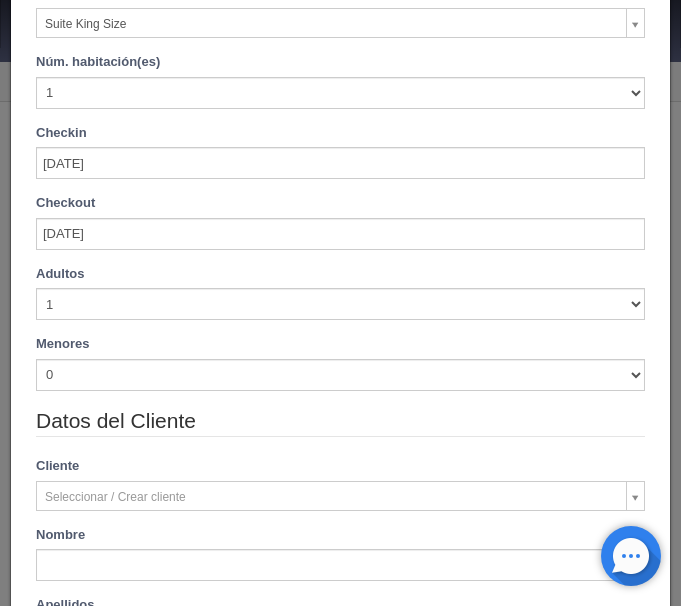 scroll, scrollTop: 168, scrollLeft: 0, axis: vertical 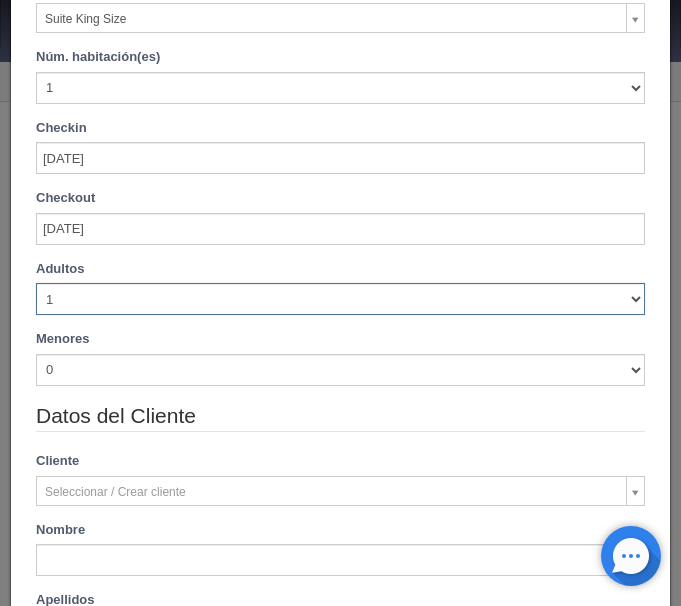 click on "1
2
3
4
5
6
7
8
9
10" at bounding box center [340, 299] 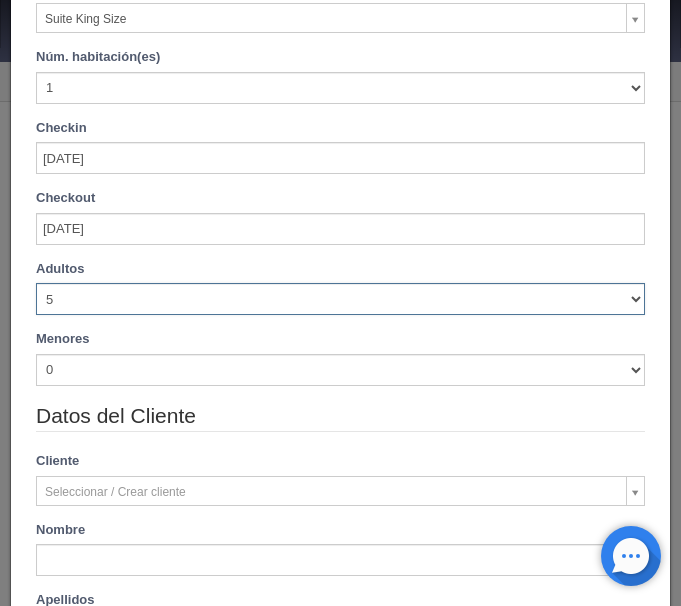 type 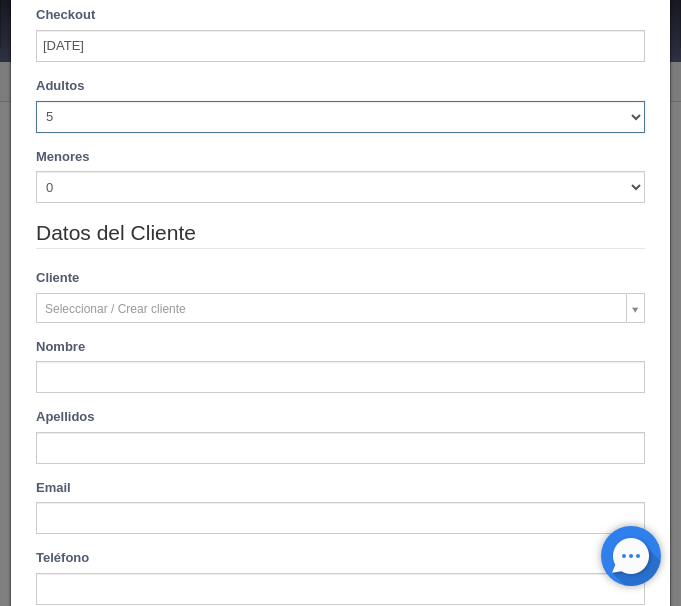 type on "5160.00" 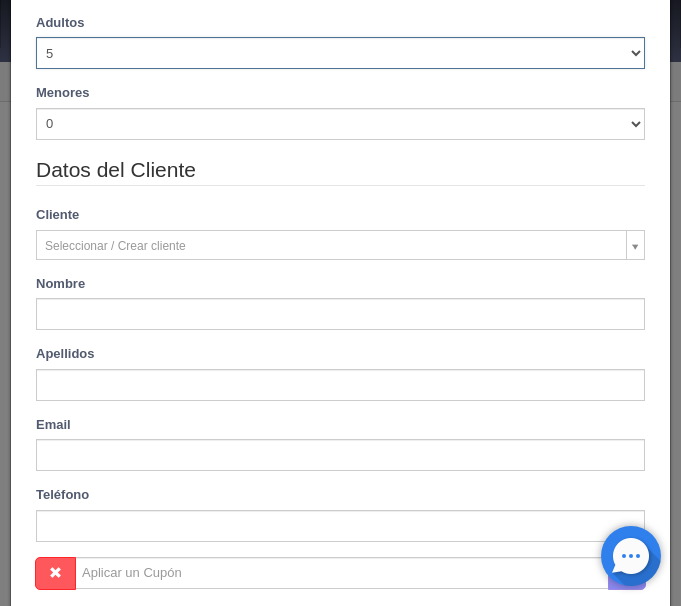 scroll, scrollTop: 420, scrollLeft: 0, axis: vertical 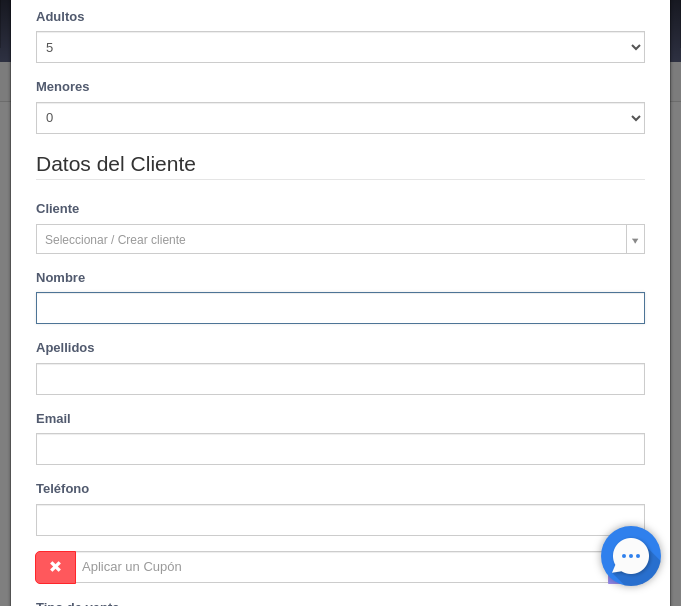 click at bounding box center [340, 308] 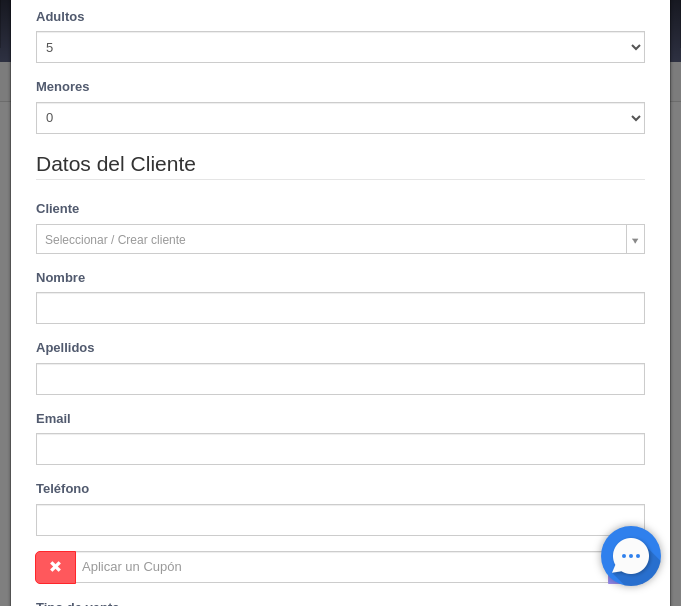 type on "Leticia Guadalupe" 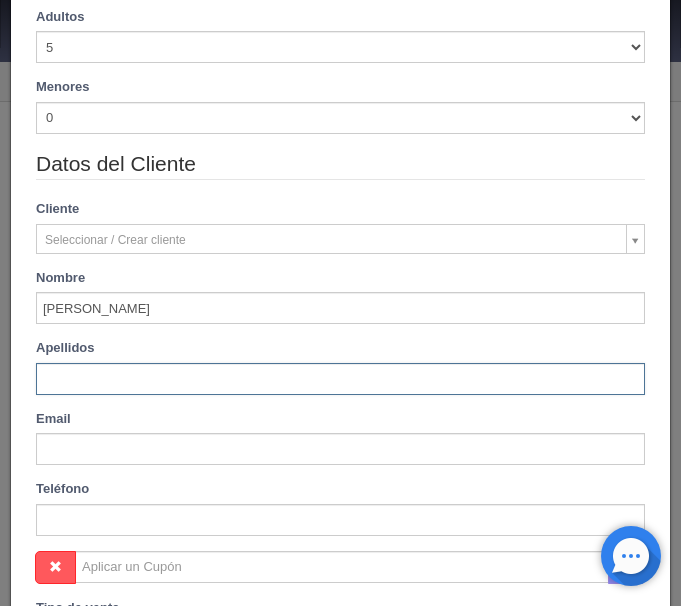 click at bounding box center (340, 379) 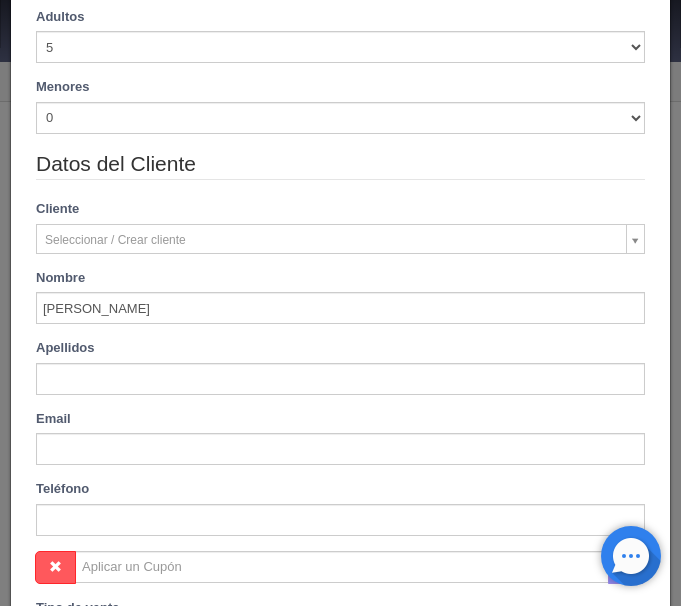 type on "Montano Morales" 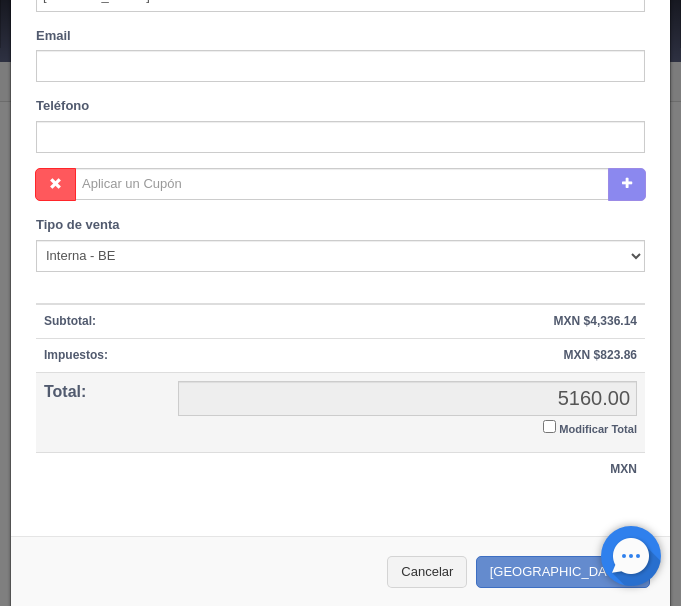 scroll, scrollTop: 815, scrollLeft: 0, axis: vertical 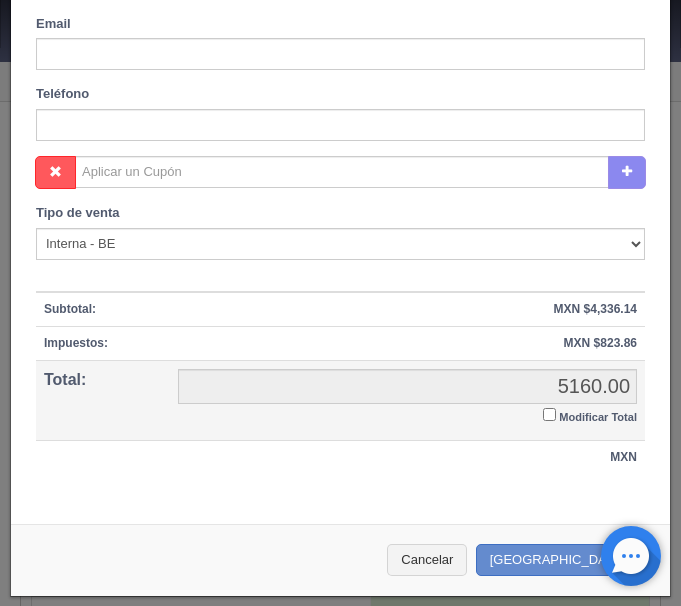 click on "Modificar Total" at bounding box center [549, 414] 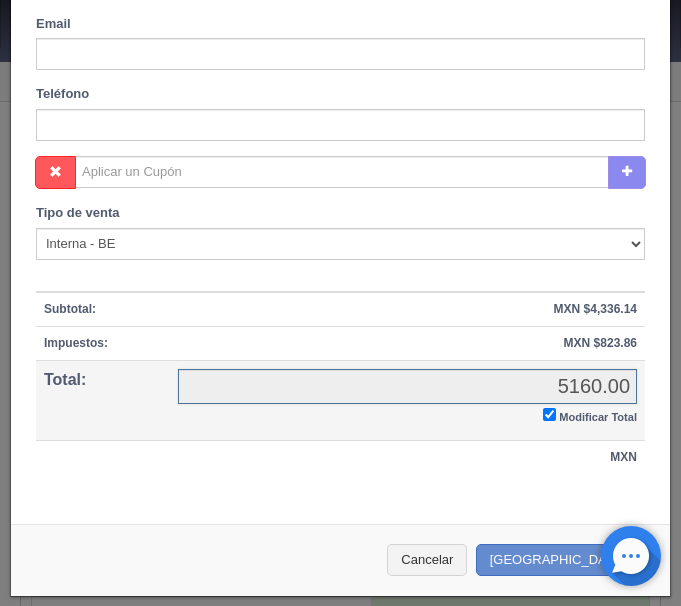 checkbox on "true" 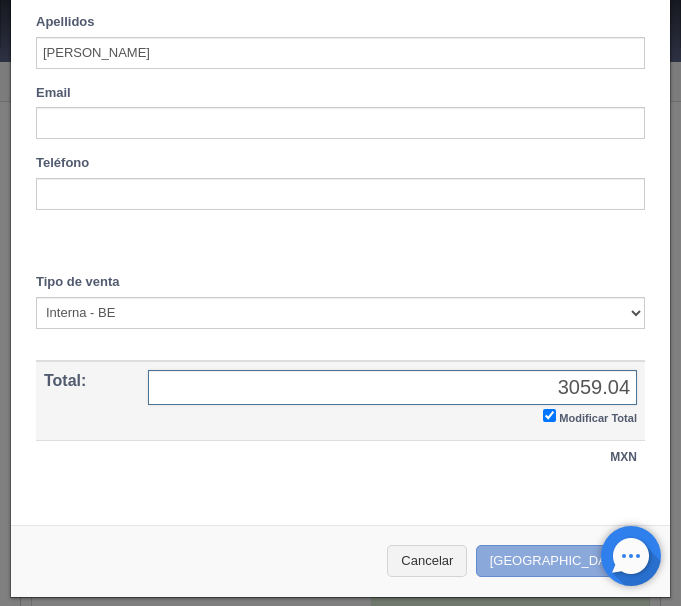 type on "3059.04" 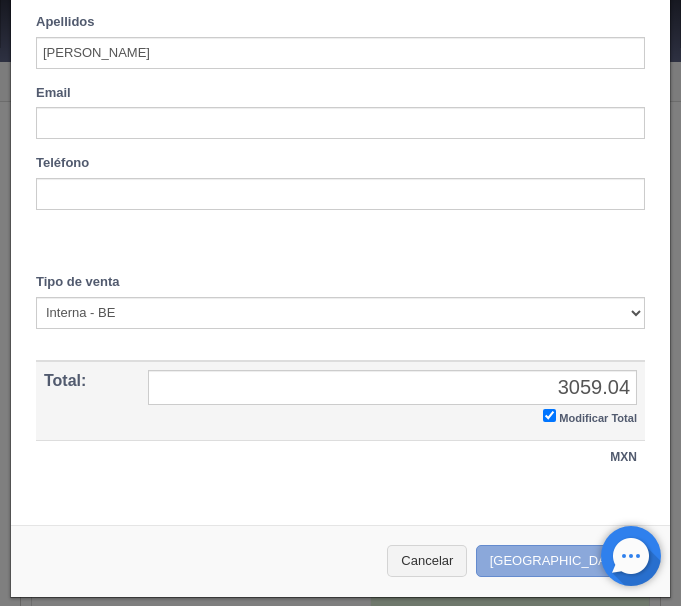 click on "Crear Reserva" at bounding box center (563, 561) 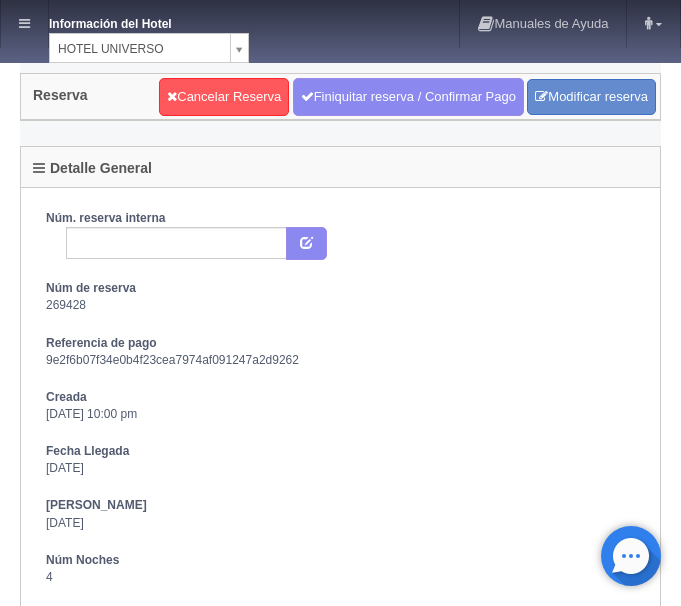 scroll, scrollTop: 0, scrollLeft: 0, axis: both 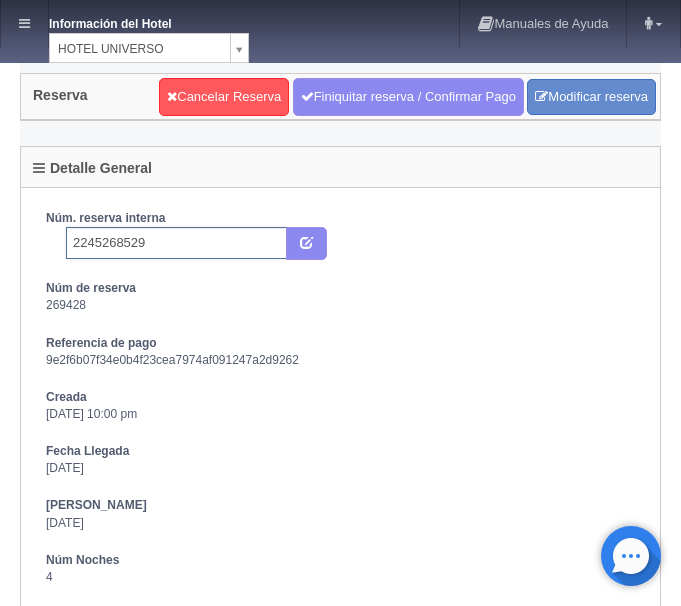 click on "2245268529" at bounding box center [176, 243] 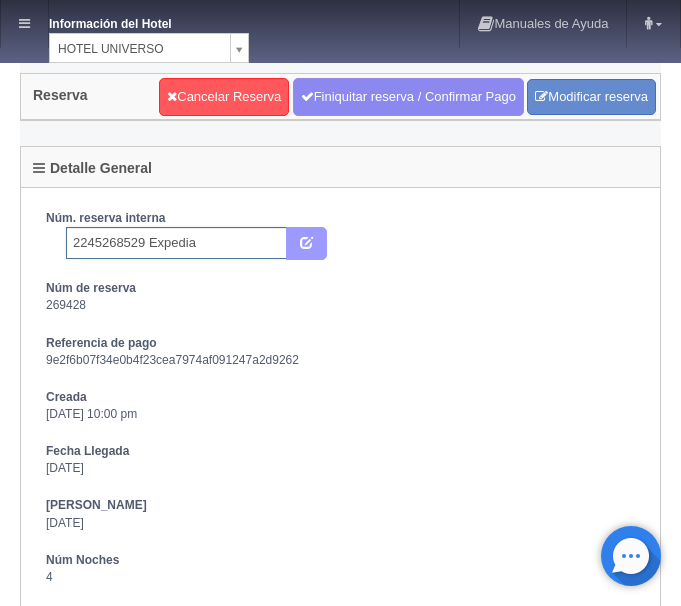 type on "2245268529 Expedia" 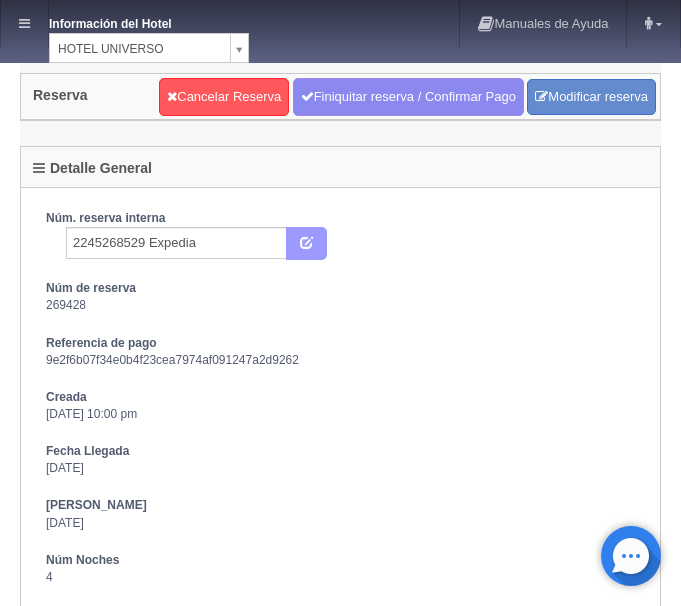 click at bounding box center (306, 244) 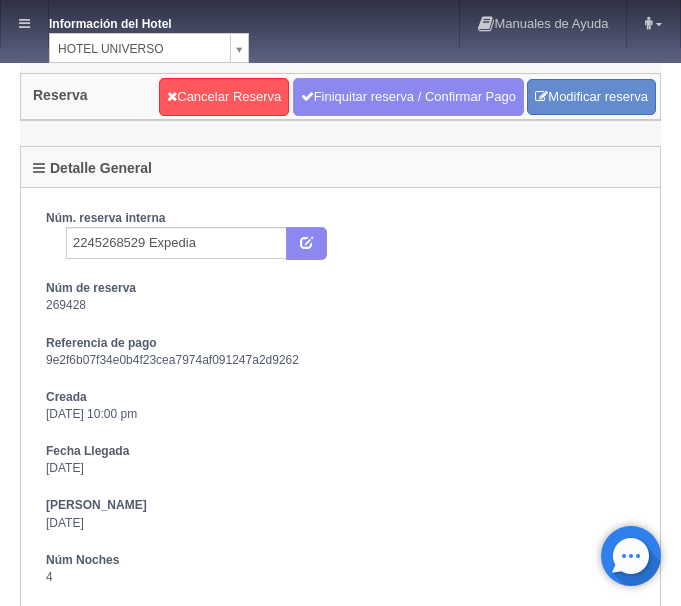 scroll, scrollTop: 0, scrollLeft: 0, axis: both 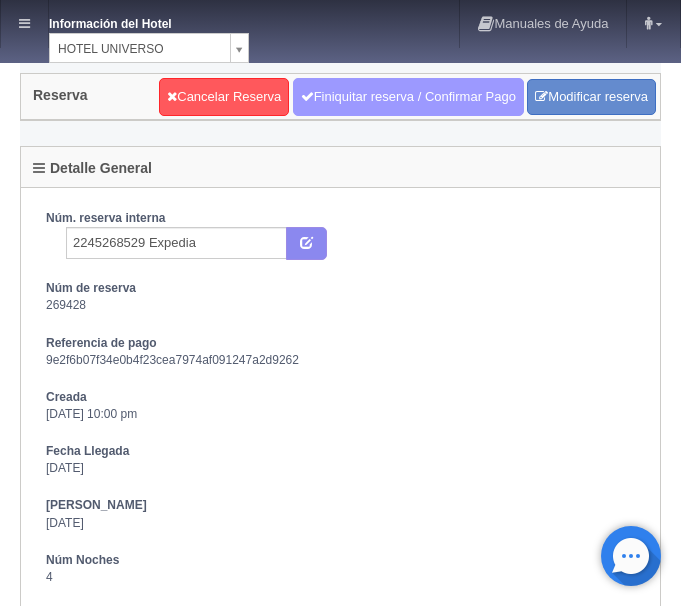 click on "Finiquitar reserva / Confirmar Pago" at bounding box center [408, 97] 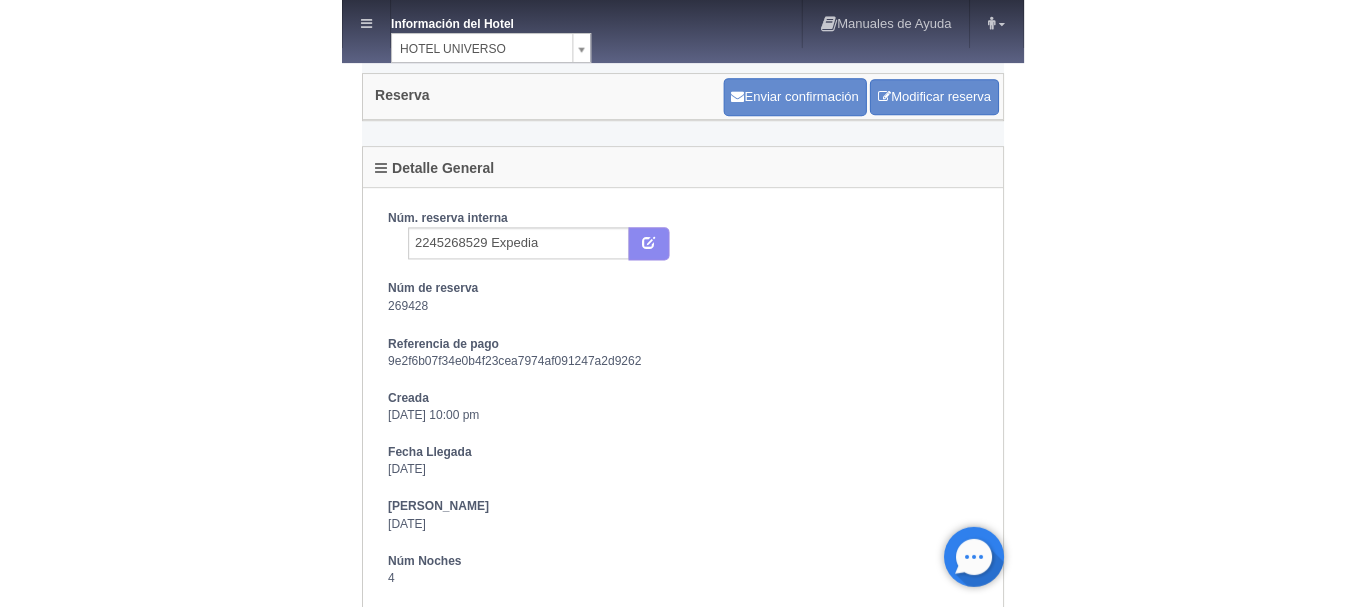 scroll, scrollTop: 0, scrollLeft: 0, axis: both 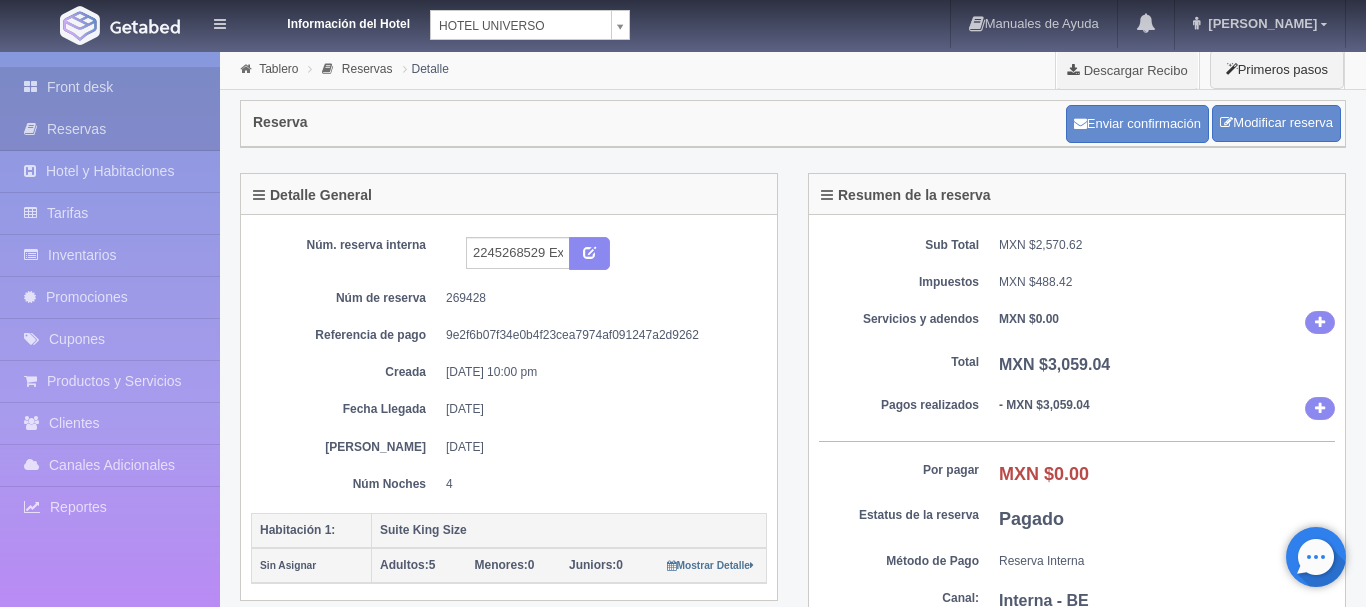 click on "Front desk" at bounding box center [110, 87] 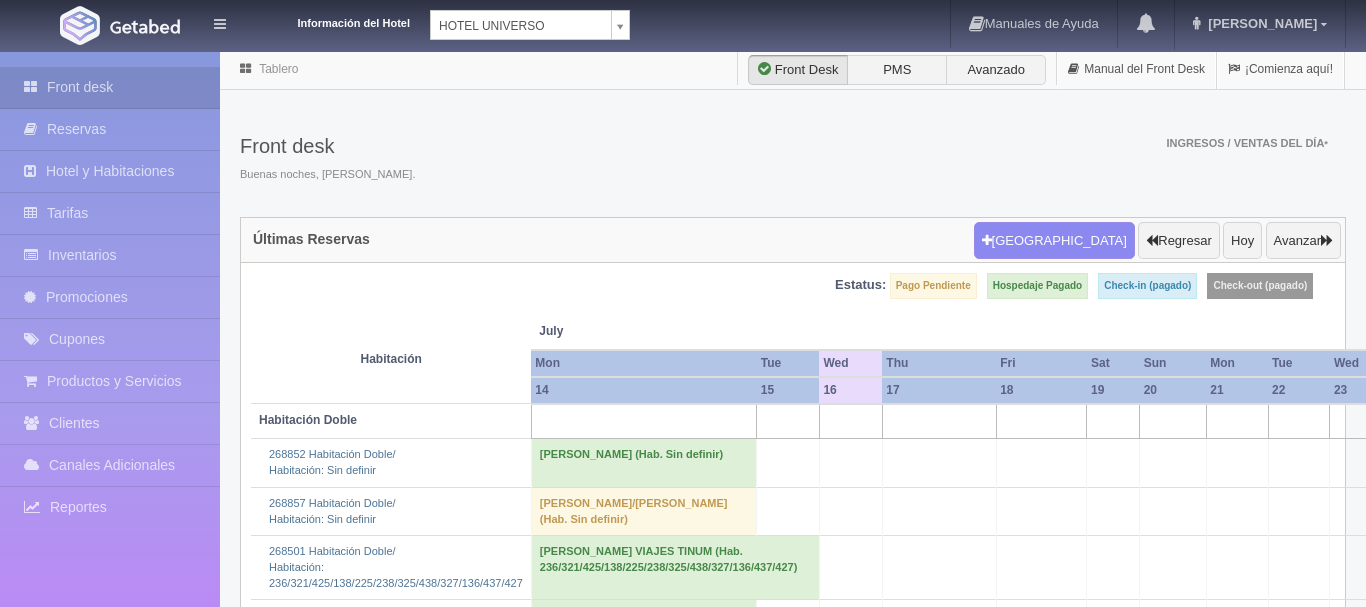 scroll, scrollTop: 0, scrollLeft: 0, axis: both 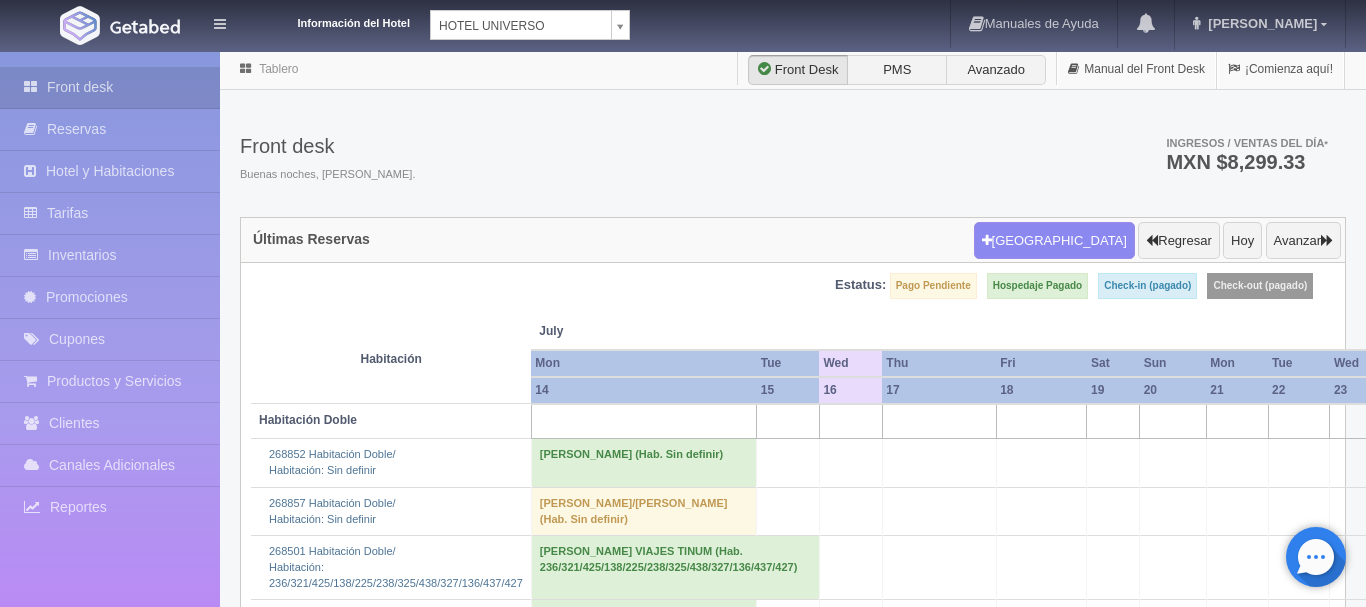click on "Información del Hotel
[GEOGRAPHIC_DATA][PERSON_NAME]
Manuales de Ayuda
Actualizaciones recientes
[PERSON_NAME]
Mi Perfil
Salir / Log Out
Procesando...
Front desk
Reservas
Hotel y Habitaciones
Tarifas
Inventarios
Promociones
Cupones
Productos y Servicios" at bounding box center (683, 4848) 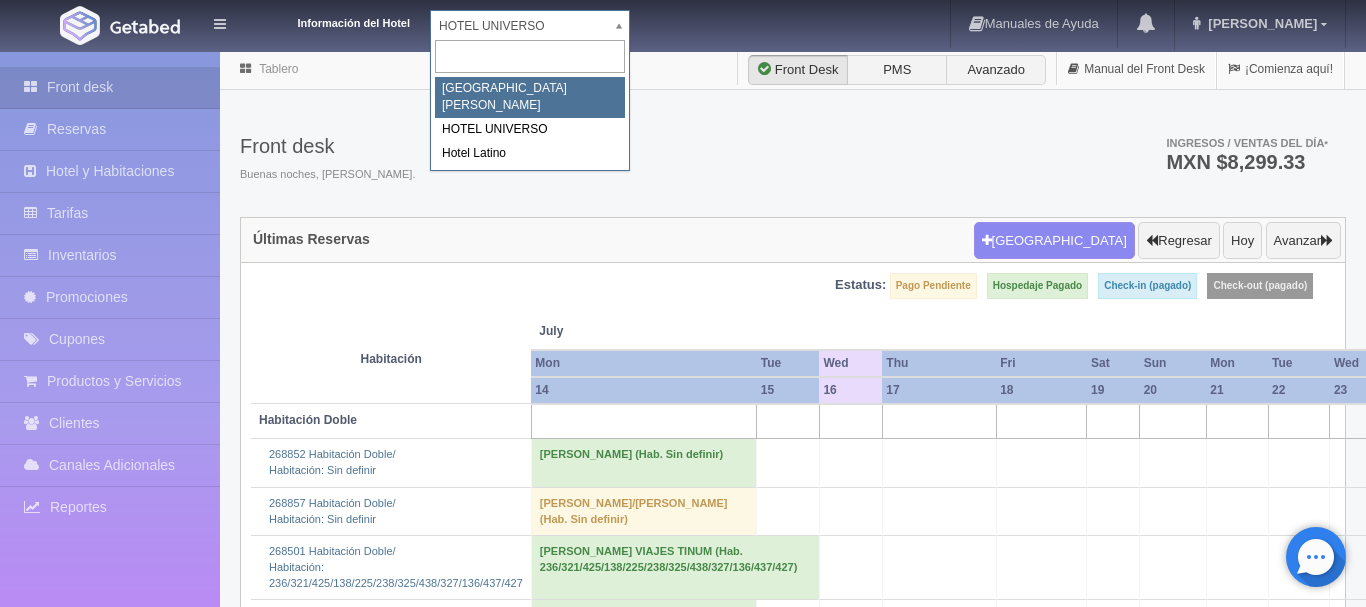 select on "357" 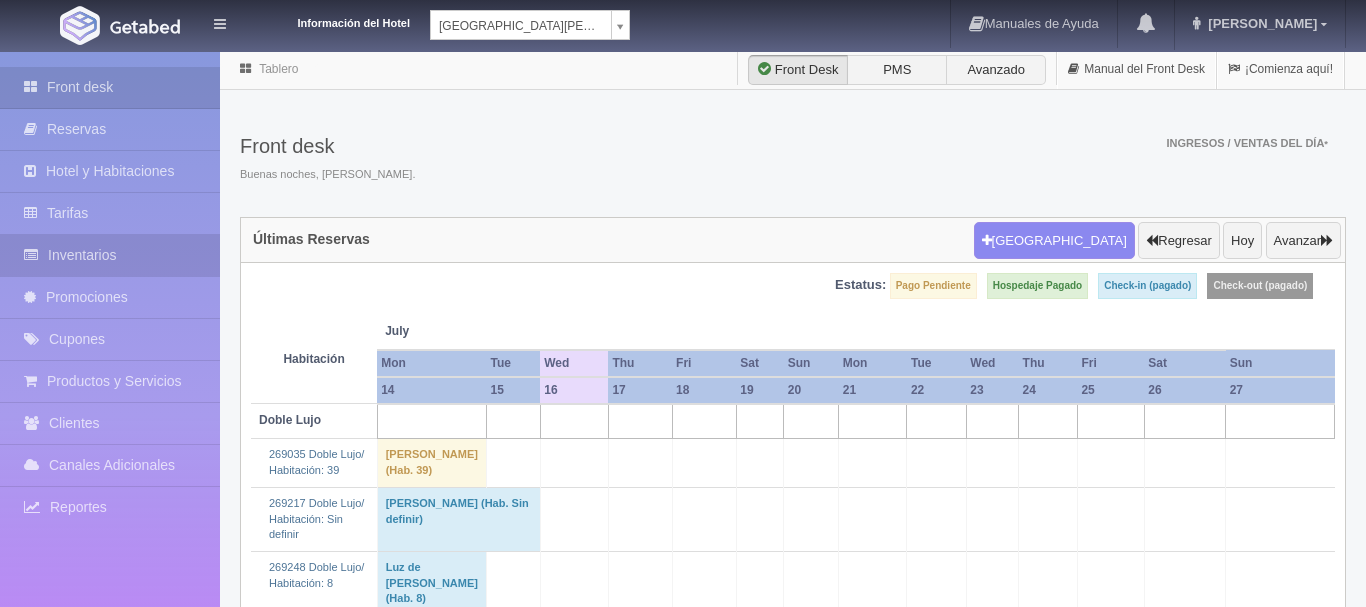 scroll, scrollTop: 0, scrollLeft: 0, axis: both 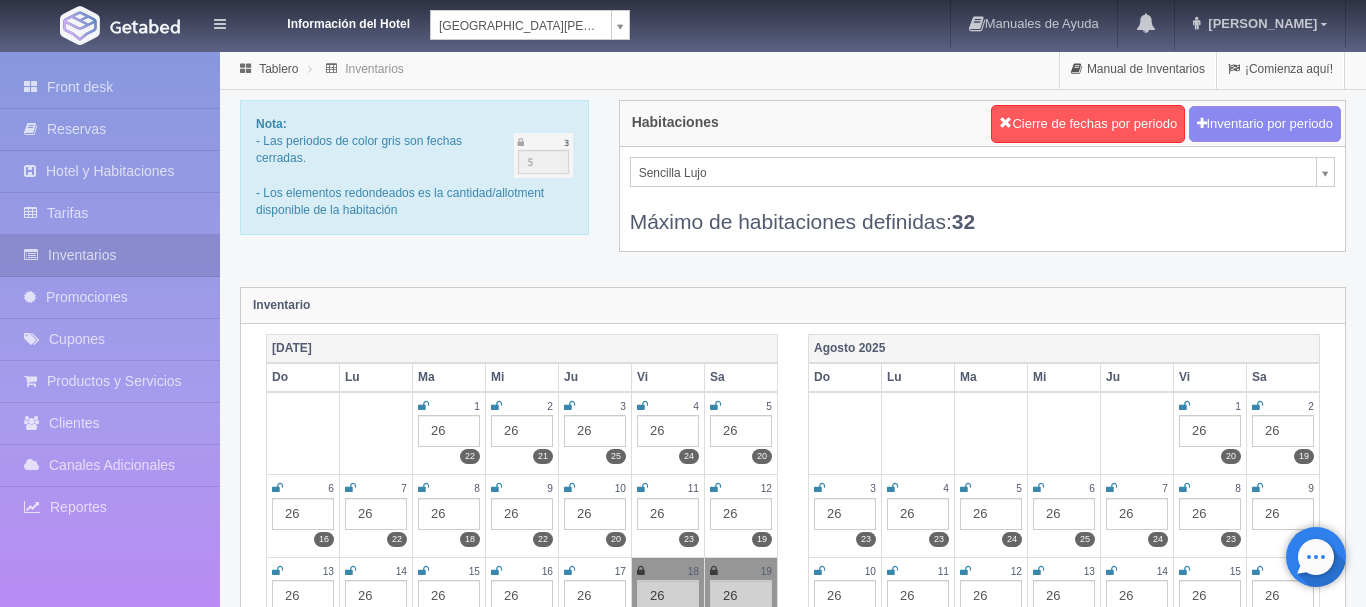 click on "Información del Hotel
HOTEL SAN FRANCISCO PLAZA
HOTEL SAN FRANCISCO PLAZA
HOTEL UNIVERSO
Hotel Latino
Manuales de Ayuda
Actualizaciones recientes
ana del carmen
Mi Perfil
Salir / Log Out
Procesando...
Front desk
Reservas
Hotel y Habitaciones
Tarifas
Inventarios
Promociones
Cupones
Productos y Servicios" at bounding box center (683, 1776) 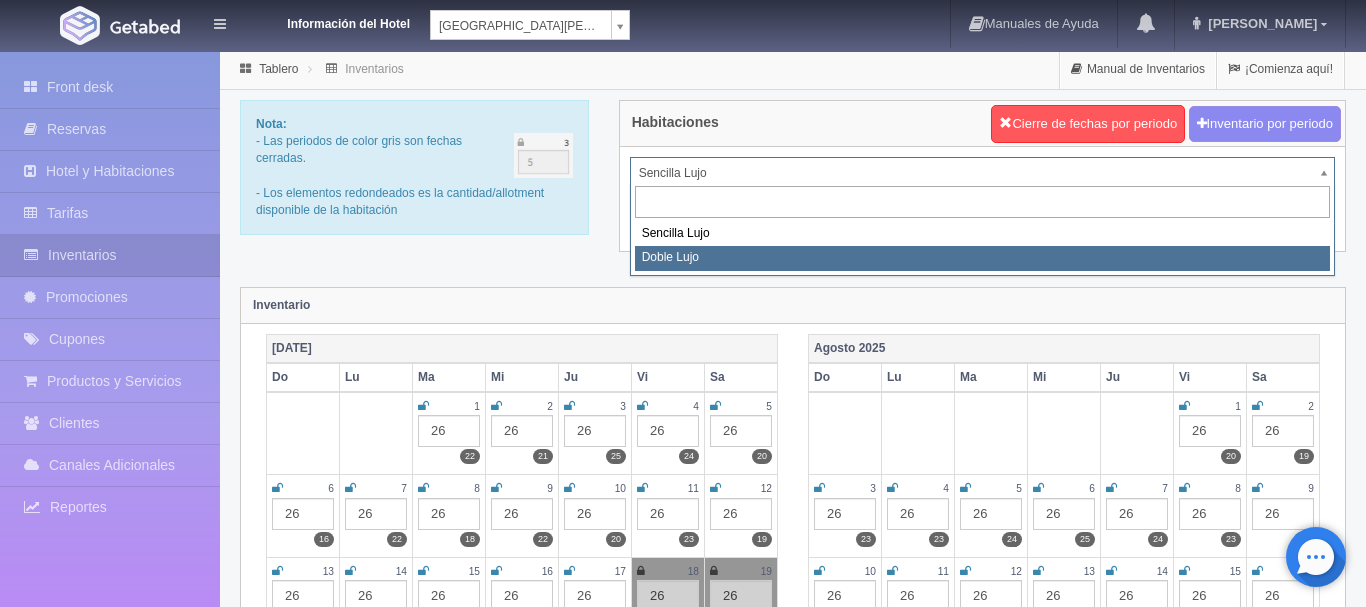 select on "577" 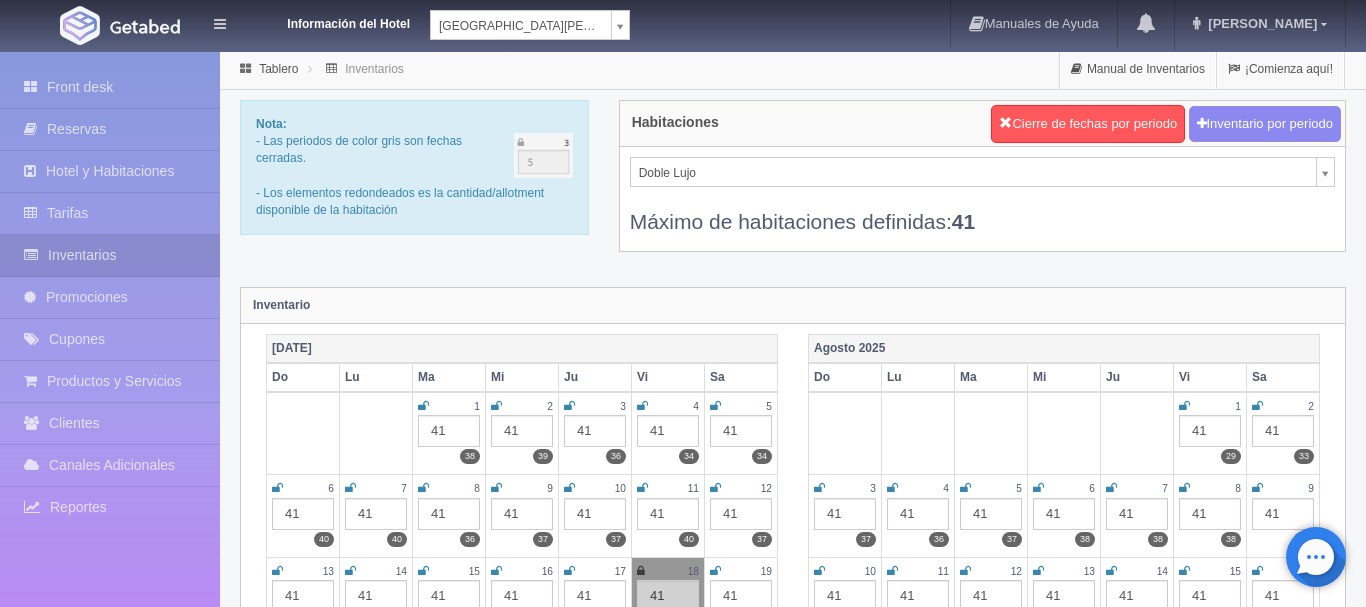 scroll, scrollTop: 204, scrollLeft: 0, axis: vertical 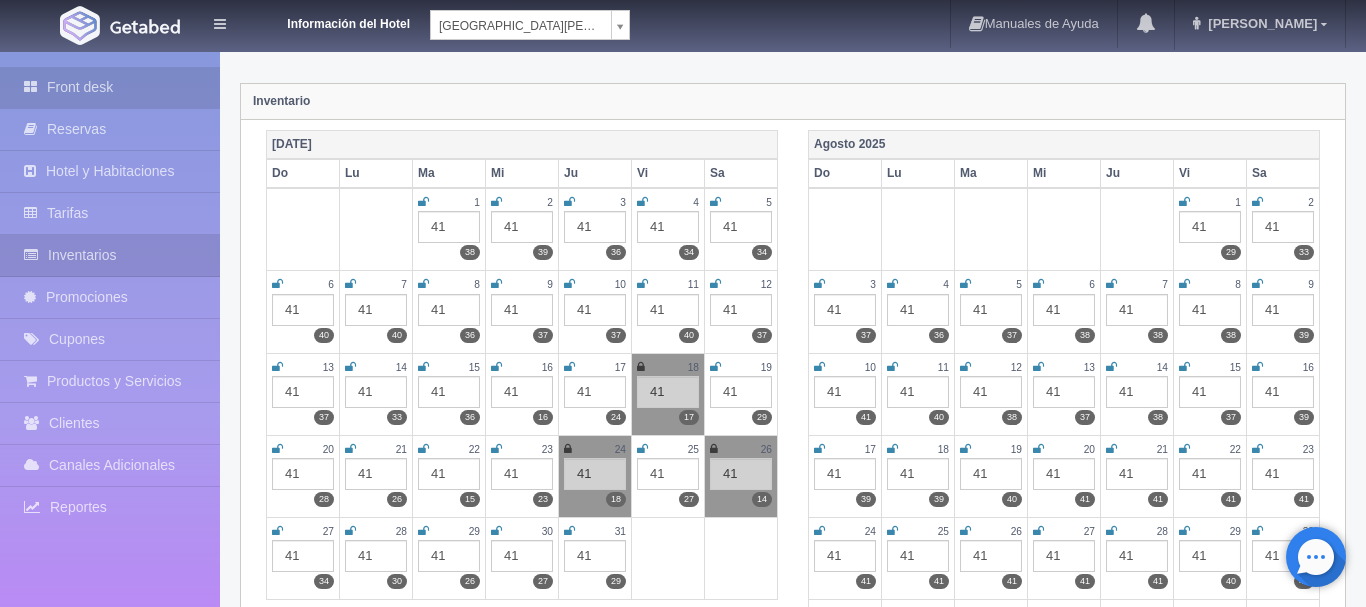 click on "Front desk" at bounding box center (110, 87) 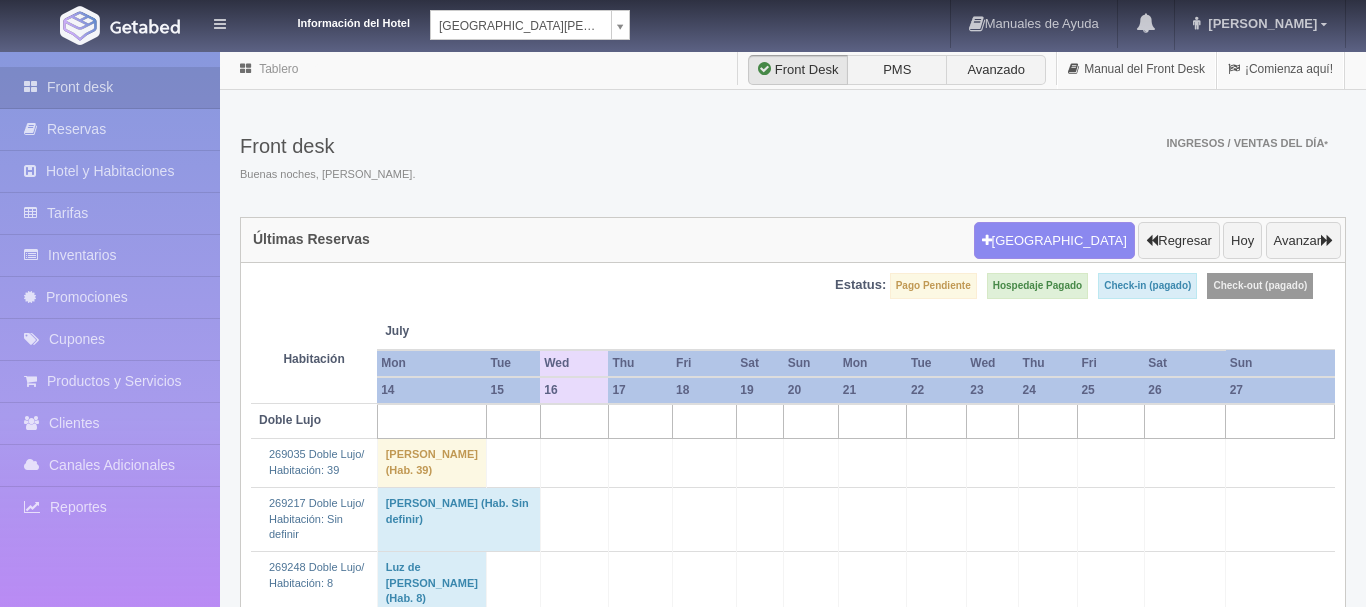 scroll, scrollTop: 0, scrollLeft: 0, axis: both 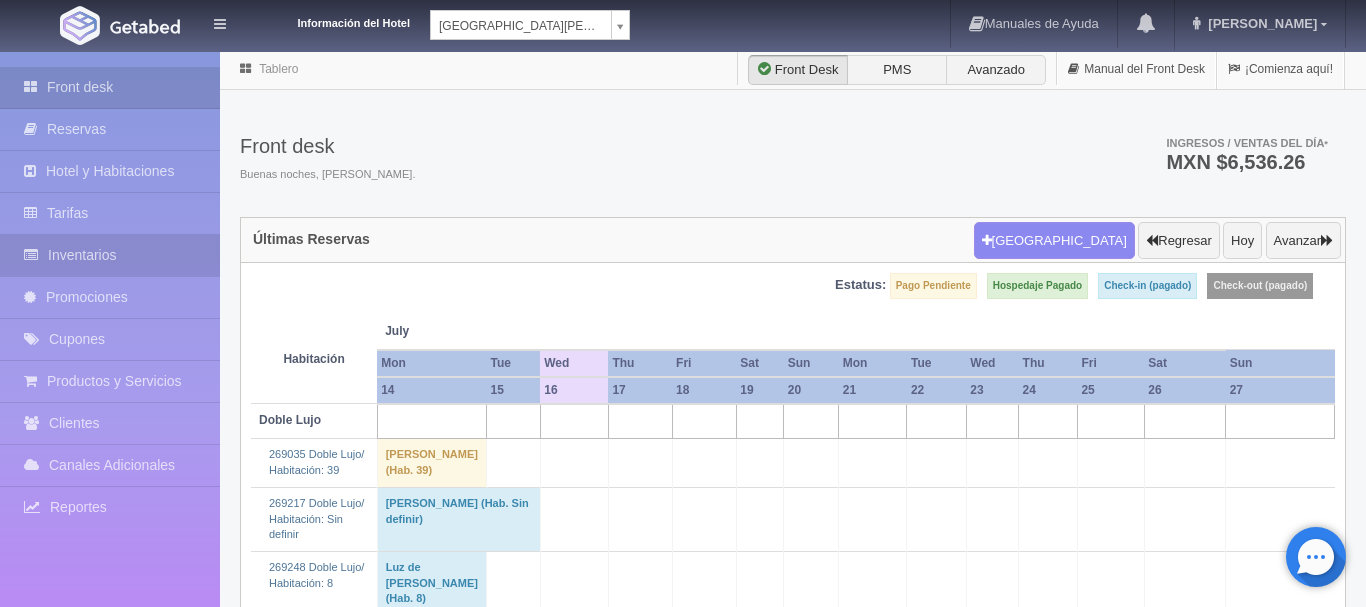 click on "Inventarios" at bounding box center (110, 255) 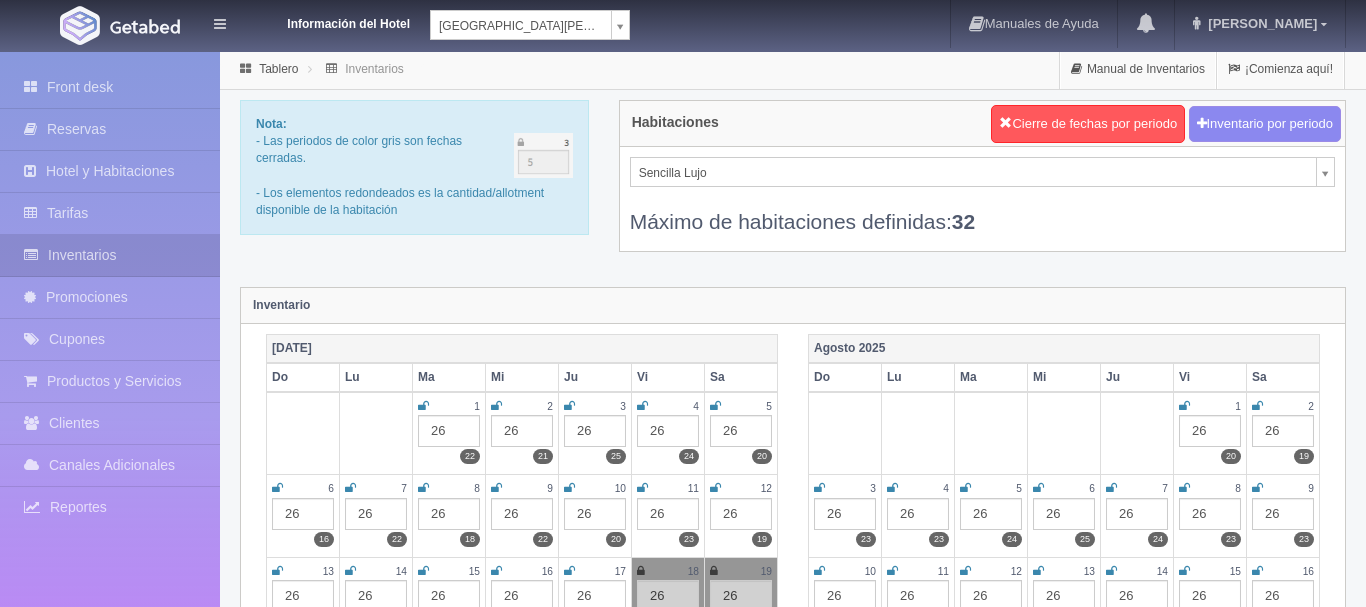 scroll, scrollTop: 0, scrollLeft: 0, axis: both 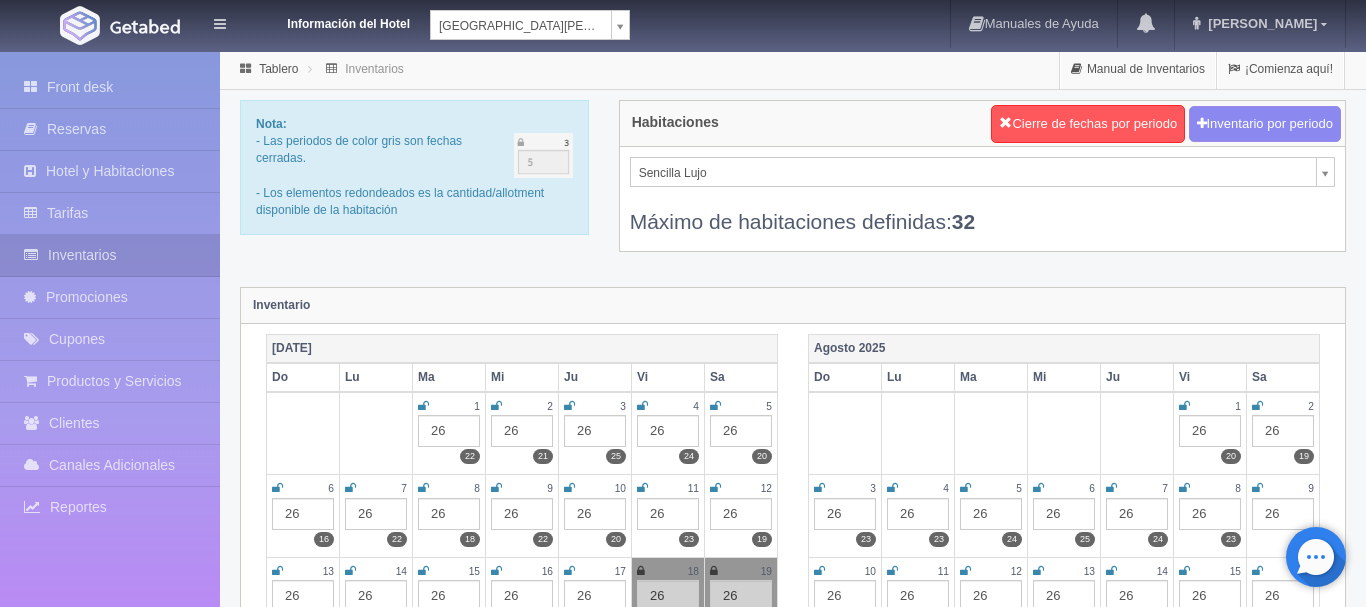 click on "Información del Hotel
HOTEL SAN FRANCISCO PLAZA
HOTEL SAN FRANCISCO PLAZA
HOTEL UNIVERSO
Hotel Latino
Manuales de Ayuda
Actualizaciones recientes
ana del carmen
Mi Perfil
Salir / Log Out
Procesando...
Front desk
Reservas
Hotel y Habitaciones
Tarifas
Inventarios
Promociones
Cupones
Productos y Servicios" at bounding box center (683, 1776) 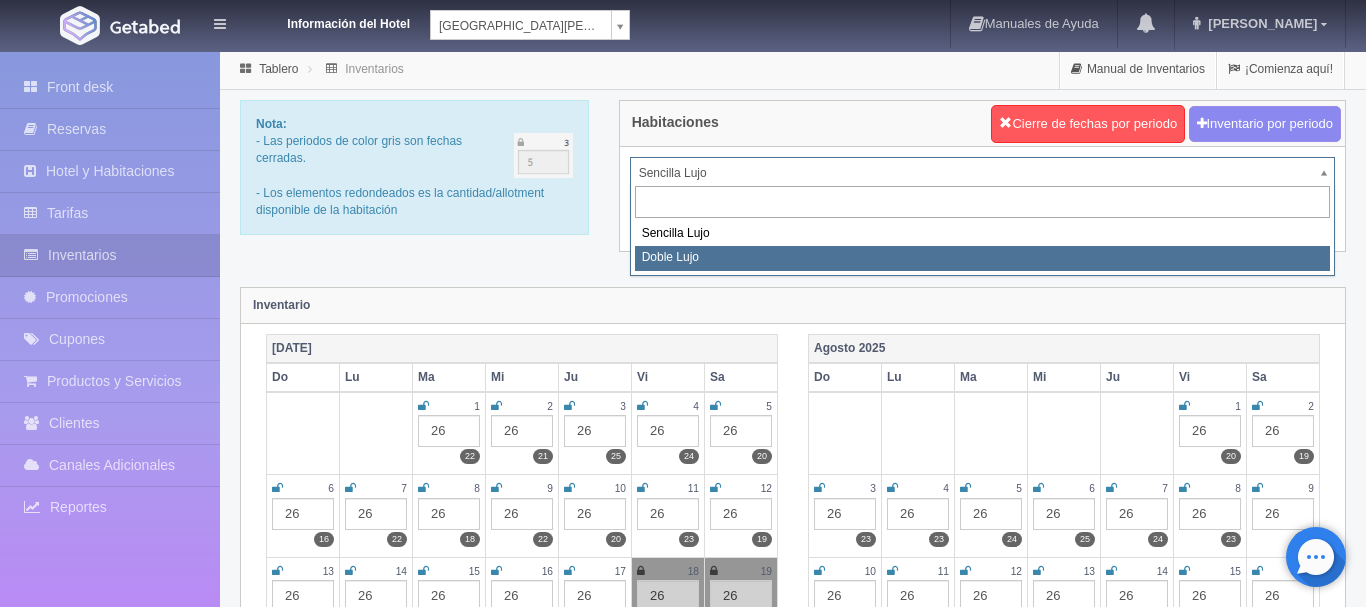 select on "577" 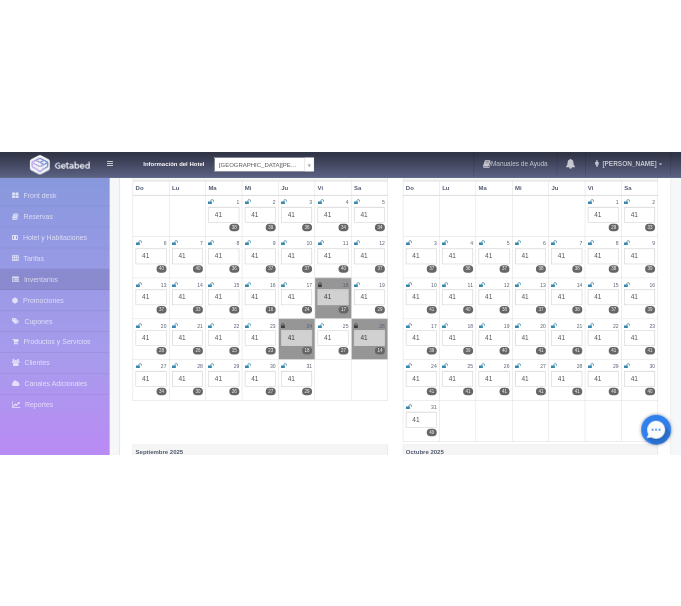scroll, scrollTop: 306, scrollLeft: 0, axis: vertical 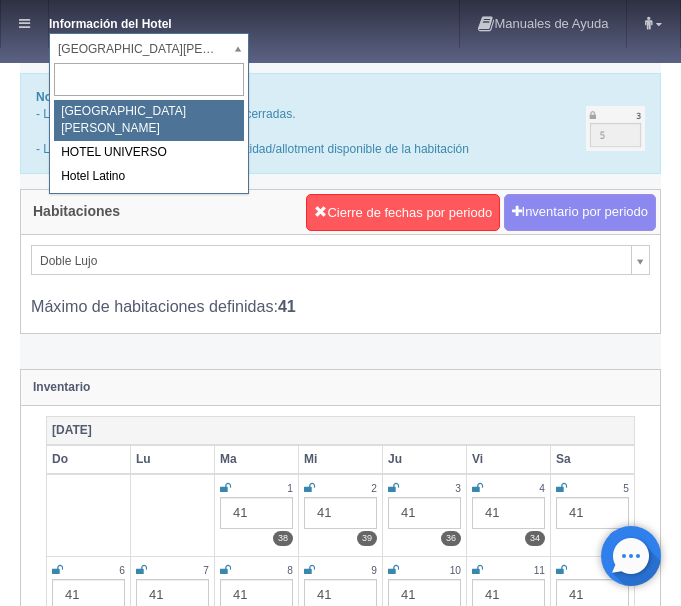 click on "Información del Hotel
[GEOGRAPHIC_DATA][PERSON_NAME] [GEOGRAPHIC_DATA][PERSON_NAME]
Manuales de Ayuda
Actualizaciones recientes
[PERSON_NAME]
Mi Perfil
Salir / Log Out
Procesando...
Front desk
Reservas
Hotel y Habitaciones
Tarifas
Inventarios
Promociones
Cupones
Productos y Servicios" at bounding box center [340, 3149] 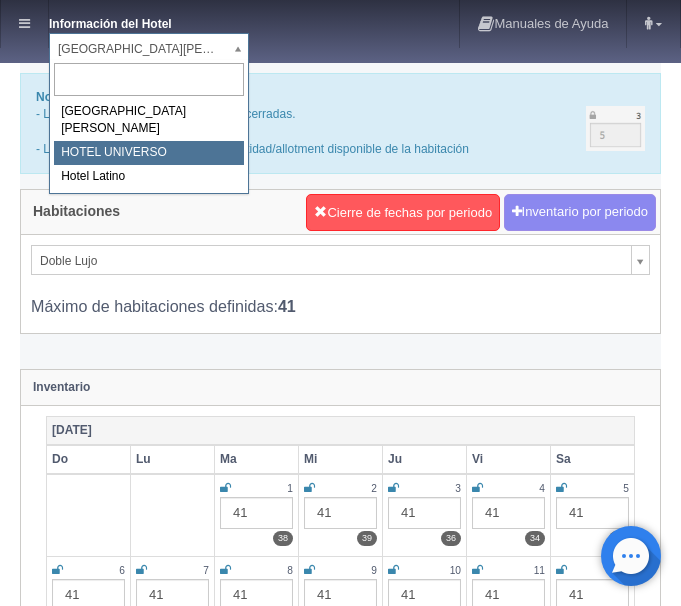 select on "358" 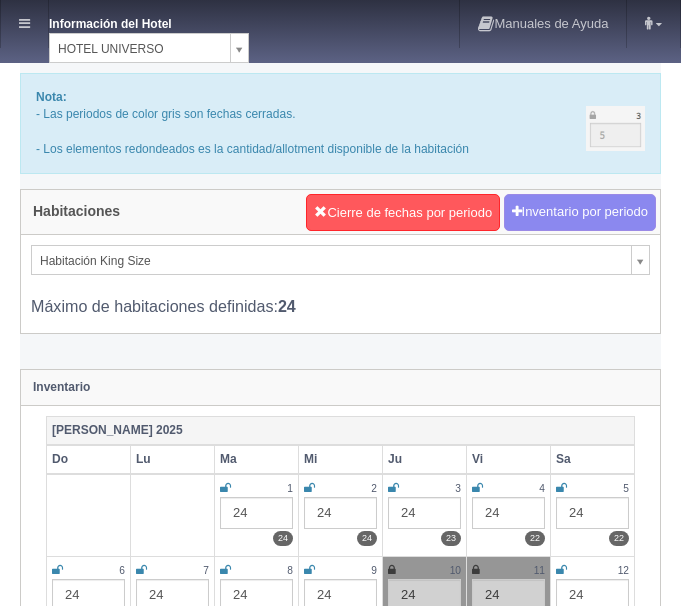 scroll, scrollTop: 0, scrollLeft: 0, axis: both 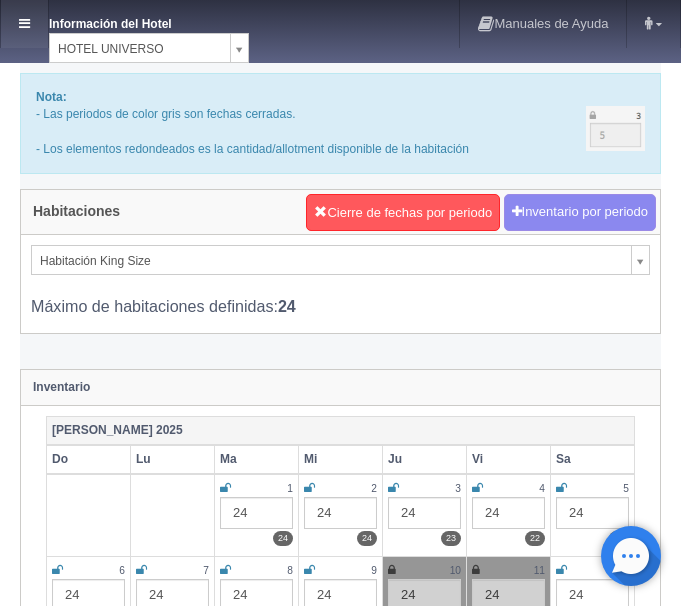 click at bounding box center (24, 23) 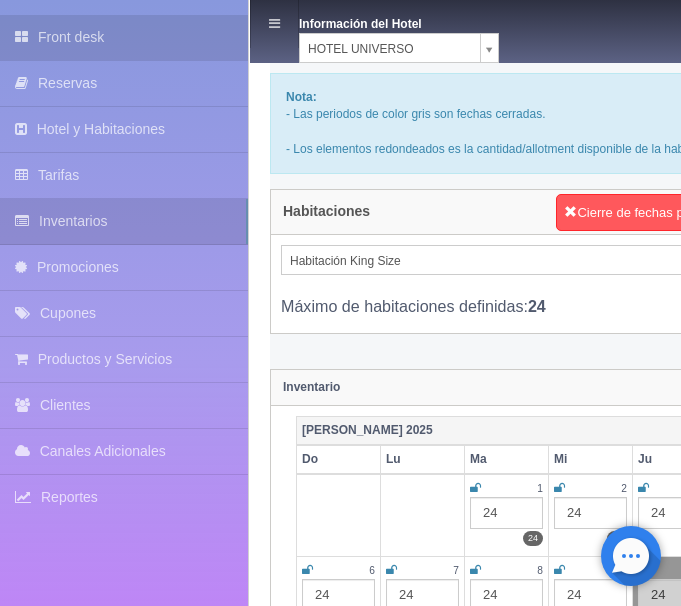 click on "Front desk" at bounding box center [124, 37] 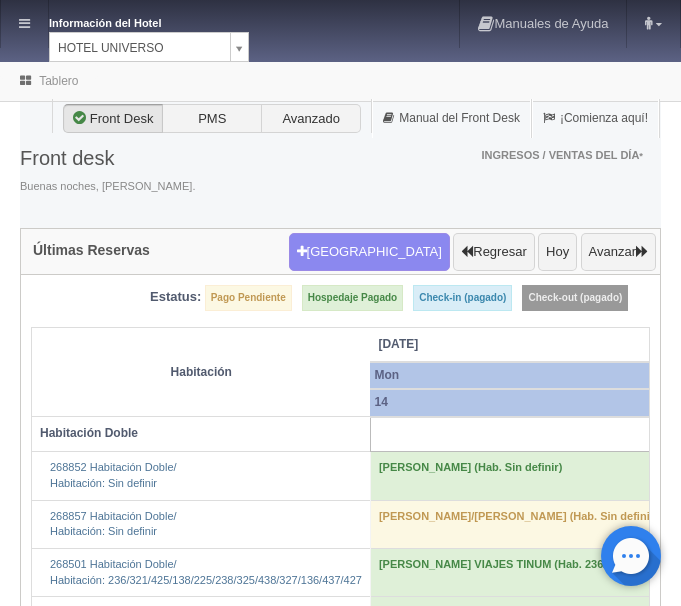 scroll, scrollTop: 0, scrollLeft: 0, axis: both 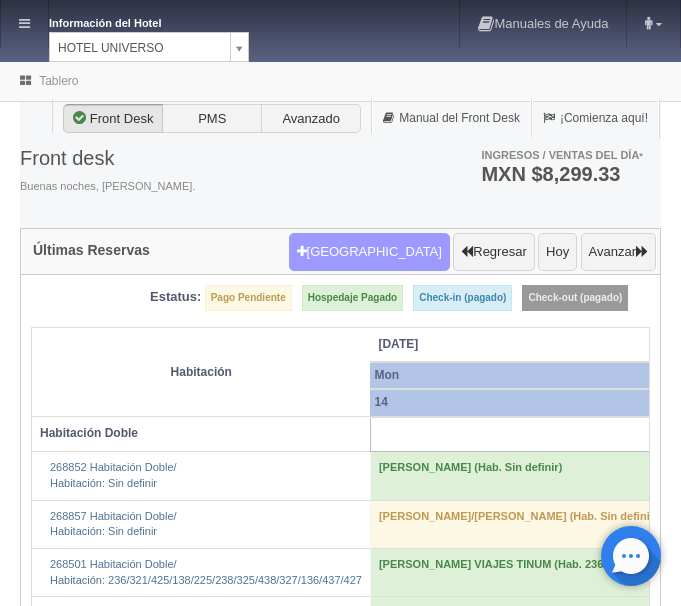 click on "Nueva Reserva" at bounding box center [369, 252] 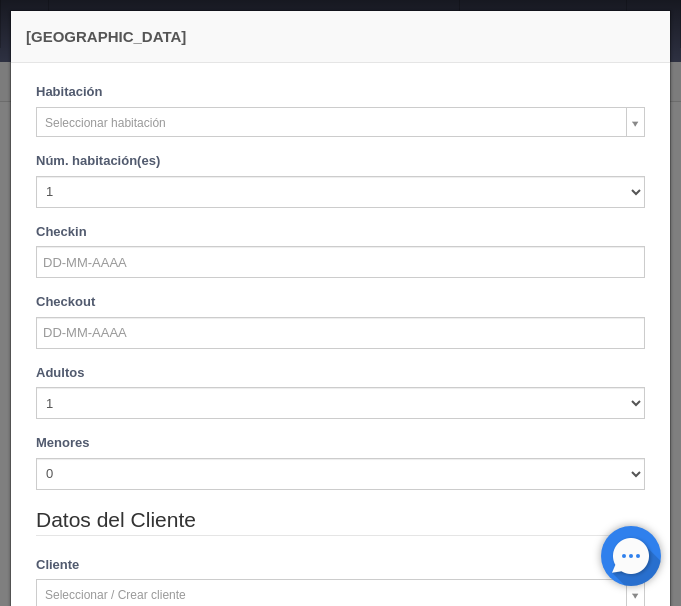 checkbox on "false" 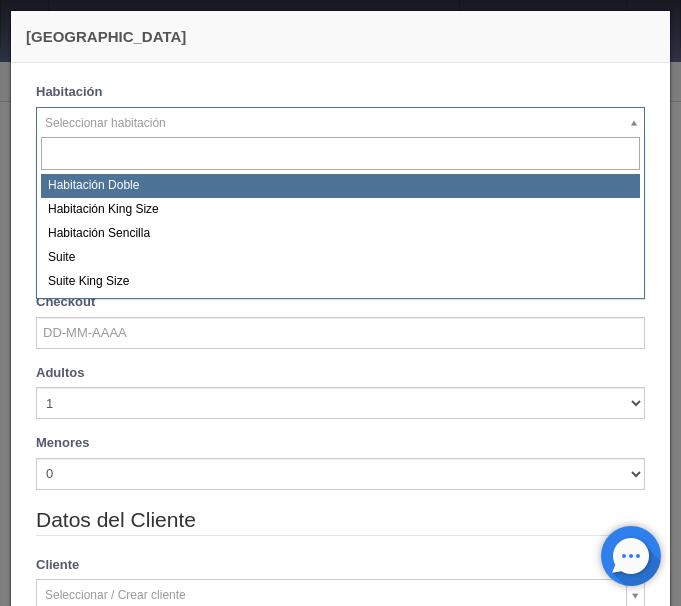 select on "583" 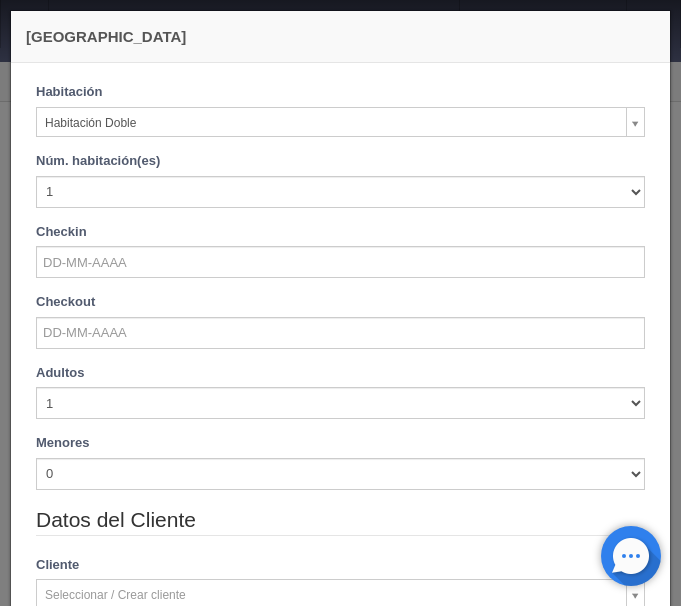 checkbox on "false" 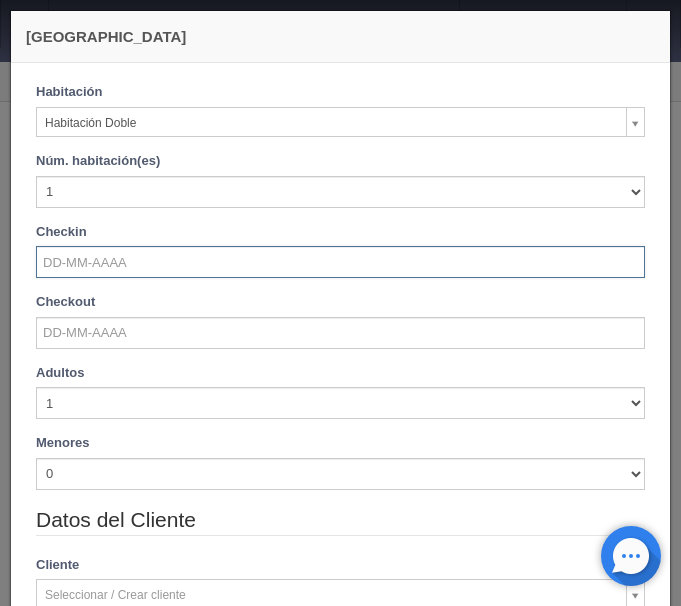 click at bounding box center (340, 262) 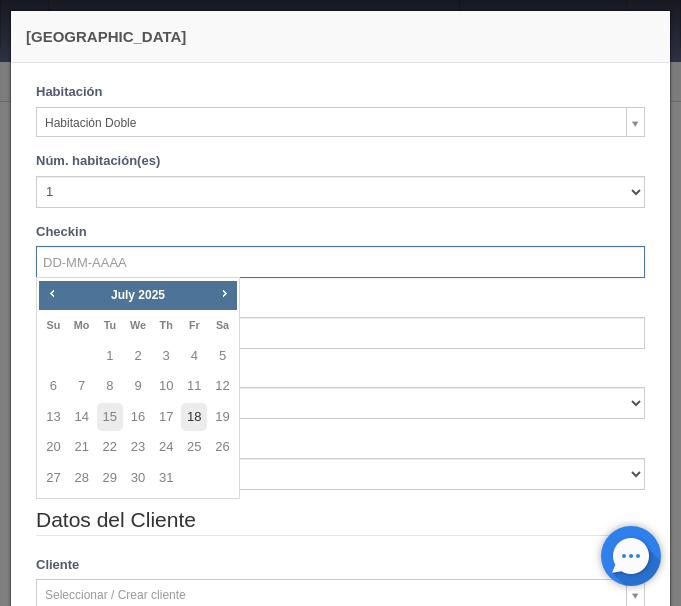 click on "18" at bounding box center (194, 417) 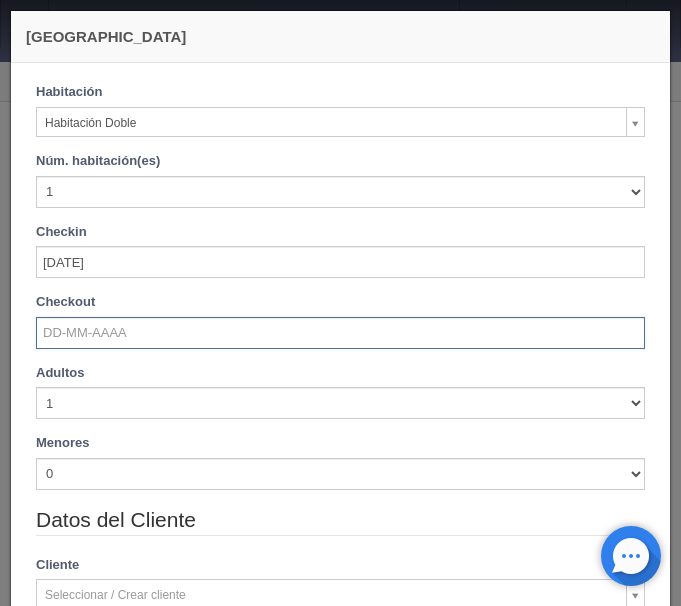 click at bounding box center (340, 333) 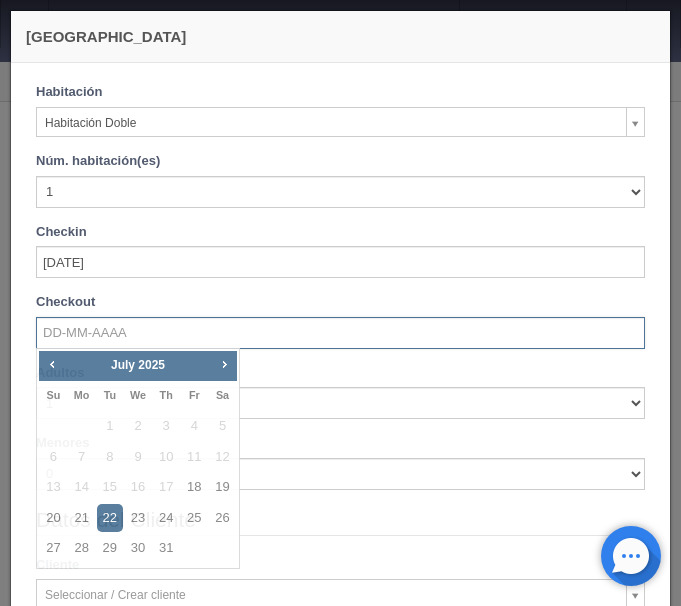 checkbox on "false" 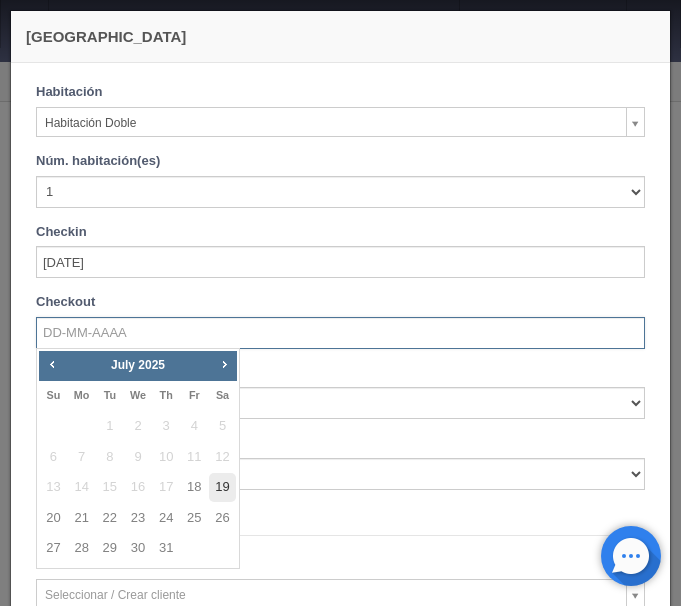 click on "19" at bounding box center (222, 487) 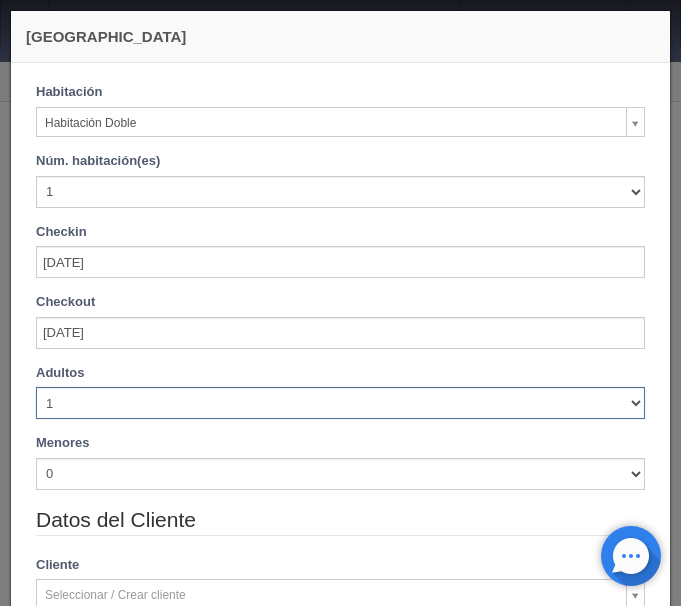 click on "1
2
3
4
5
6
7
8
9
10" at bounding box center [340, 403] 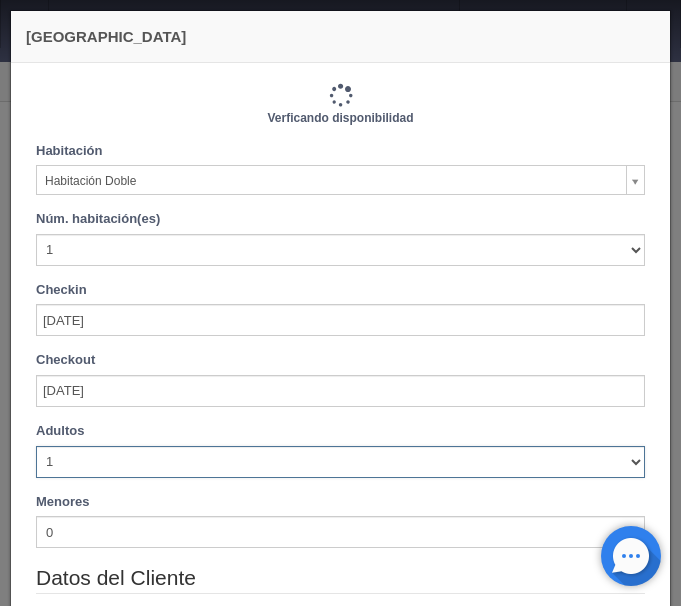 type on "1030.00" 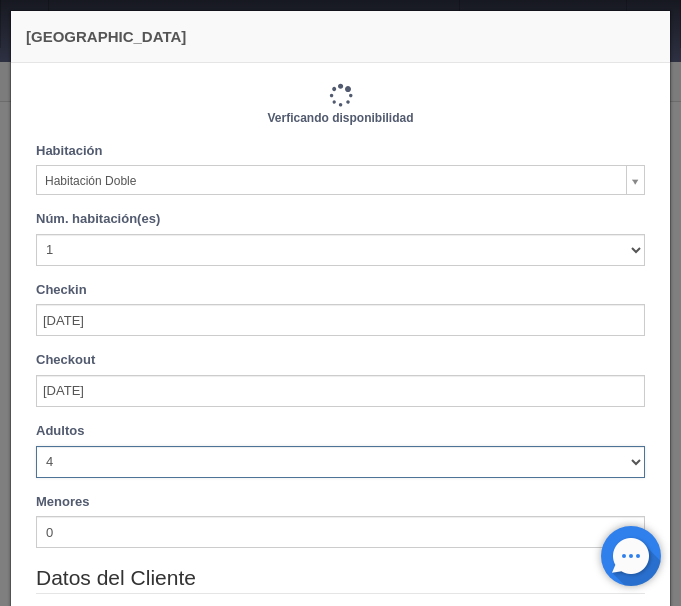 click on "4" at bounding box center (0, 0) 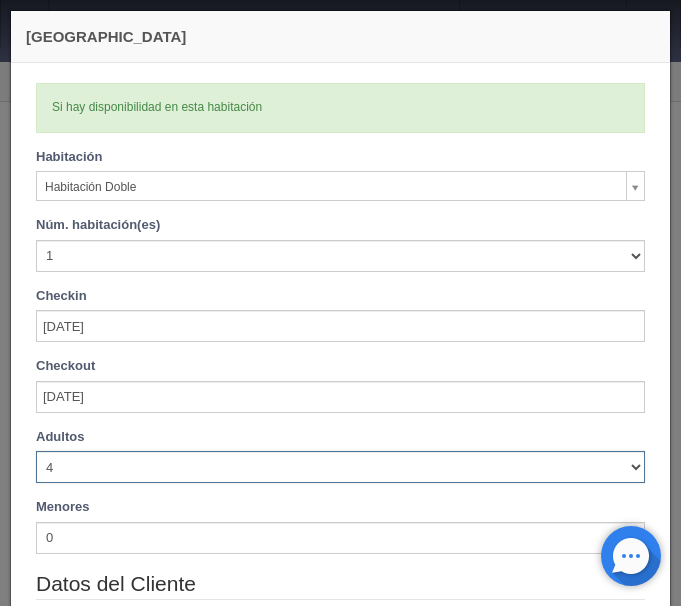 type 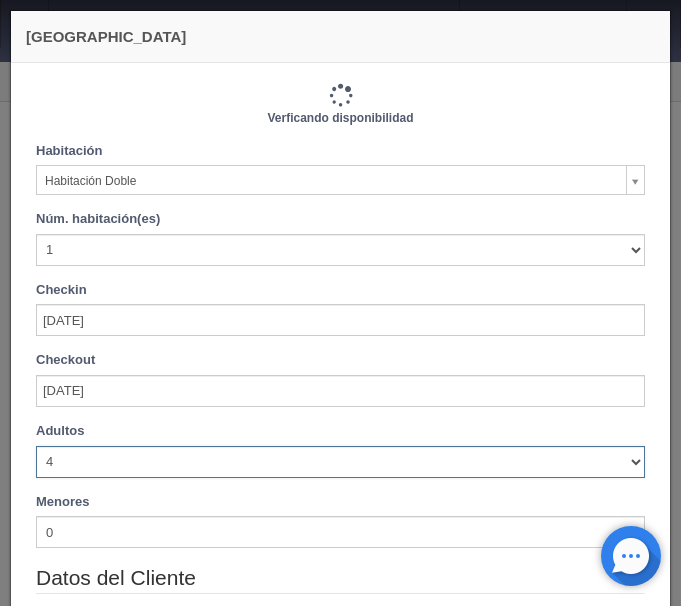 type on "1110.00" 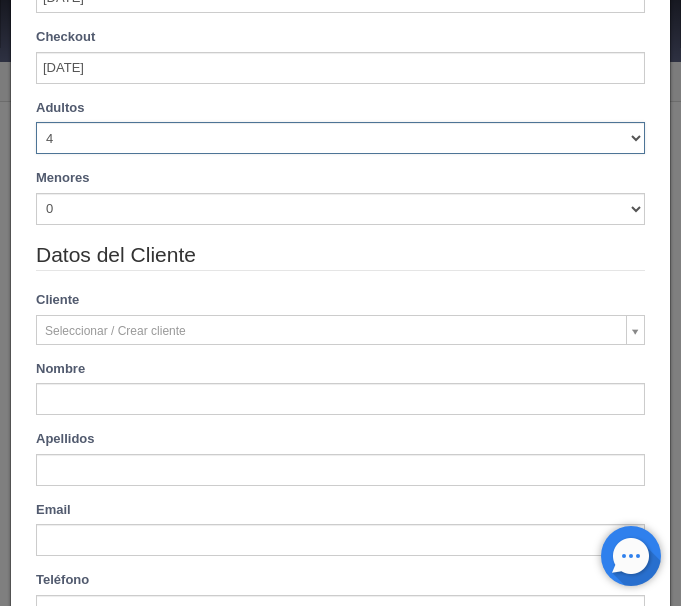 scroll, scrollTop: 336, scrollLeft: 0, axis: vertical 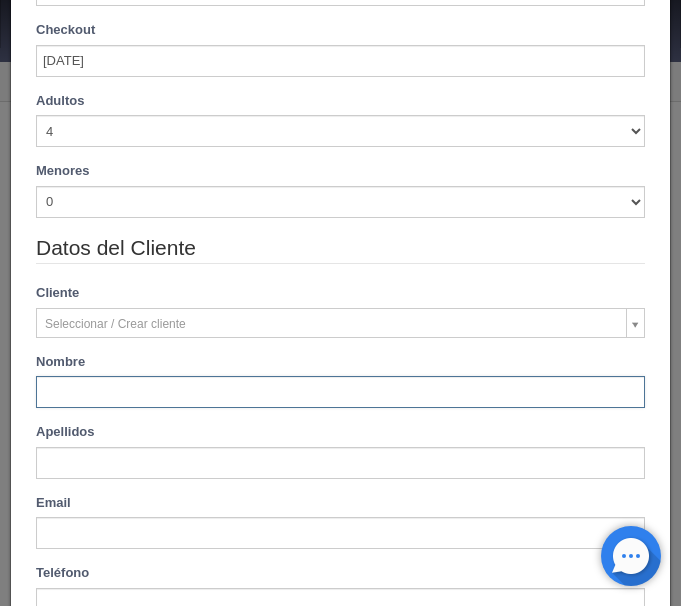 click at bounding box center [340, 392] 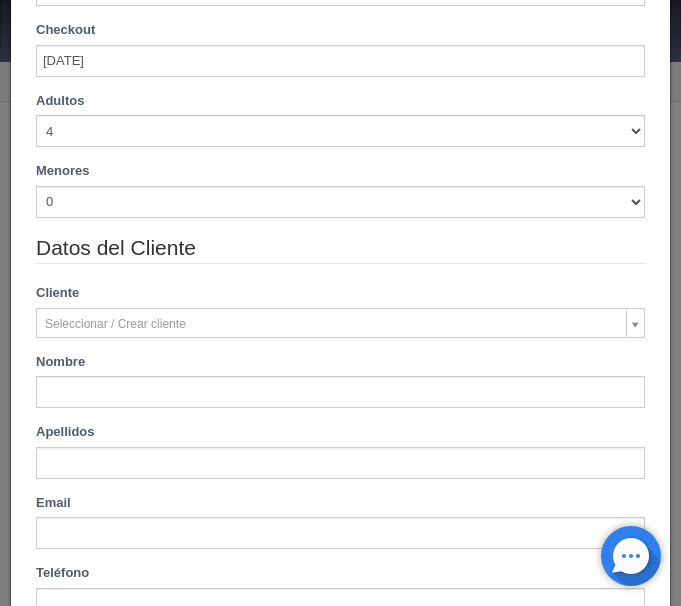 type on "[PERSON_NAME]" 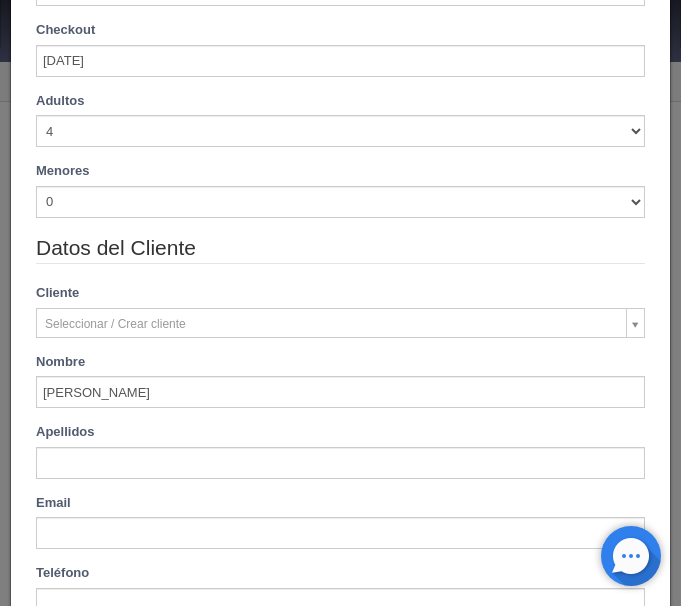 click at bounding box center (340, 463) 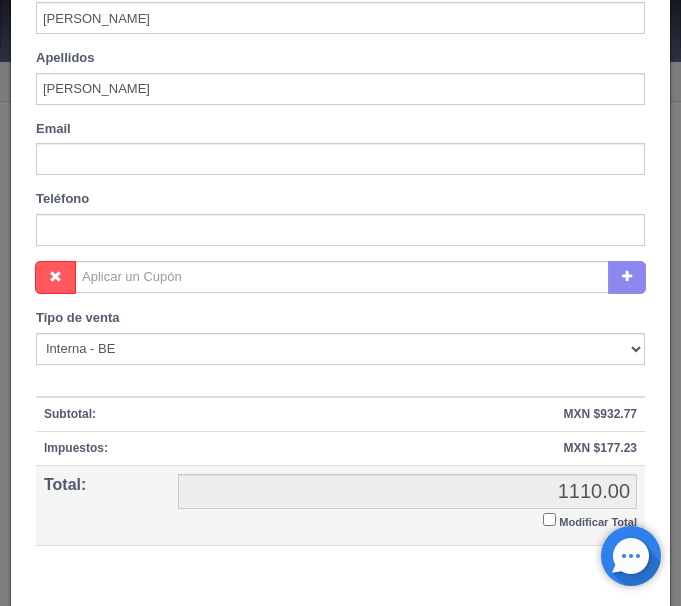scroll, scrollTop: 815, scrollLeft: 0, axis: vertical 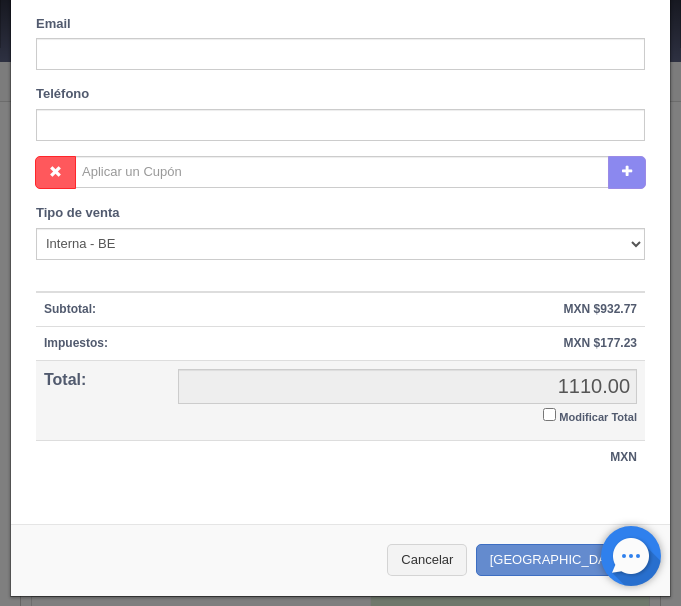 click on "Modificar Total" at bounding box center (549, 414) 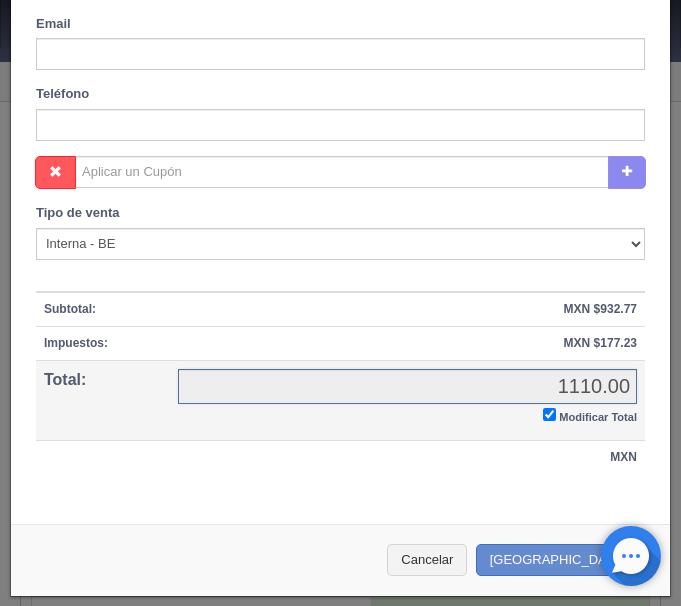 checkbox on "true" 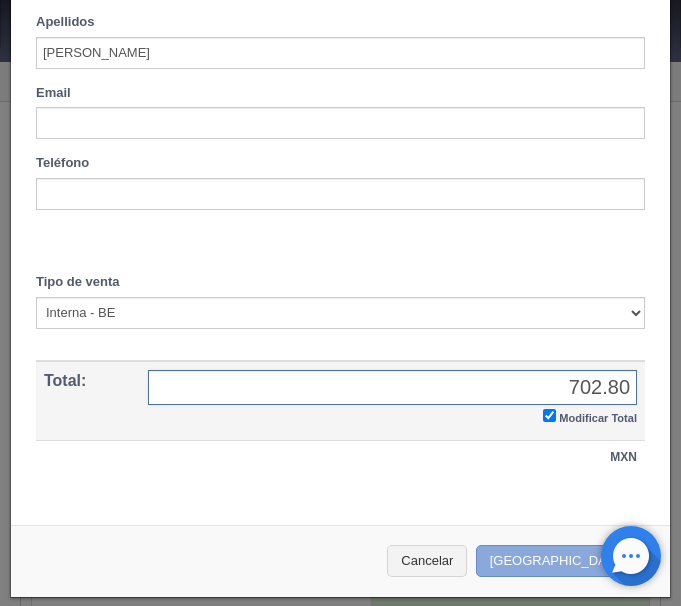 type on "702.80" 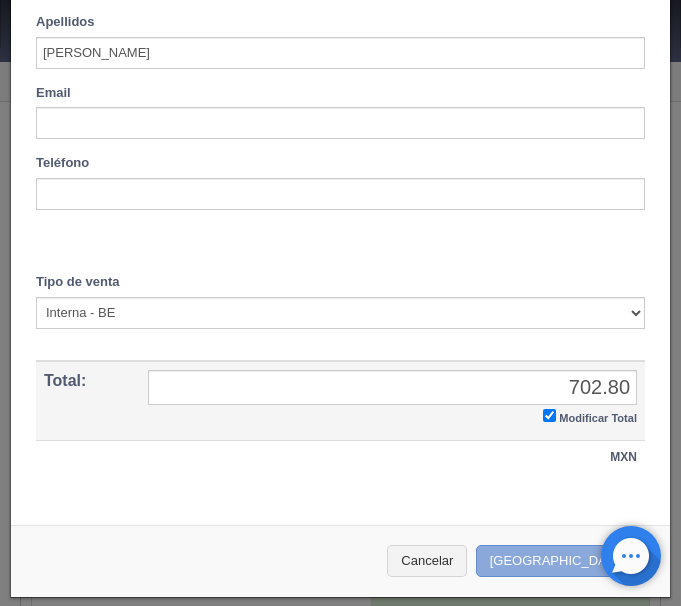click on "Crear Reserva" at bounding box center [563, 561] 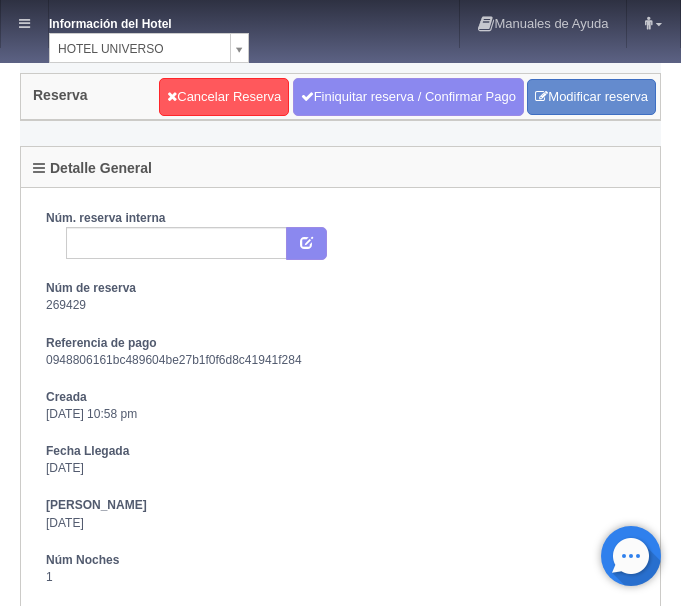 scroll, scrollTop: 0, scrollLeft: 0, axis: both 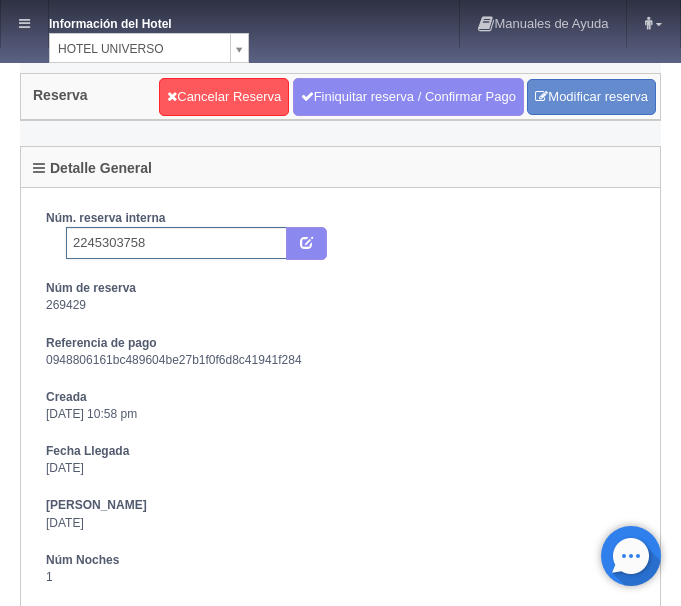 click on "2245303758" at bounding box center [176, 243] 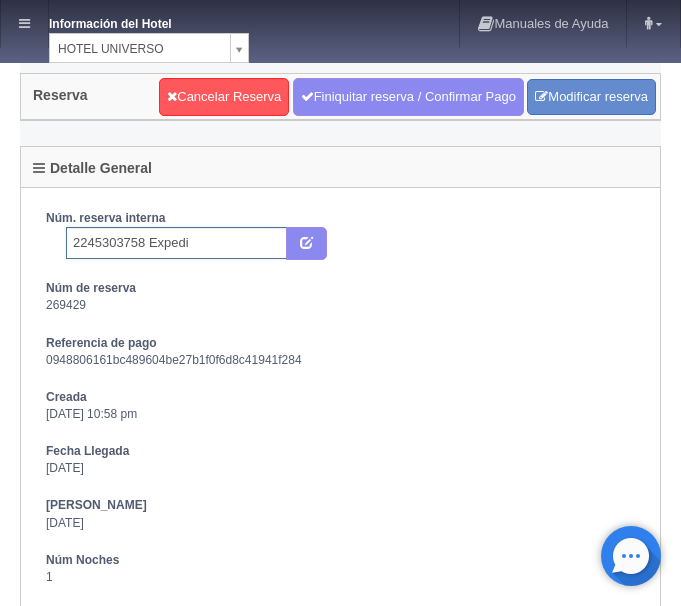 type on "2245303758 Expedia" 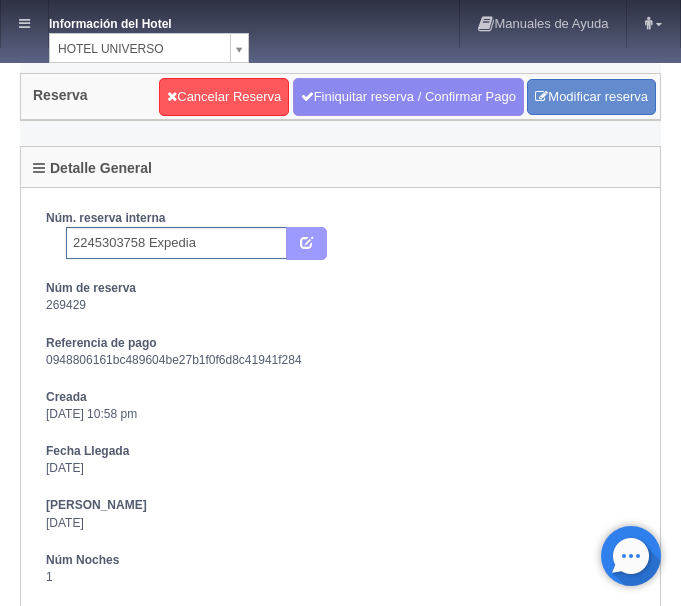 click at bounding box center (306, 241) 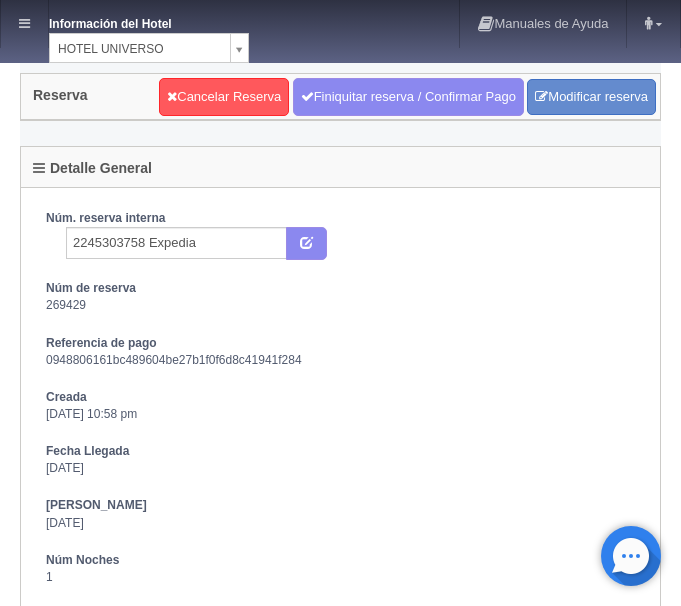 scroll, scrollTop: 0, scrollLeft: 0, axis: both 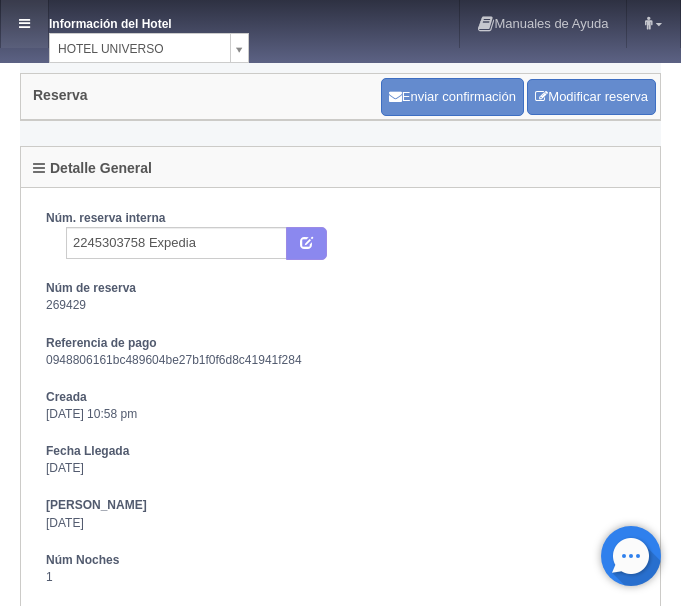 click at bounding box center (24, 24) 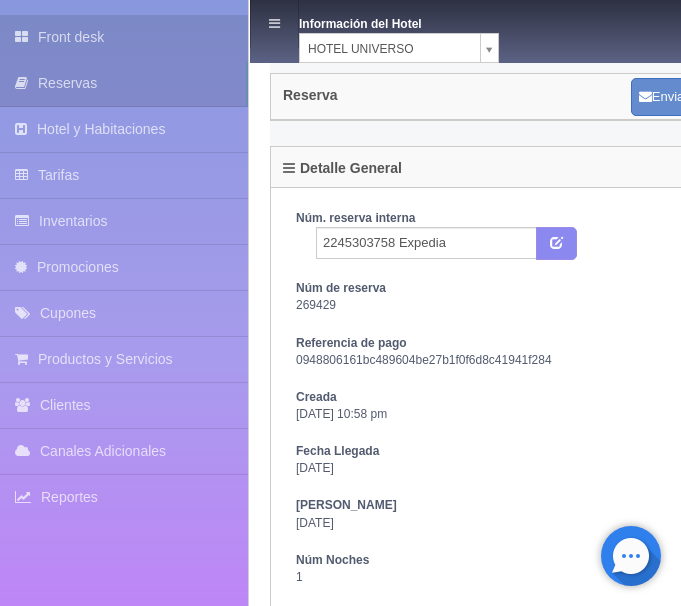 click on "Front desk" at bounding box center (124, 37) 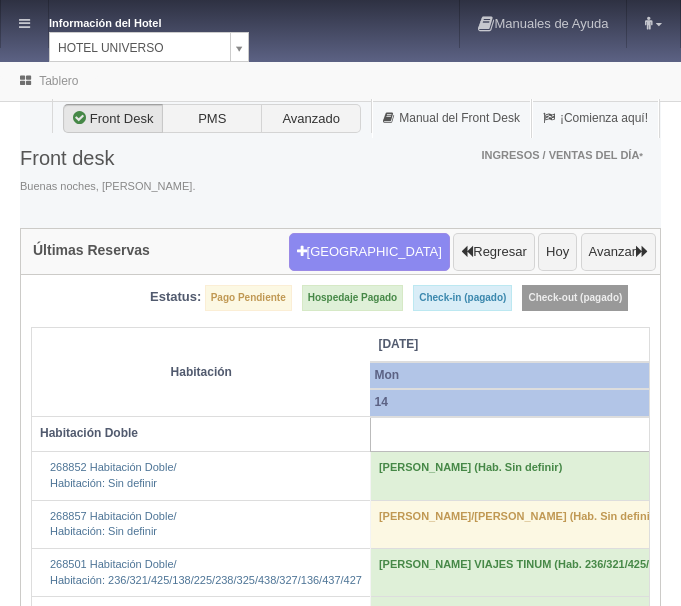 scroll, scrollTop: 0, scrollLeft: 0, axis: both 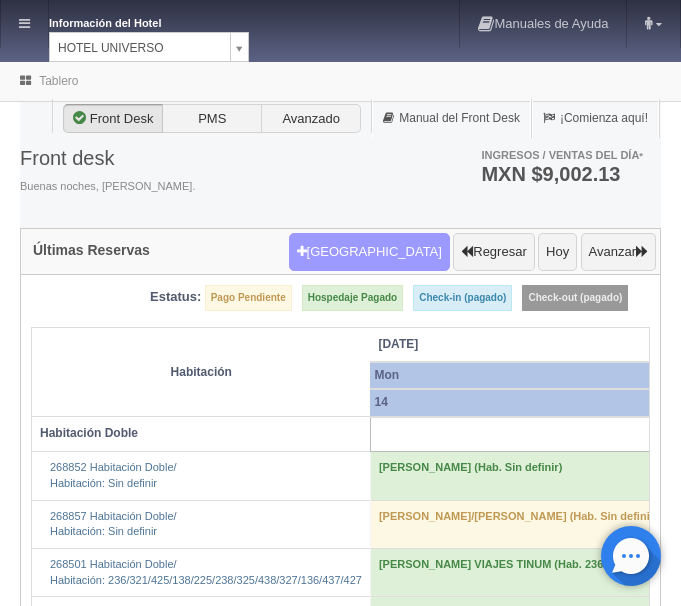 click on "Nueva Reserva" at bounding box center [369, 252] 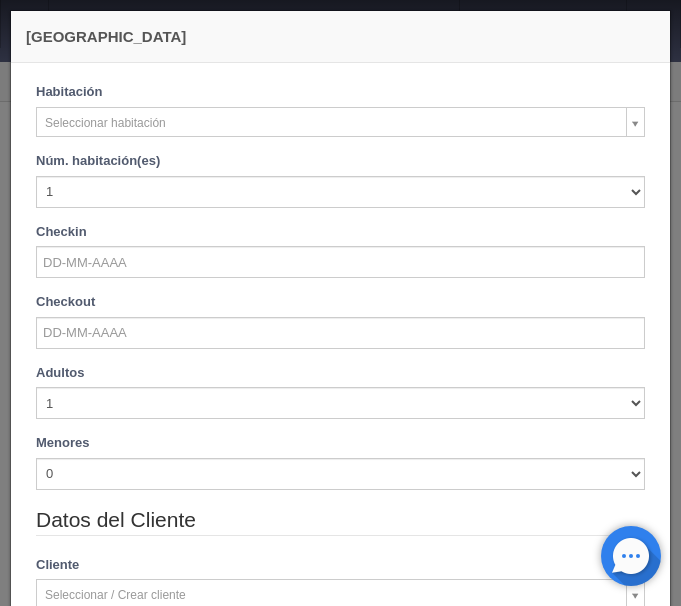 checkbox on "false" 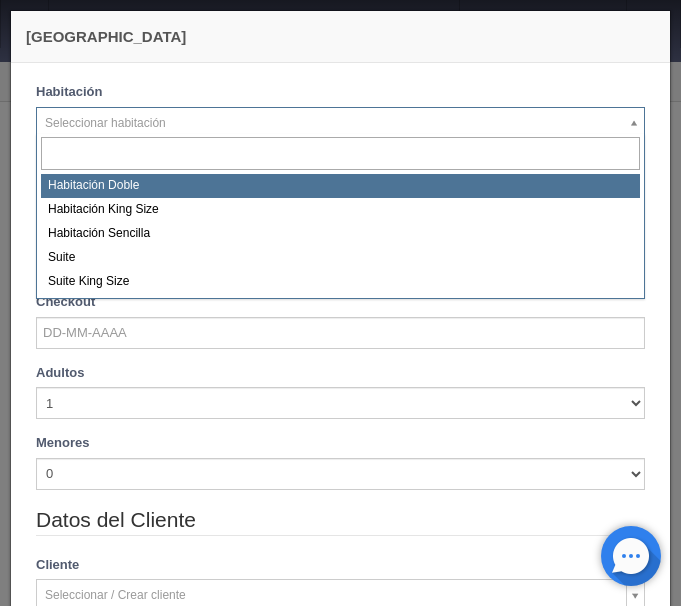 click on "Información del Hotel
[GEOGRAPHIC_DATA][PERSON_NAME]
Manuales de Ayuda
Actualizaciones recientes
[PERSON_NAME]
Mi Perfil
Salir / Log Out
Procesando...
Front desk
Reservas
Hotel y Habitaciones
Tarifas
Inventarios
Promociones
Cupones
Productos y Servicios" at bounding box center [340, 3442] 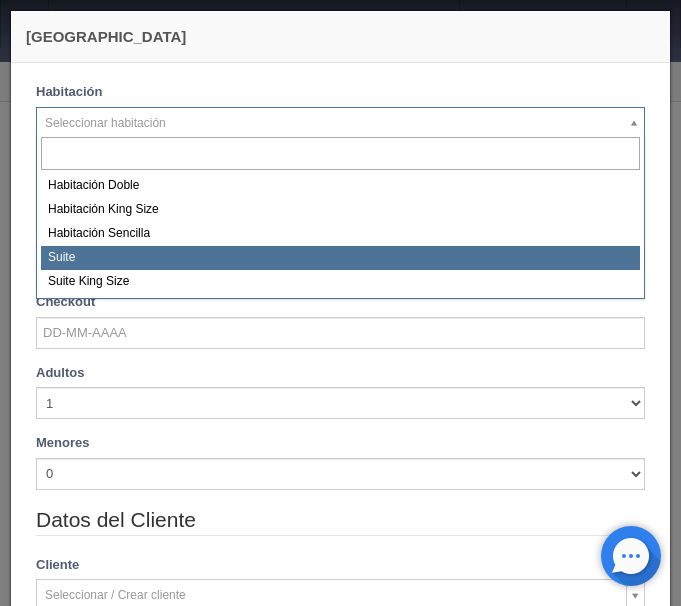 select on "584" 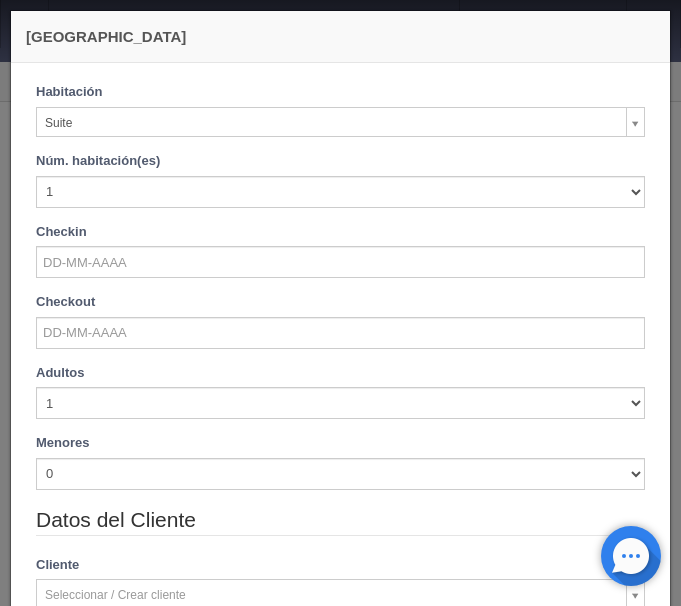 checkbox on "false" 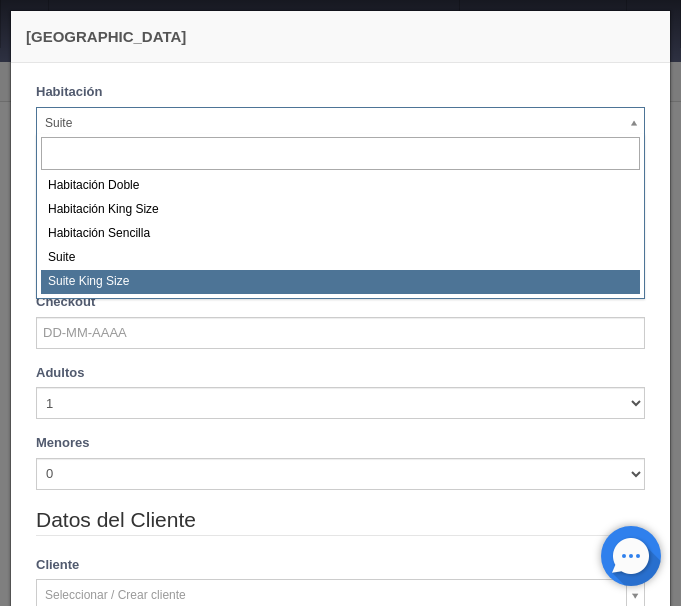 select on "588" 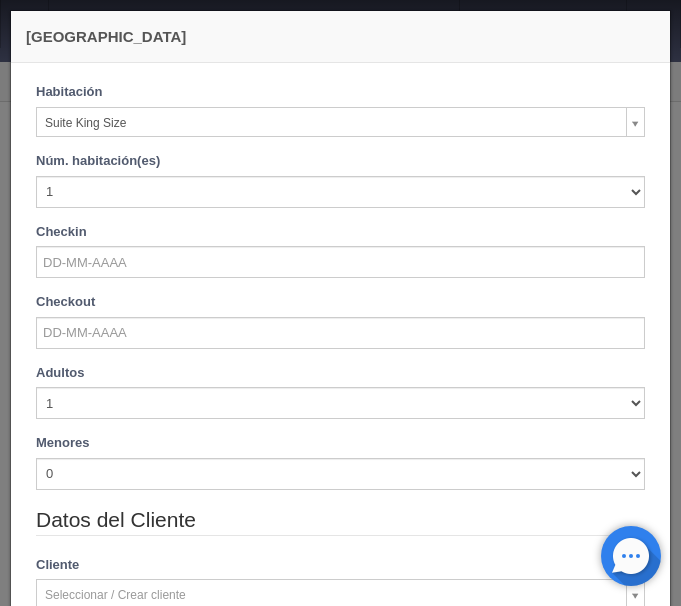 checkbox on "false" 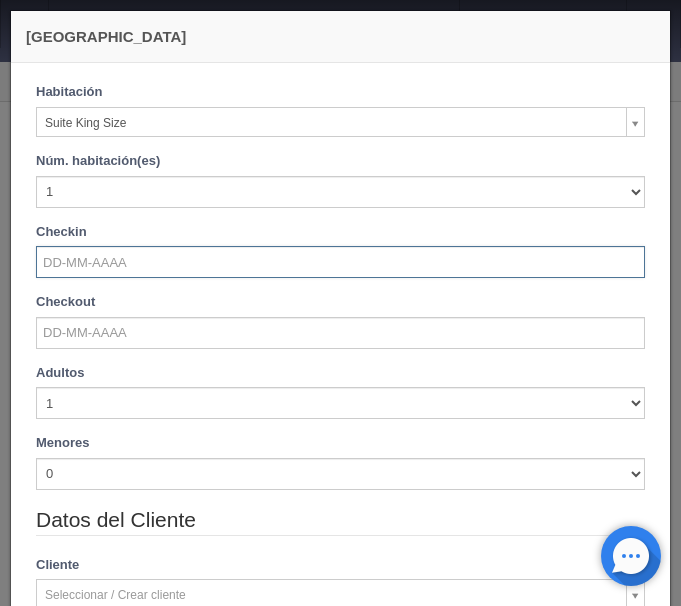 click at bounding box center [340, 262] 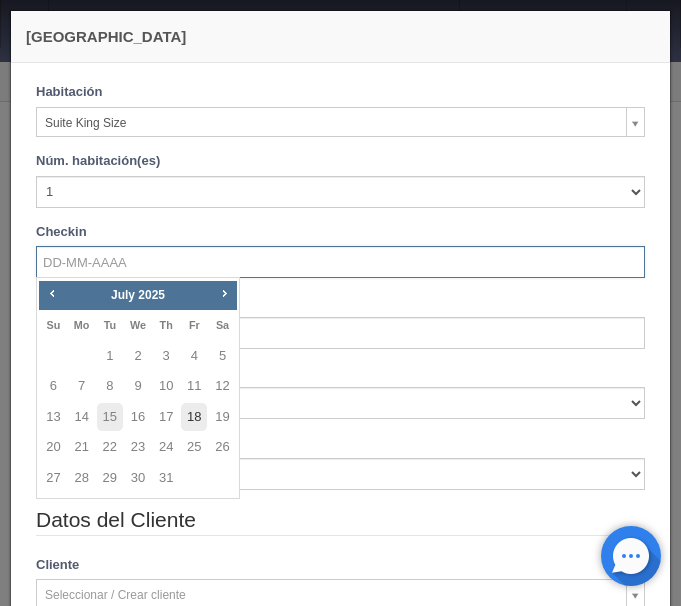 click on "18" at bounding box center [194, 417] 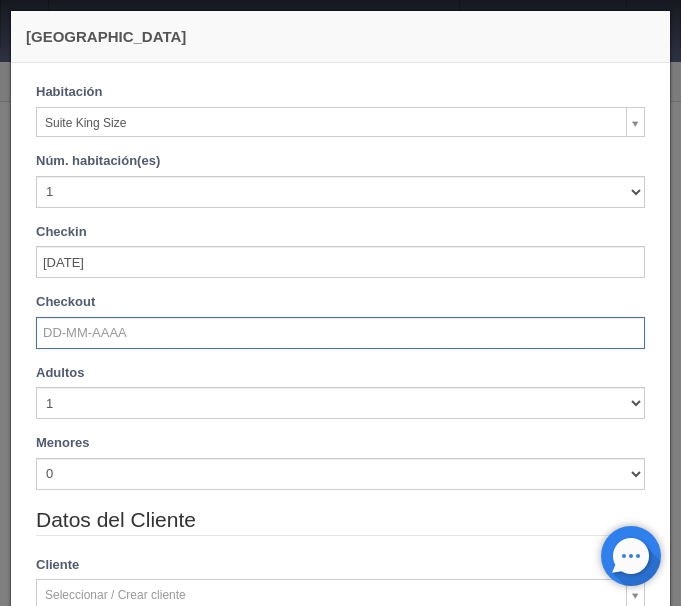 click at bounding box center (340, 333) 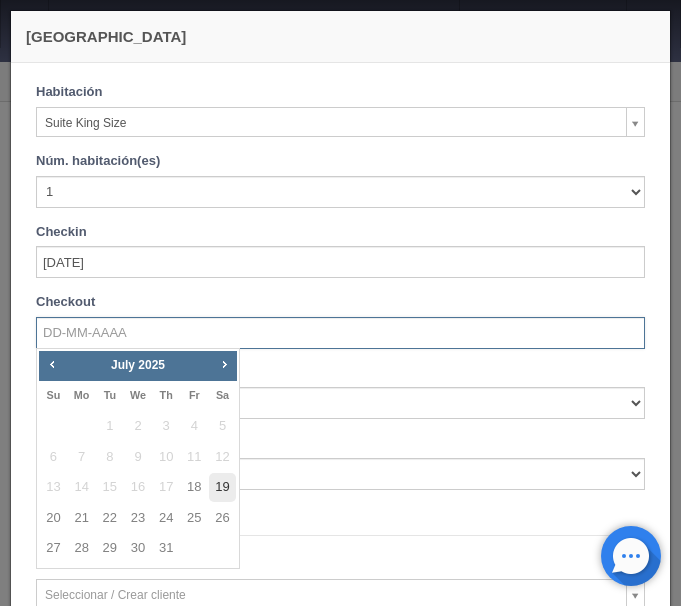 click on "19" at bounding box center [222, 487] 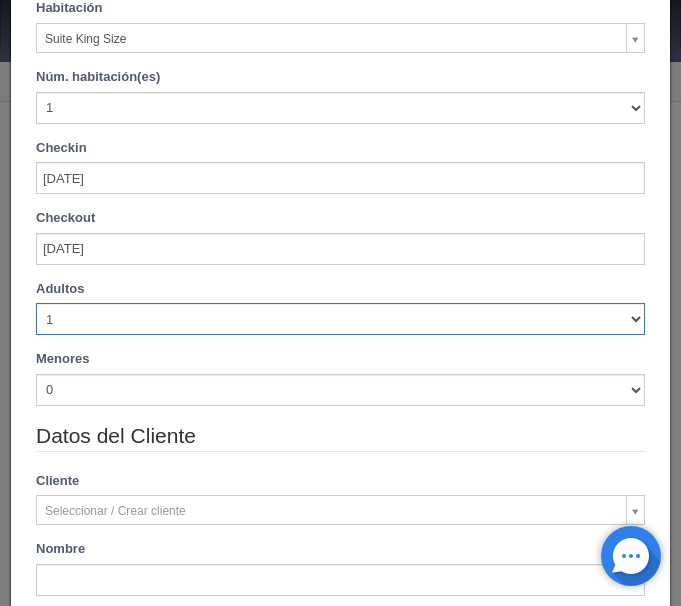 click on "1
2
3
4
5
6
7
8
9
10" at bounding box center [340, 319] 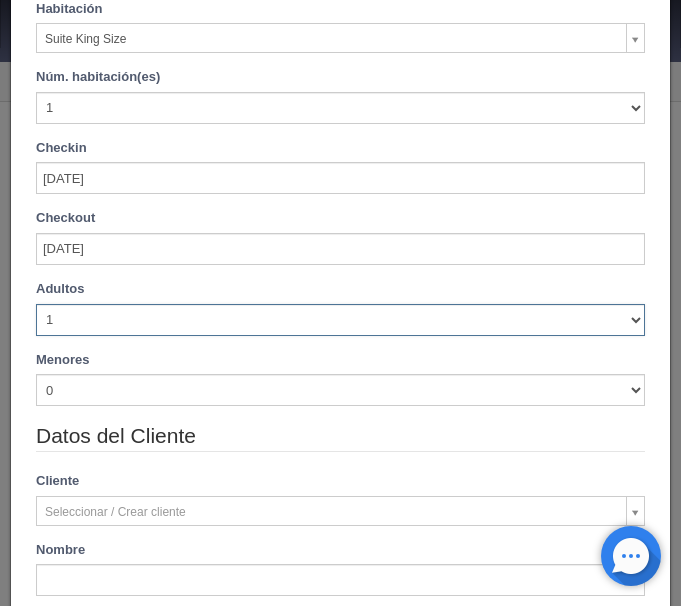 type on "1210.00" 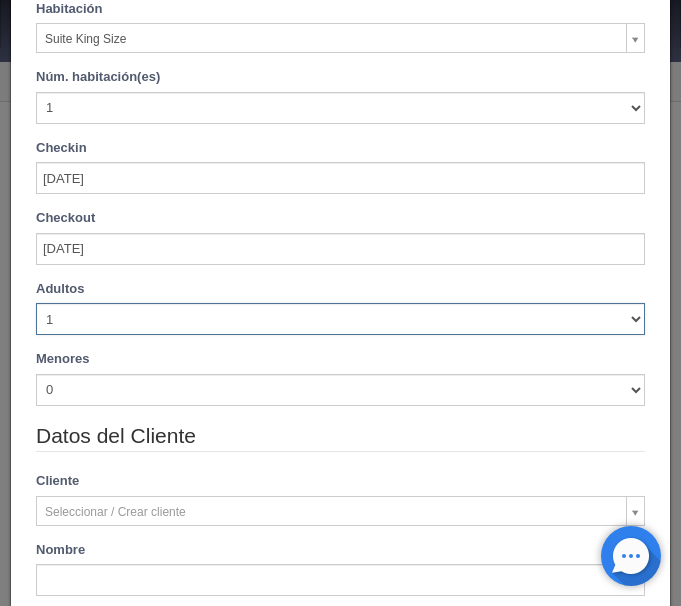 select on "3" 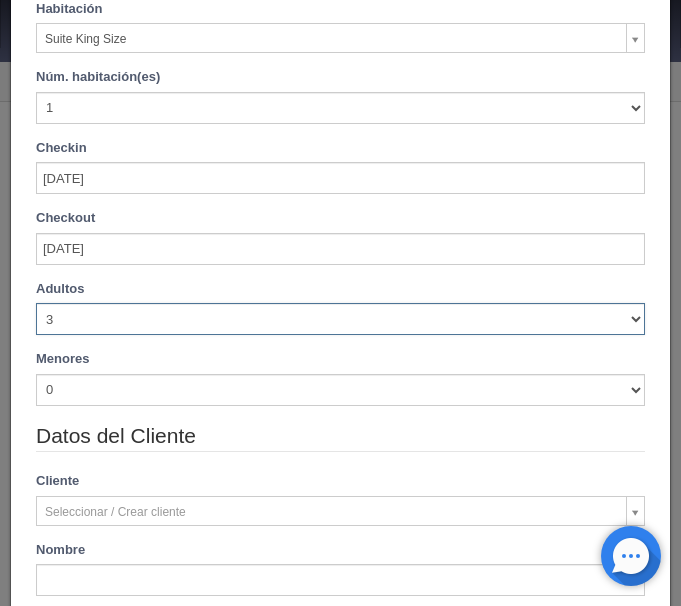 click on "3" at bounding box center [0, 0] 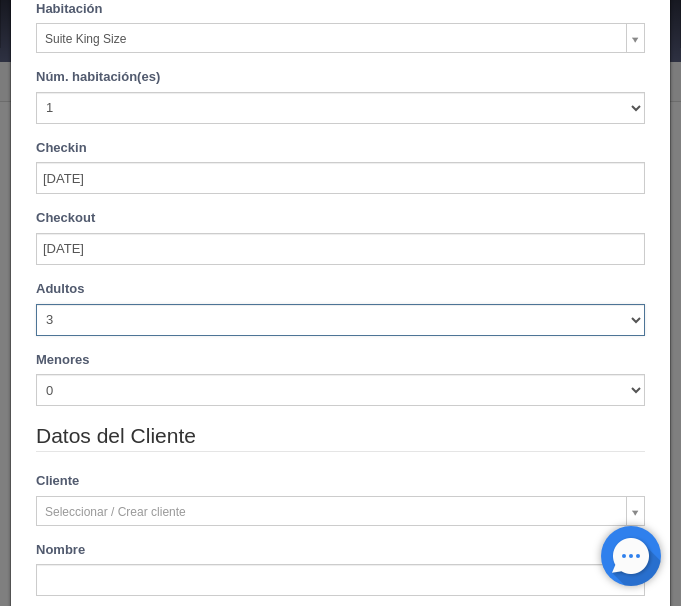 scroll, scrollTop: 0, scrollLeft: 0, axis: both 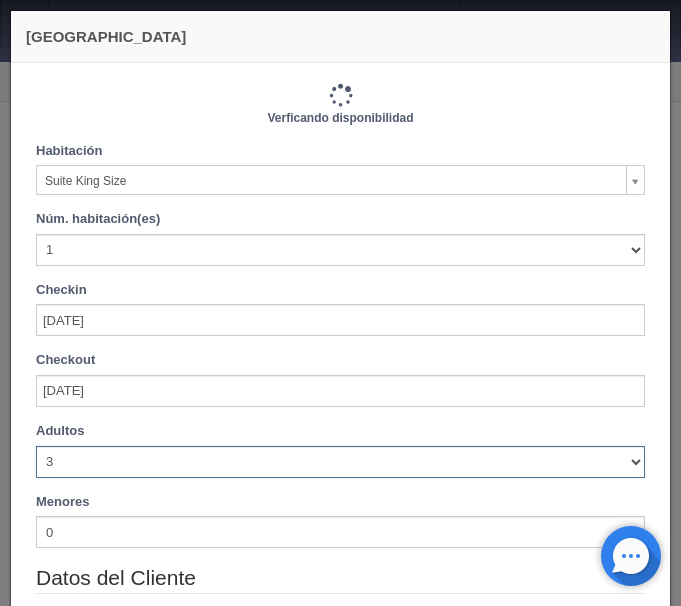 type on "1210.00" 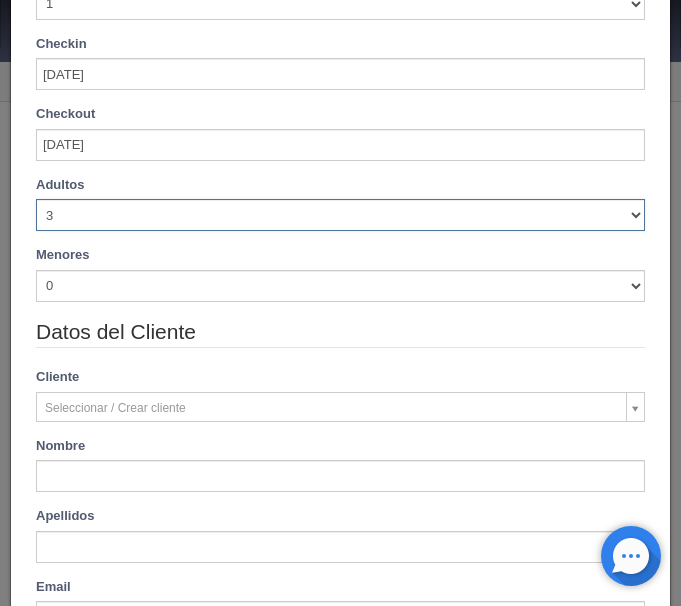 scroll, scrollTop: 420, scrollLeft: 0, axis: vertical 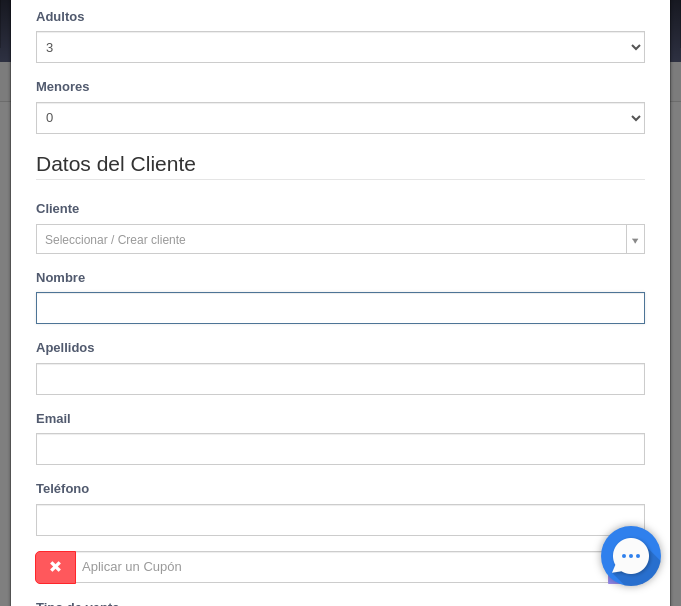 click at bounding box center [340, 308] 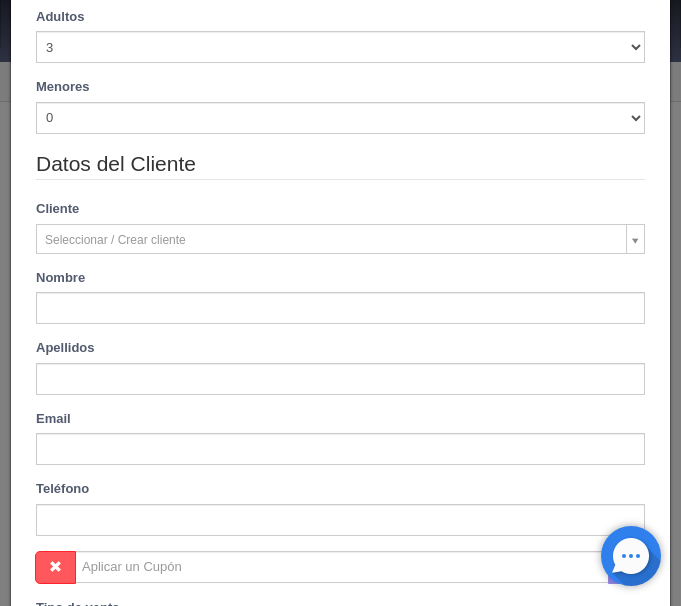 type on "Jose Juan" 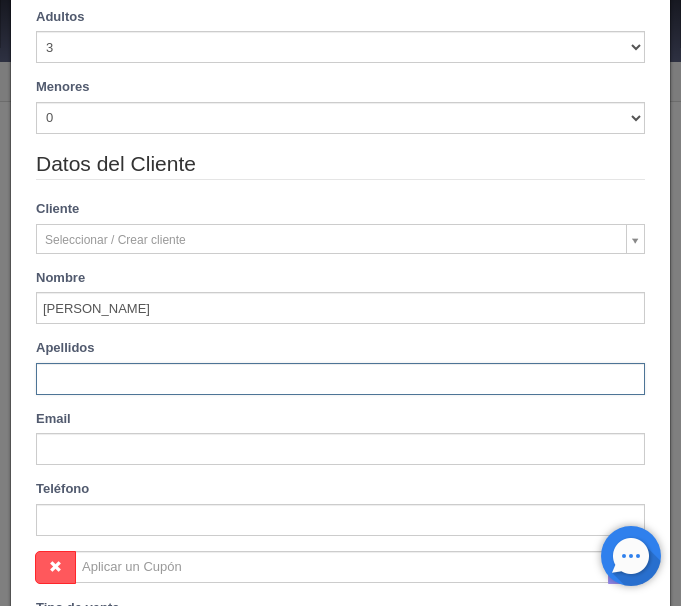 click at bounding box center [340, 379] 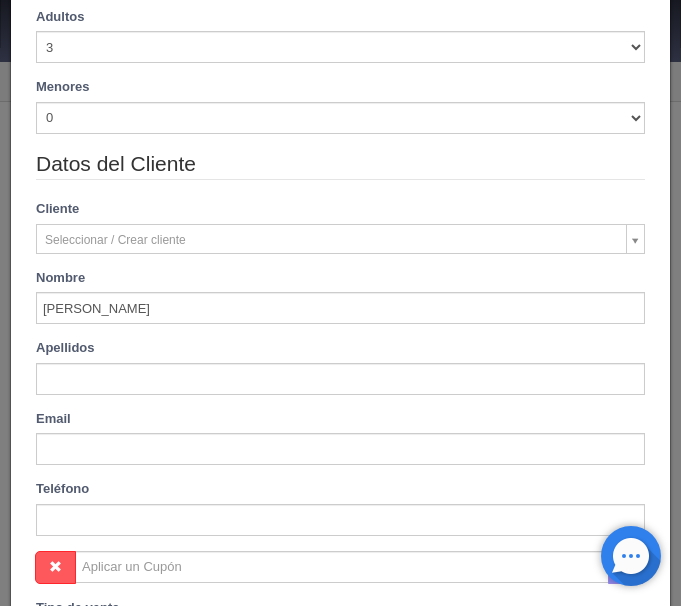 type on "Pinedo" 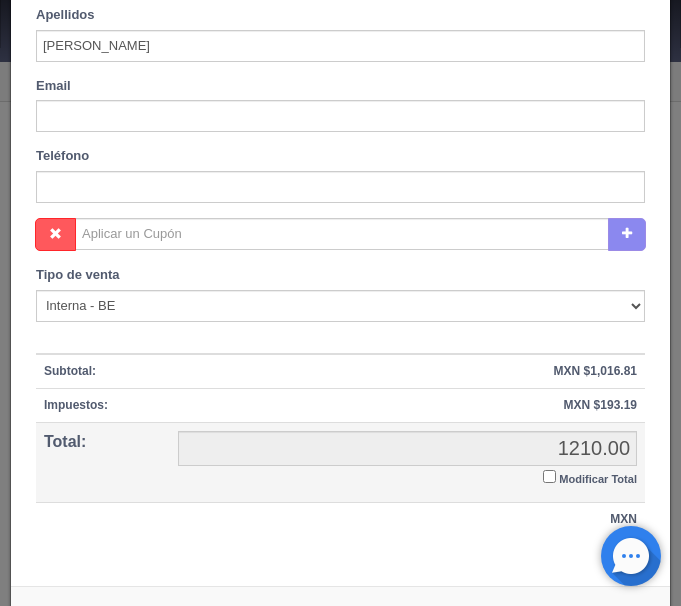 scroll, scrollTop: 815, scrollLeft: 0, axis: vertical 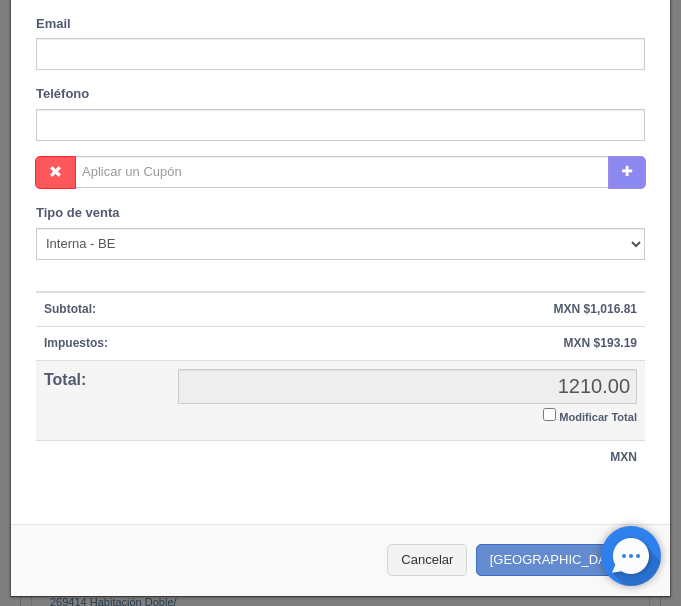 click on "Modificar Total" at bounding box center (549, 414) 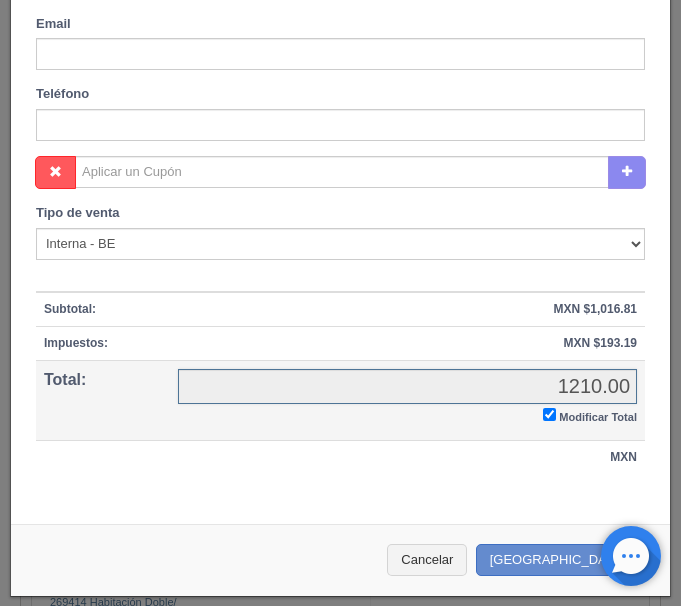 checkbox on "true" 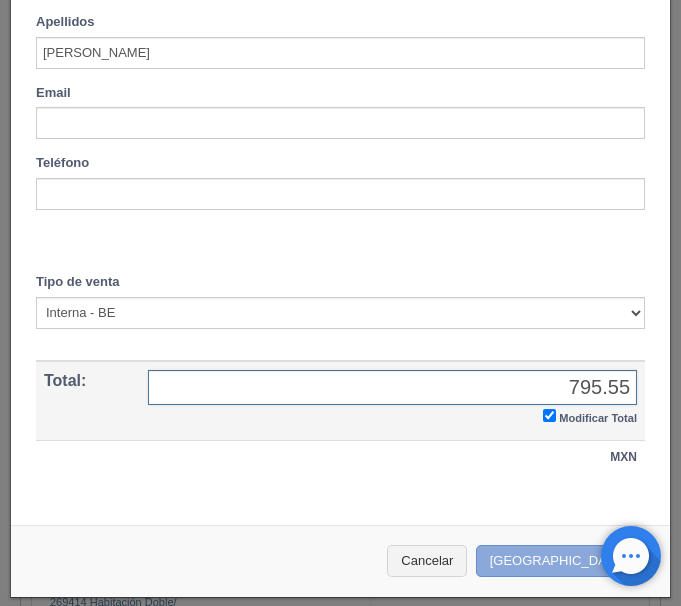 type on "795.55" 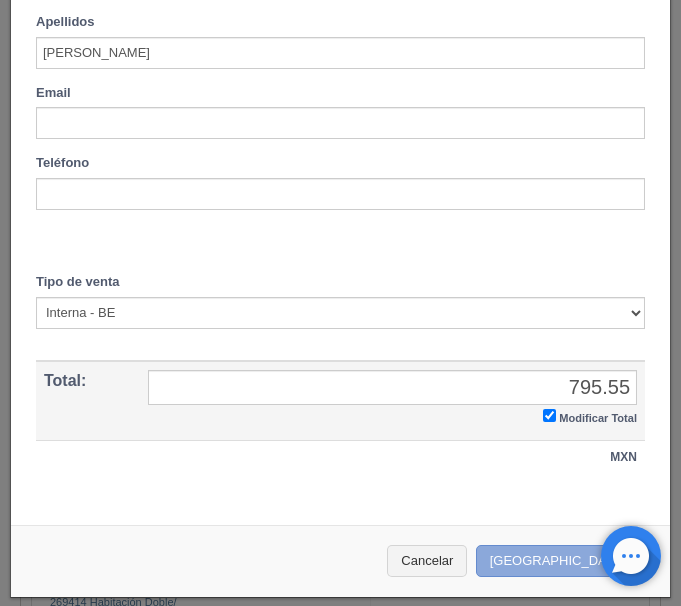click on "Crear Reserva" at bounding box center [563, 561] 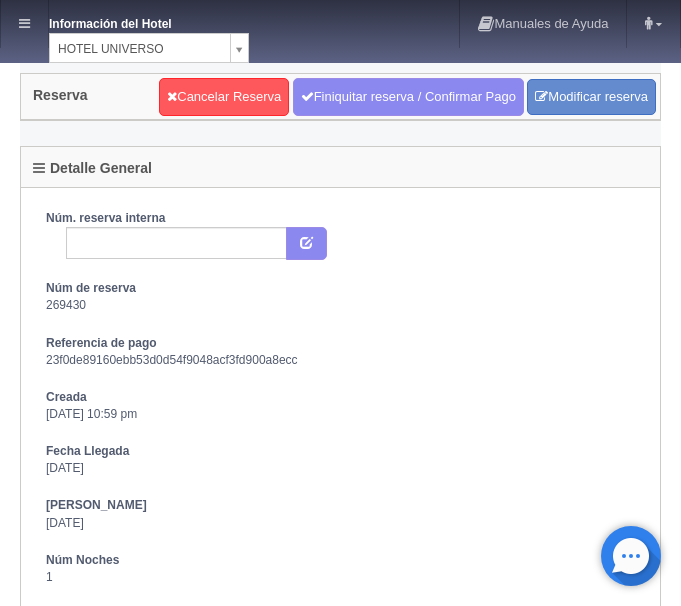 scroll, scrollTop: 0, scrollLeft: 0, axis: both 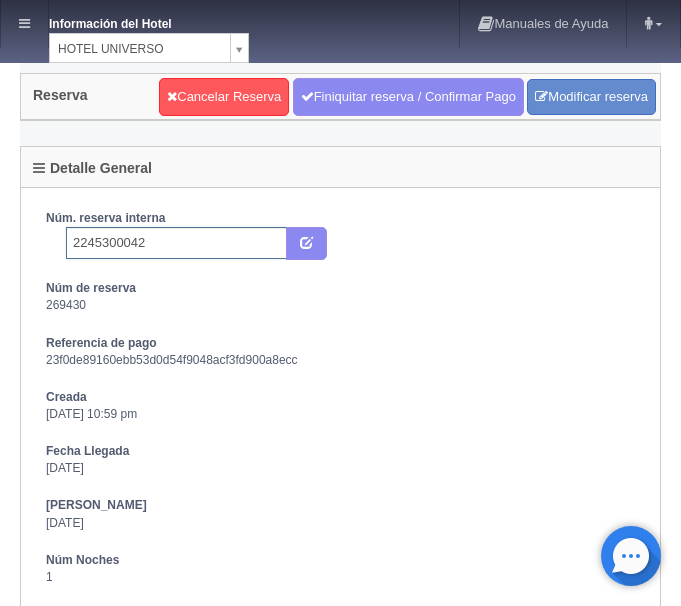 click on "2245300042" at bounding box center [176, 243] 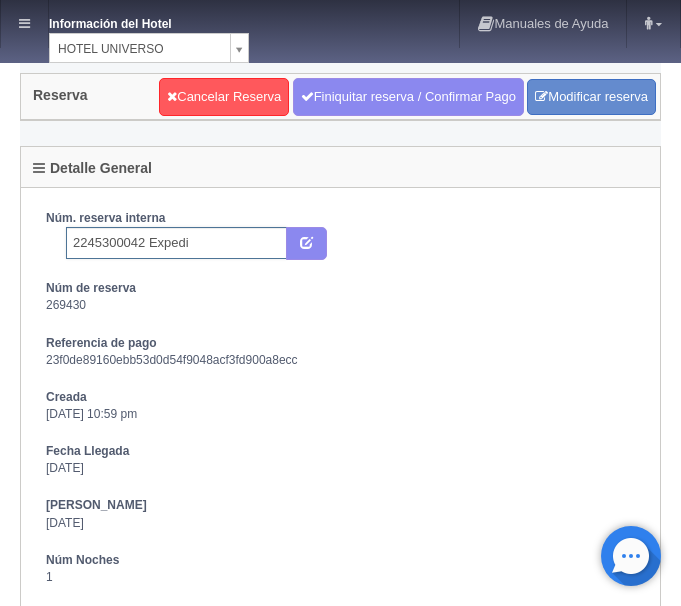 type on "2245300042 Expedia" 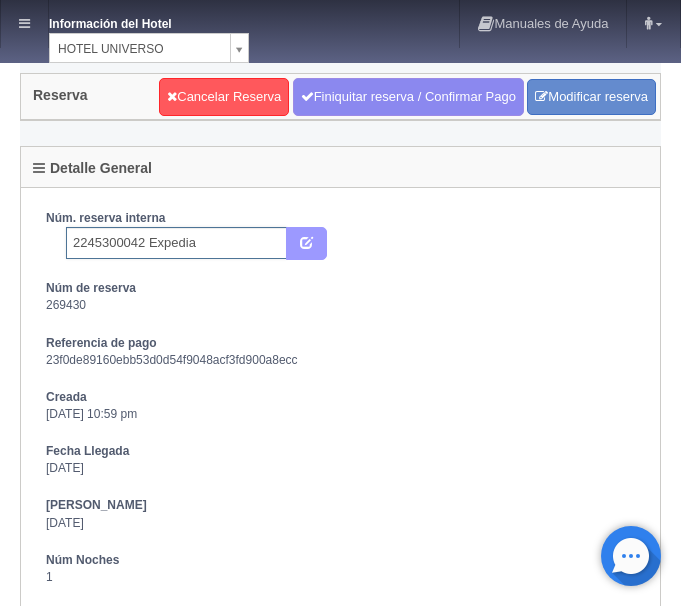 click at bounding box center [306, 241] 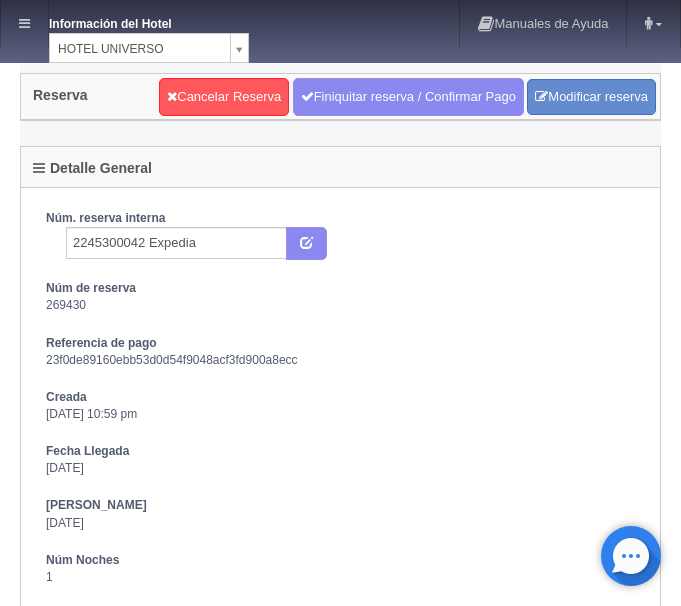 scroll, scrollTop: 0, scrollLeft: 0, axis: both 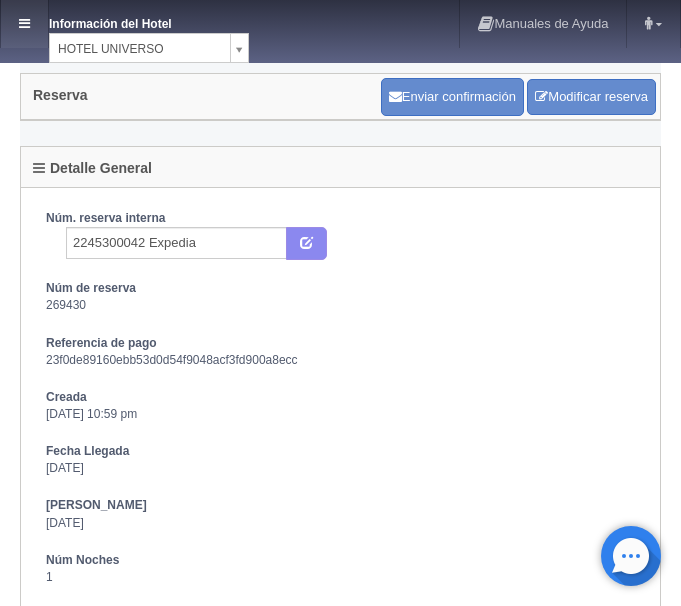 click at bounding box center [24, 24] 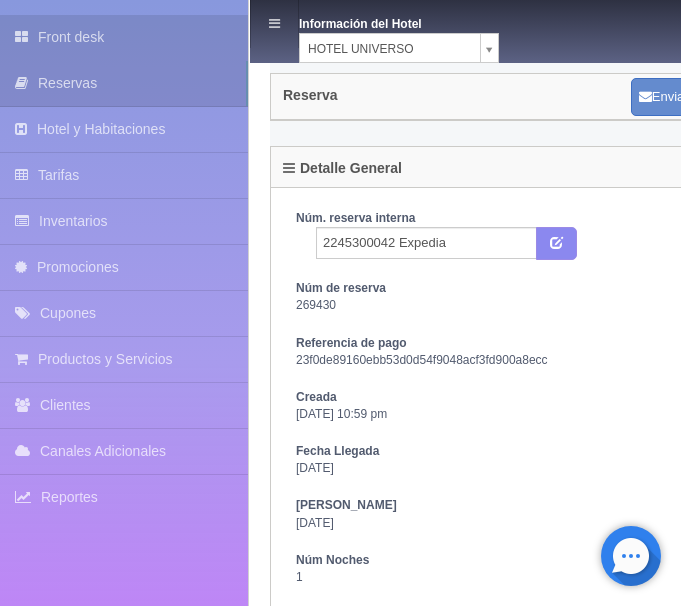 click on "Front desk" at bounding box center (124, 37) 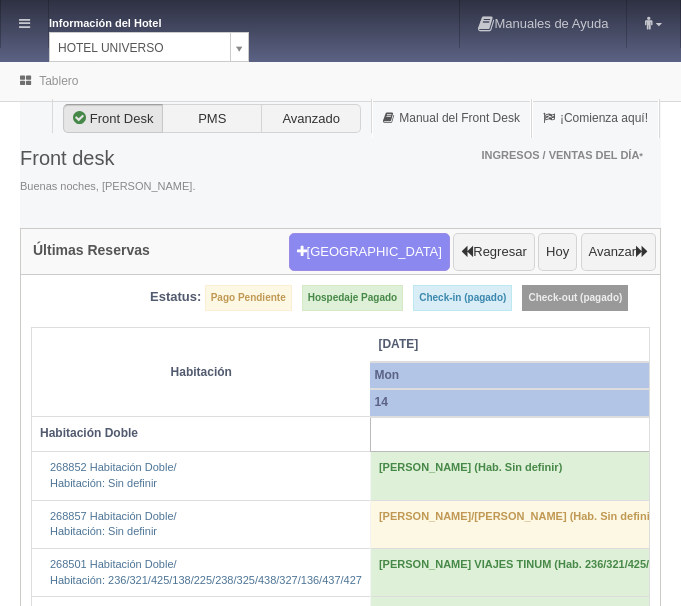 scroll, scrollTop: 0, scrollLeft: 0, axis: both 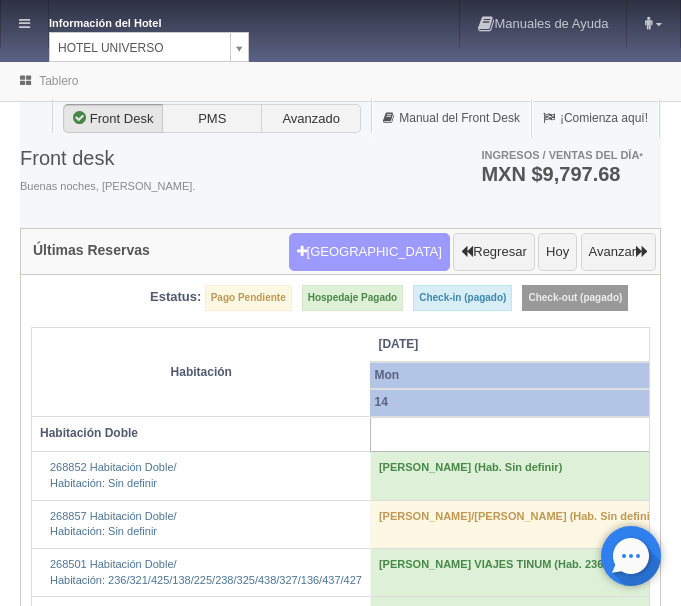click on "[GEOGRAPHIC_DATA]" at bounding box center [369, 252] 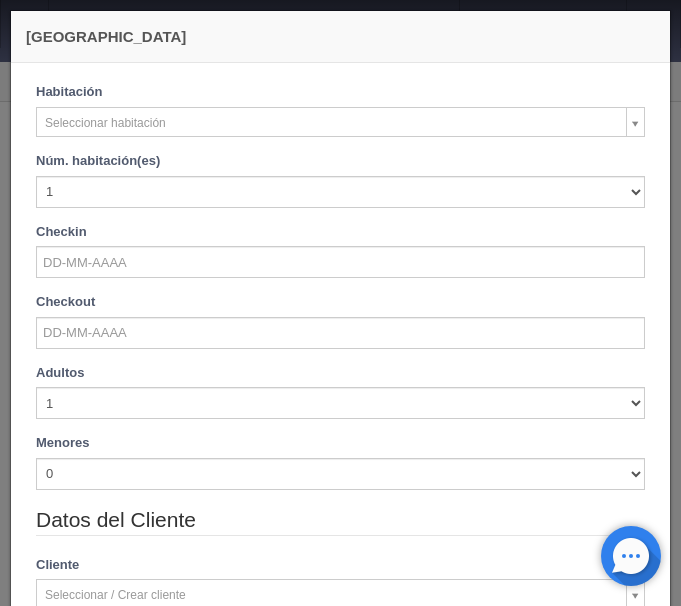 checkbox on "false" 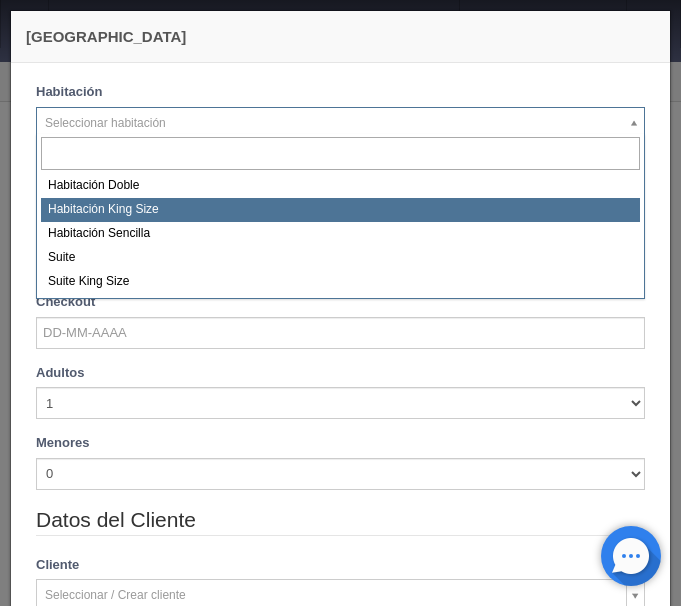 select on "582" 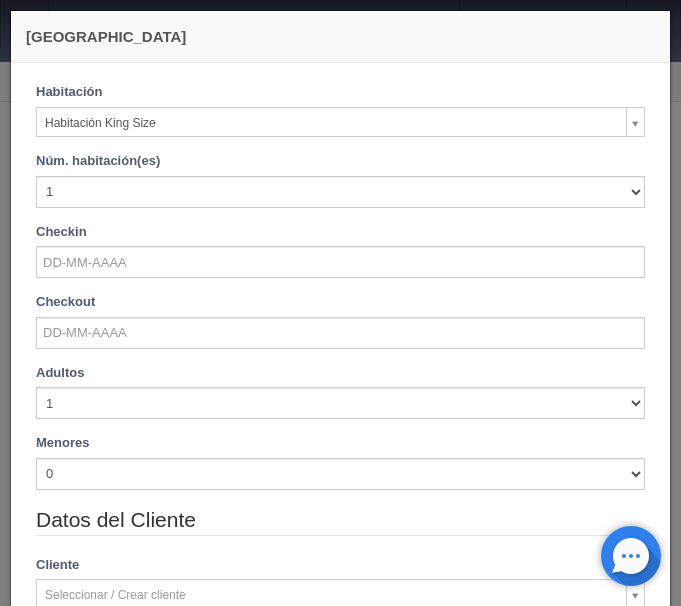 checkbox on "false" 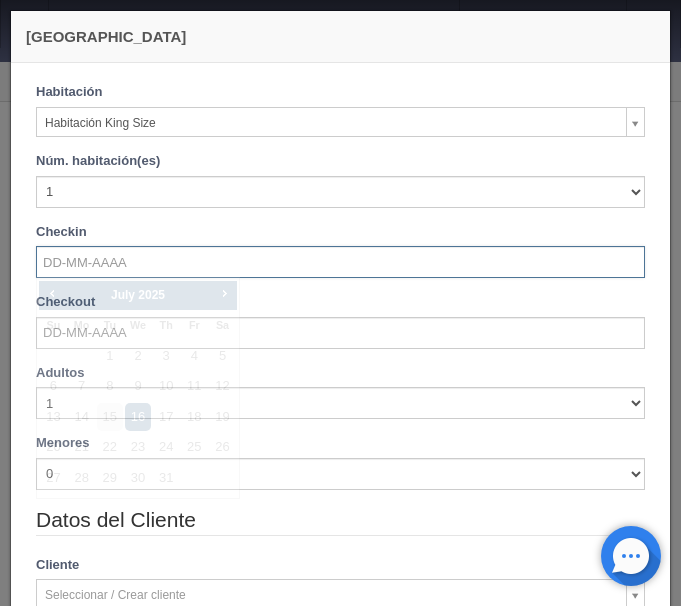 click at bounding box center [340, 262] 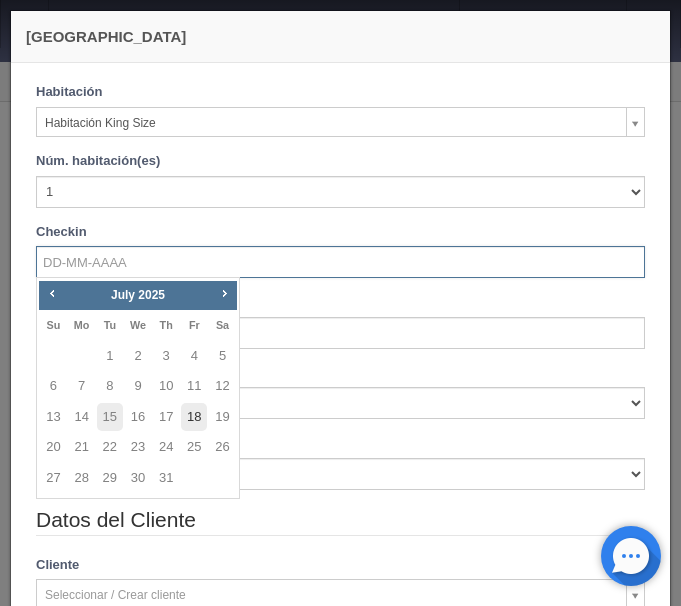 click on "18" at bounding box center (194, 417) 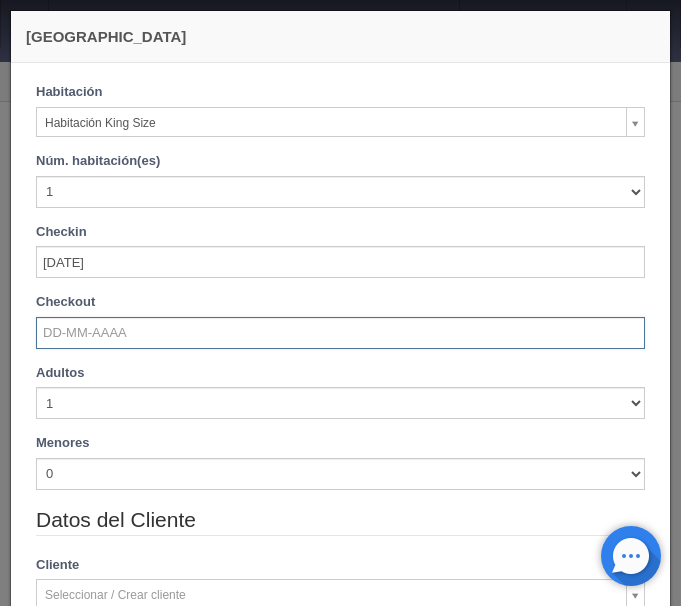 click at bounding box center [340, 333] 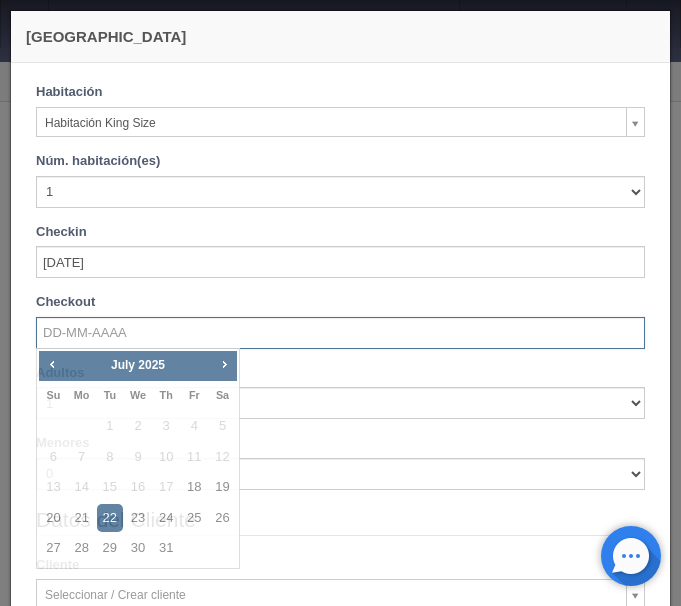 checkbox on "false" 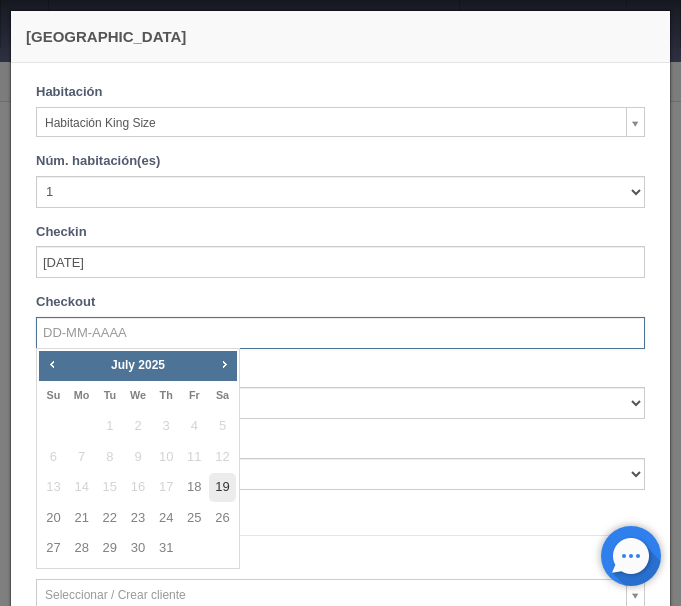 click on "19" at bounding box center [222, 487] 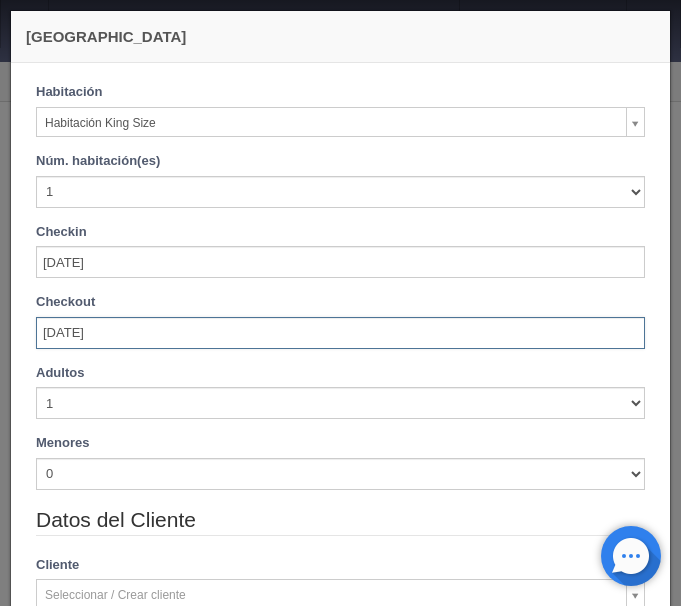 scroll, scrollTop: 84, scrollLeft: 0, axis: vertical 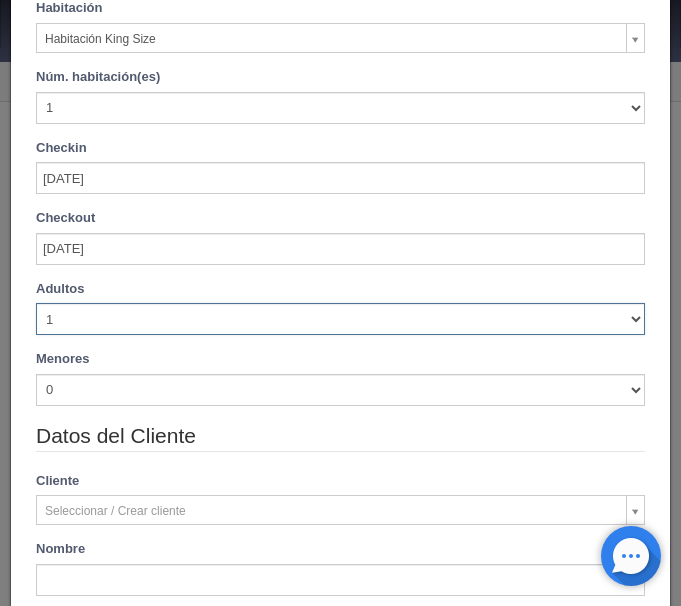 click on "1
2
3
4
5
6
7
8
9
10" at bounding box center (340, 319) 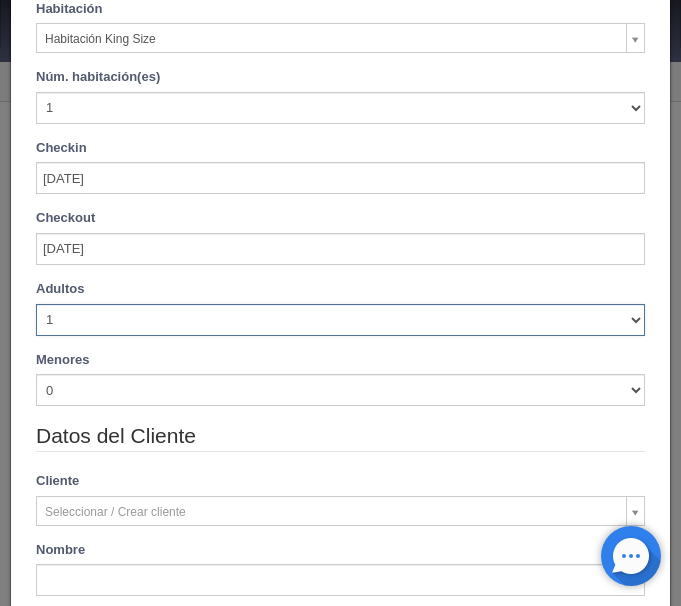 select on "2" 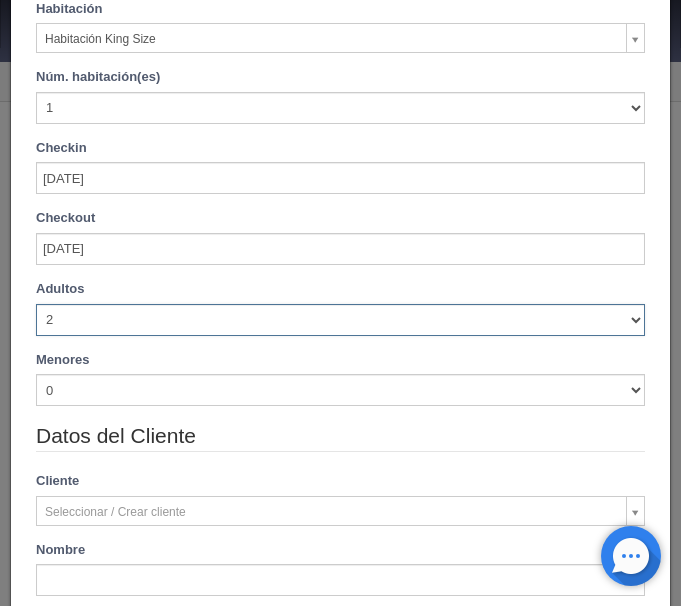 click on "2" at bounding box center [0, 0] 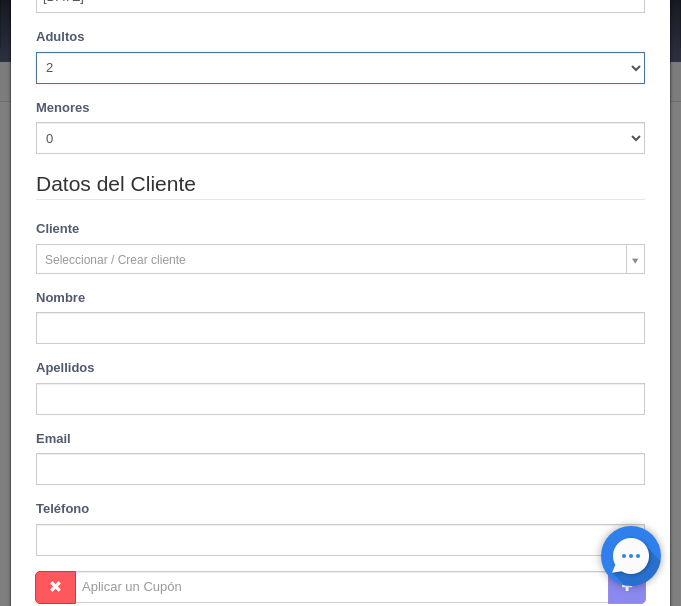 type on "1000.00" 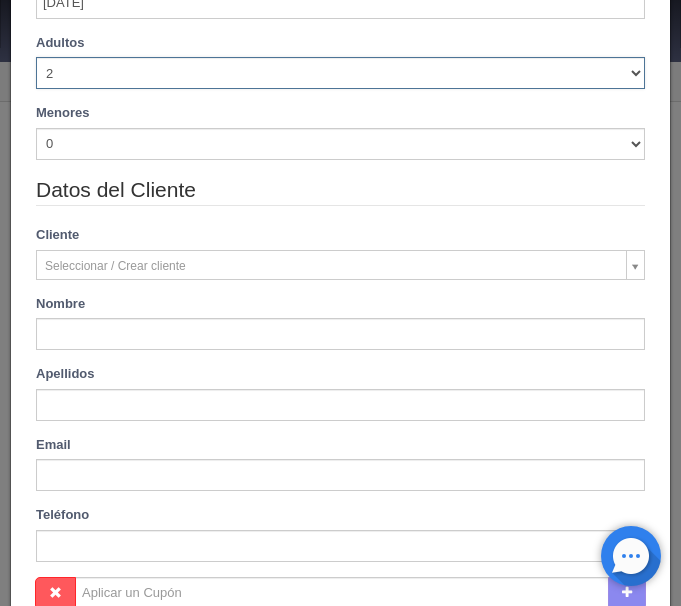 scroll, scrollTop: 400, scrollLeft: 0, axis: vertical 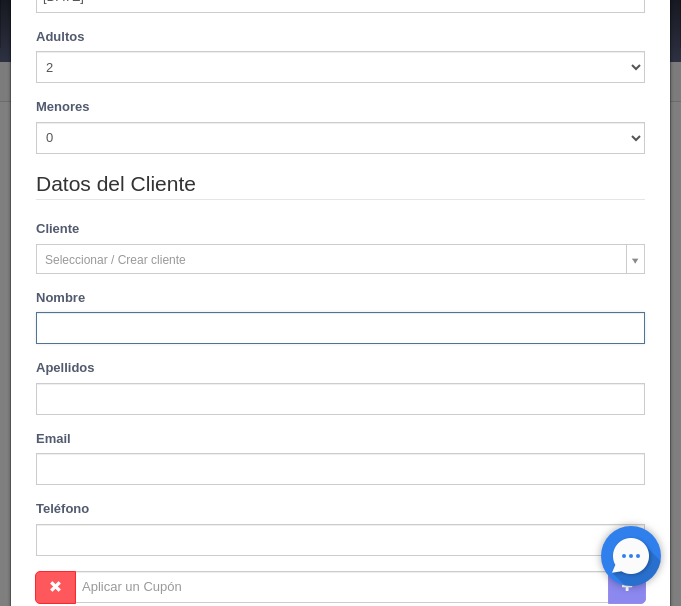 click at bounding box center (340, 328) 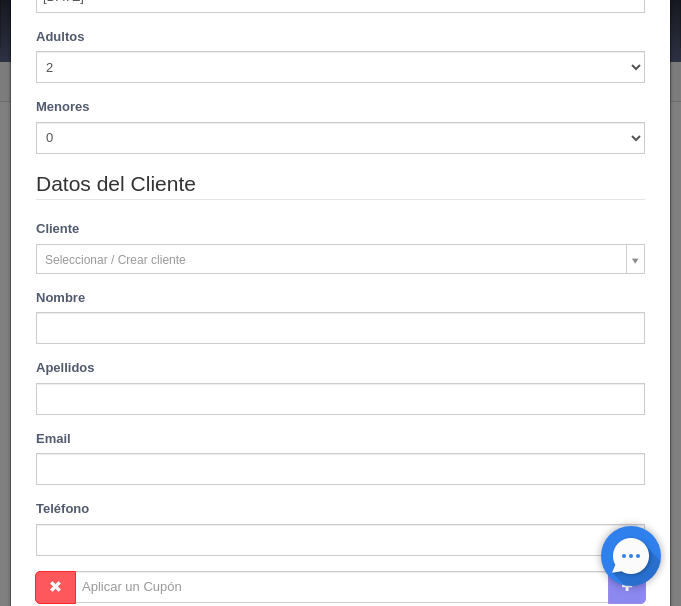 type on "Jose Juan" 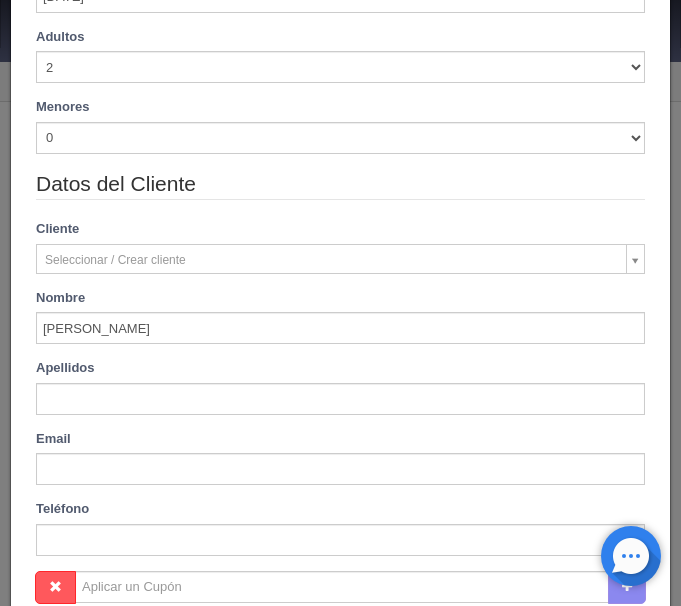 click on "Datos del Cliente
Cliente
Seleccionar / Crear cliente
Nuevo Cliente
Nombre
Jose Juan
Apellidos
Email
Teléfono
Facturar
Facturar a Mostrador
Facturar al Cliente" at bounding box center (340, 370) 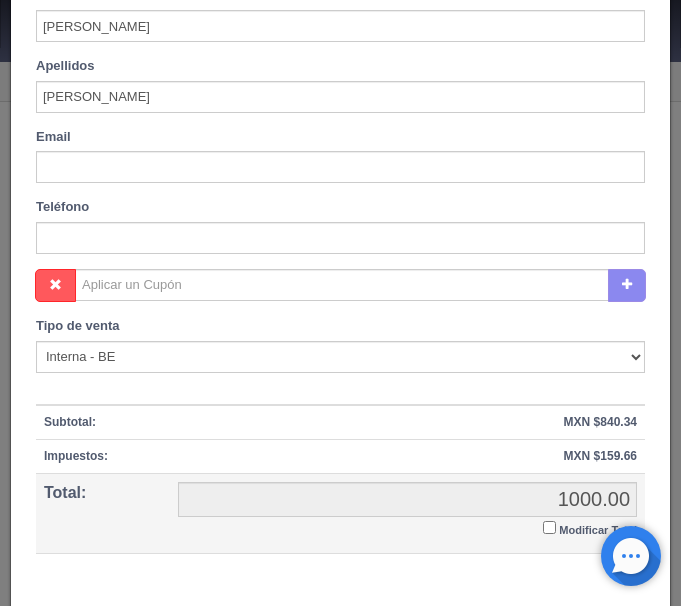 scroll, scrollTop: 736, scrollLeft: 0, axis: vertical 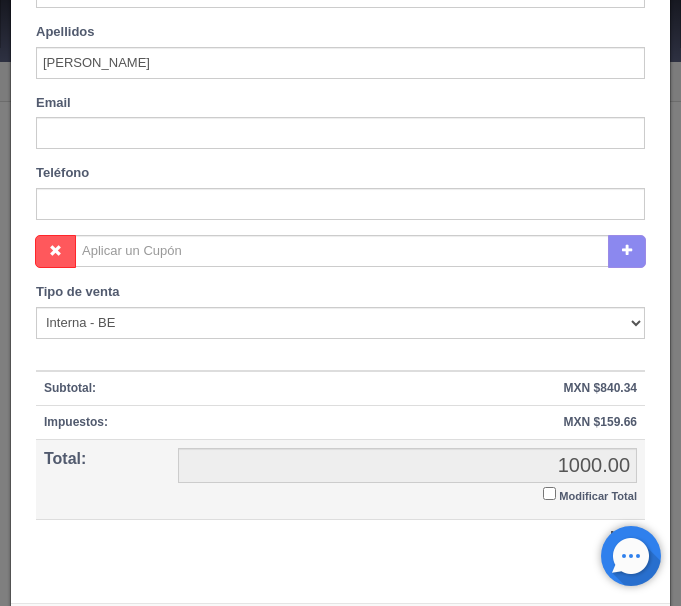 click on "Modificar Total" at bounding box center (549, 493) 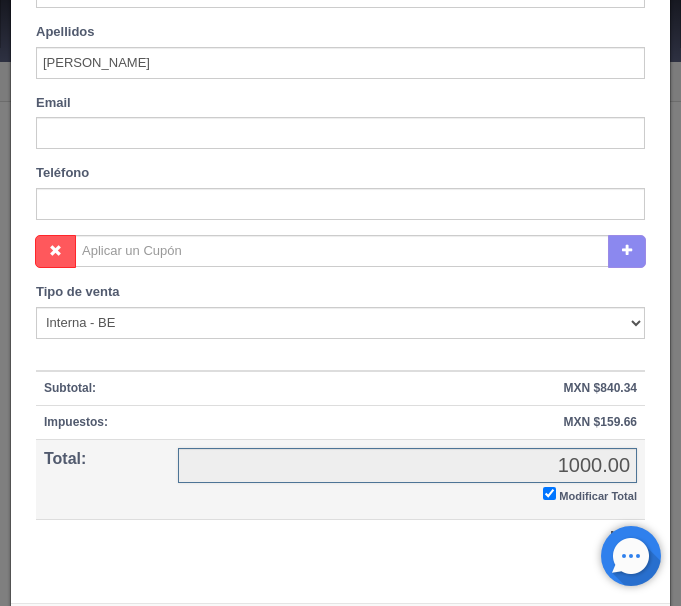 checkbox on "true" 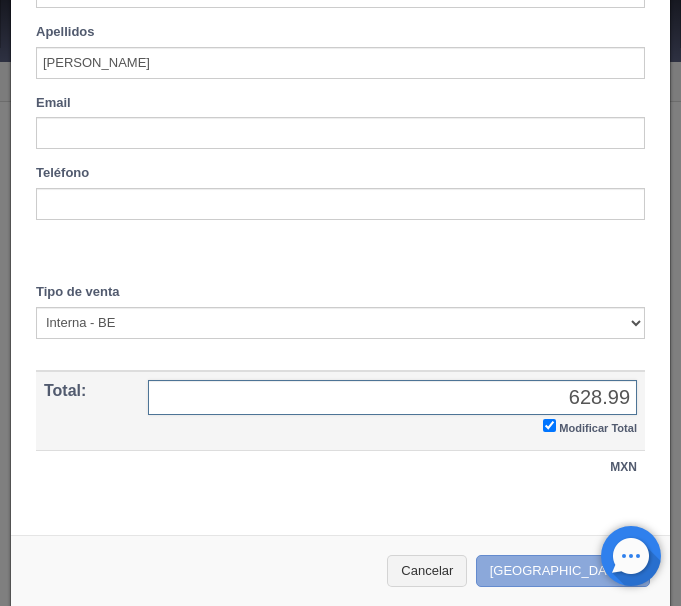 type on "628.99" 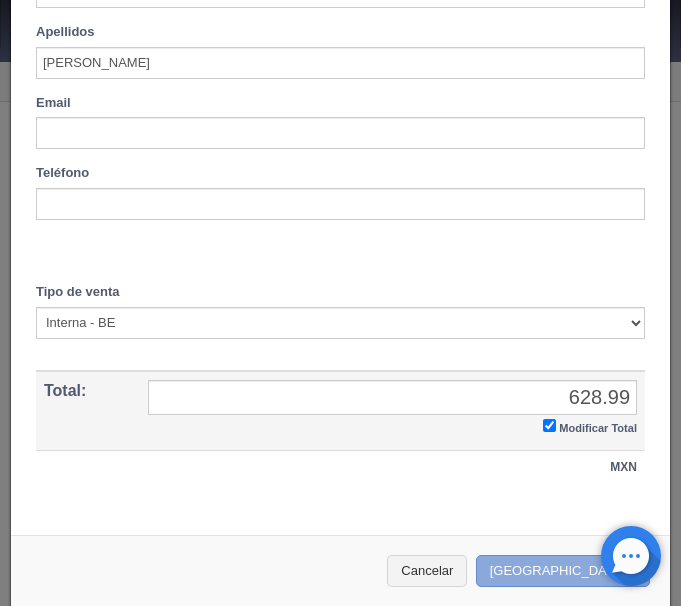 click on "Crear Reserva" at bounding box center [563, 571] 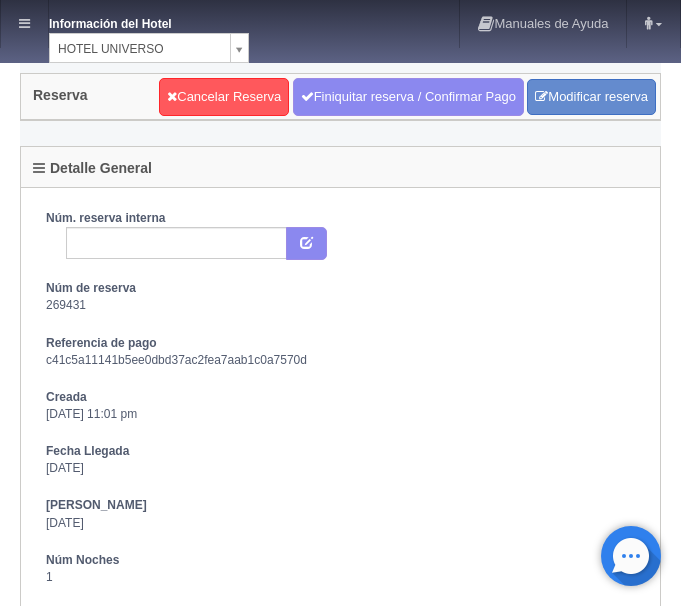 scroll, scrollTop: 0, scrollLeft: 0, axis: both 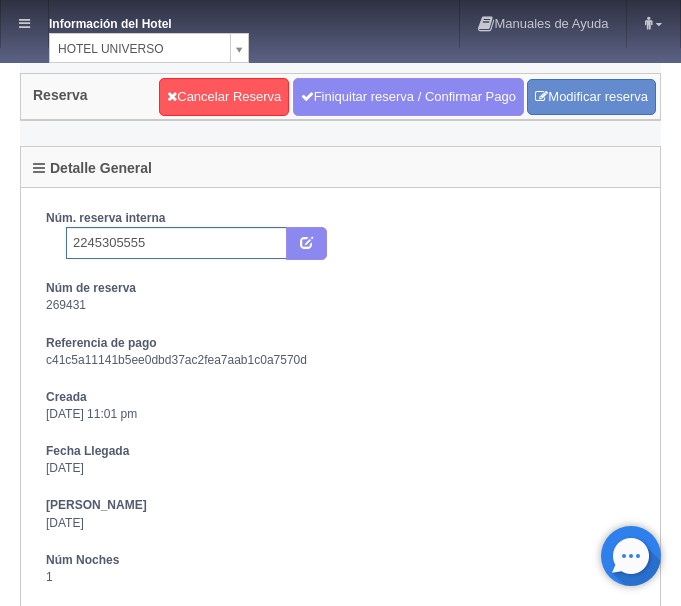 click on "2245305555" at bounding box center (176, 243) 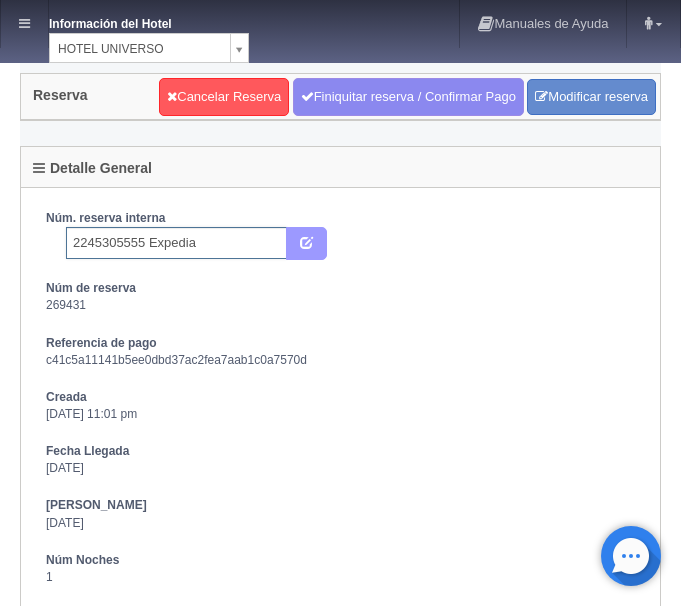 type on "2245305555 Expedia" 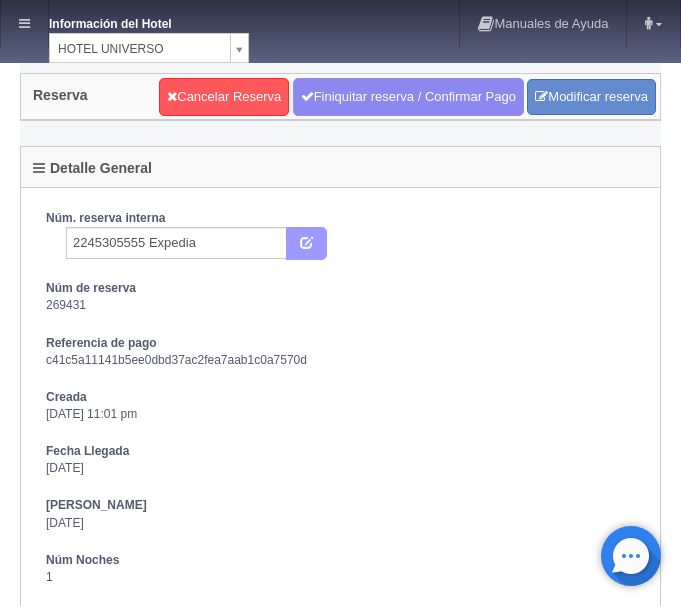 click at bounding box center (306, 244) 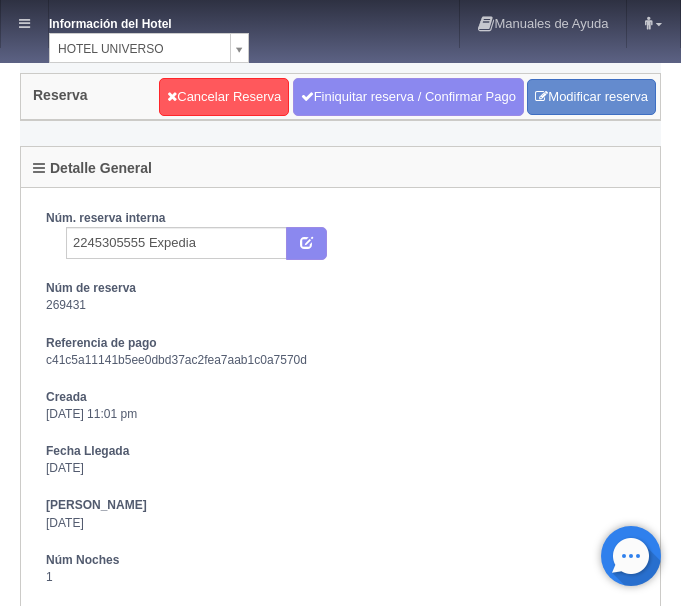 scroll, scrollTop: 0, scrollLeft: 0, axis: both 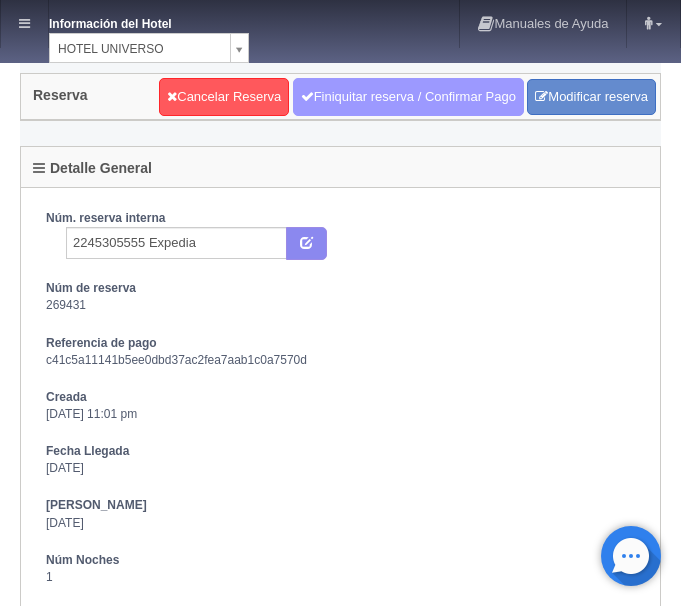 click on "Finiquitar reserva / Confirmar Pago" at bounding box center (408, 97) 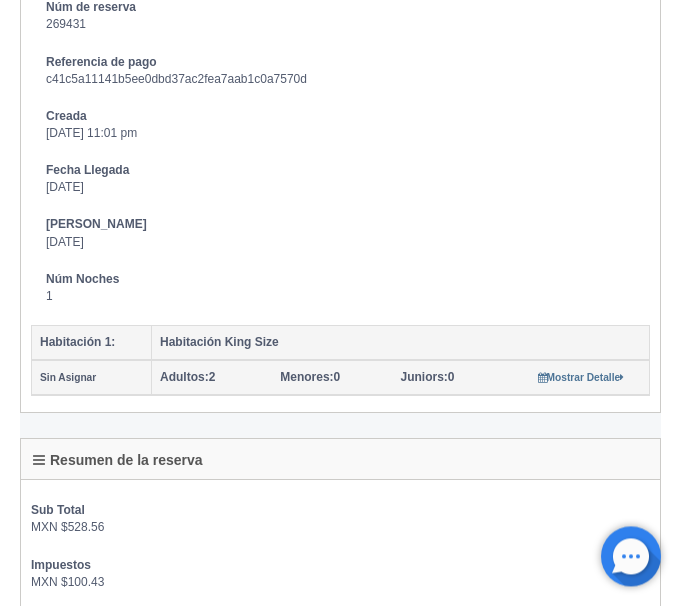 scroll, scrollTop: 306, scrollLeft: 0, axis: vertical 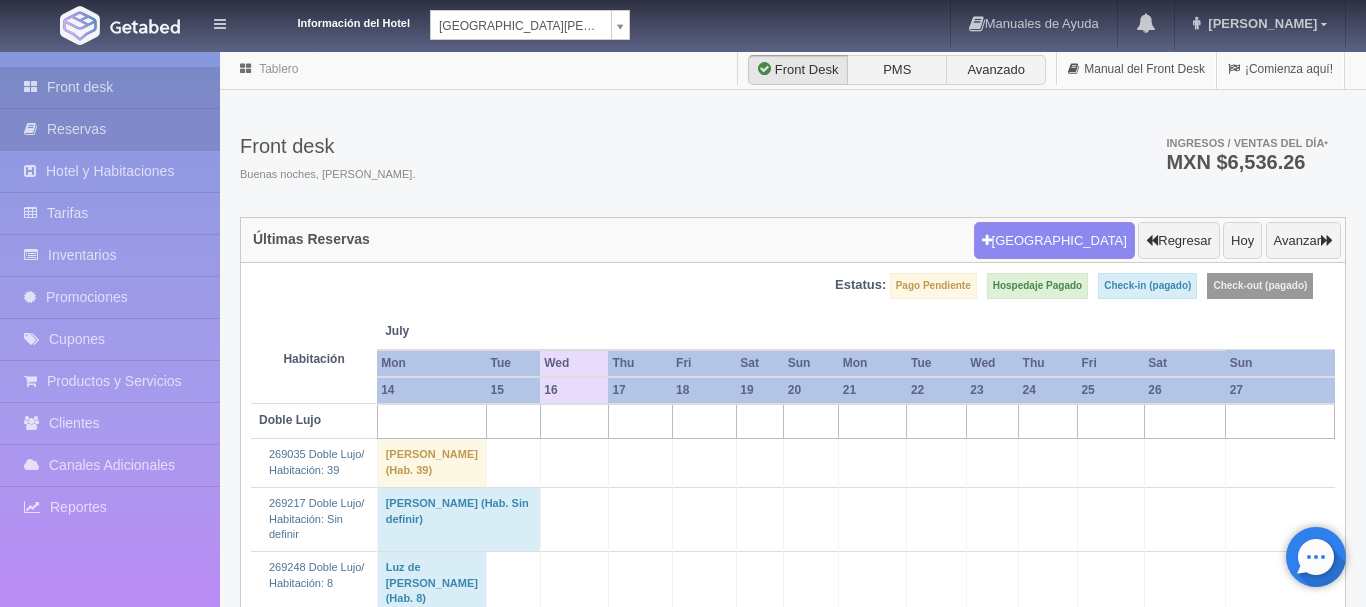 click on "Reservas" at bounding box center [110, 129] 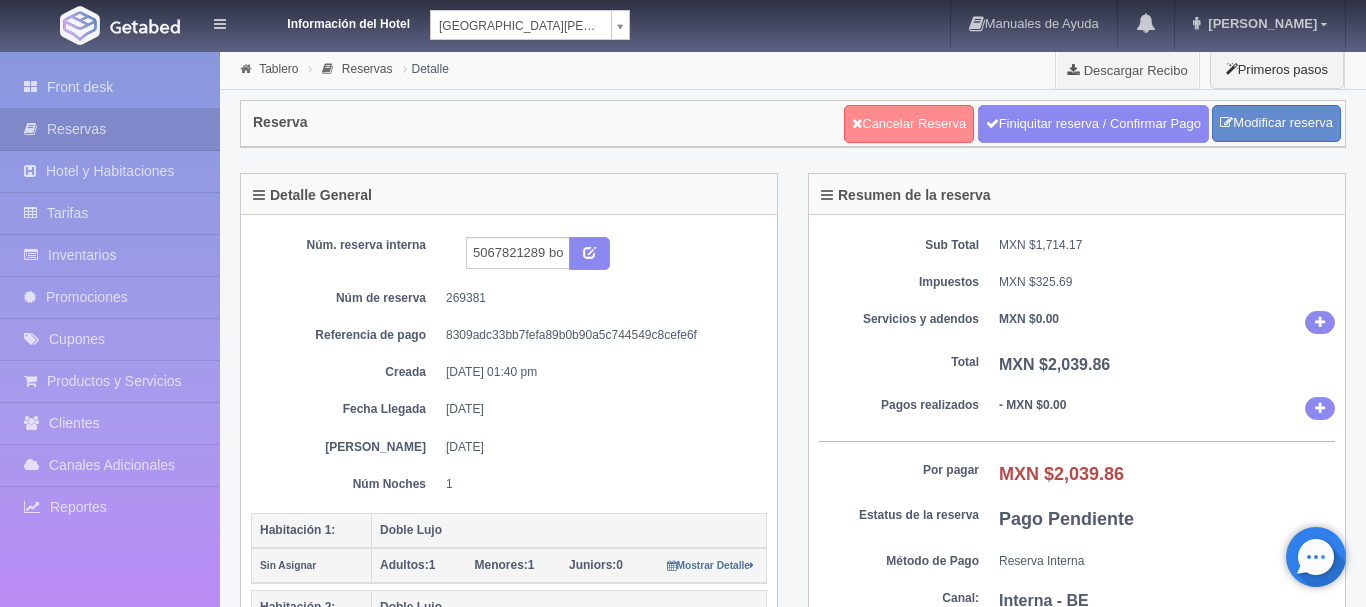 scroll, scrollTop: 0, scrollLeft: 0, axis: both 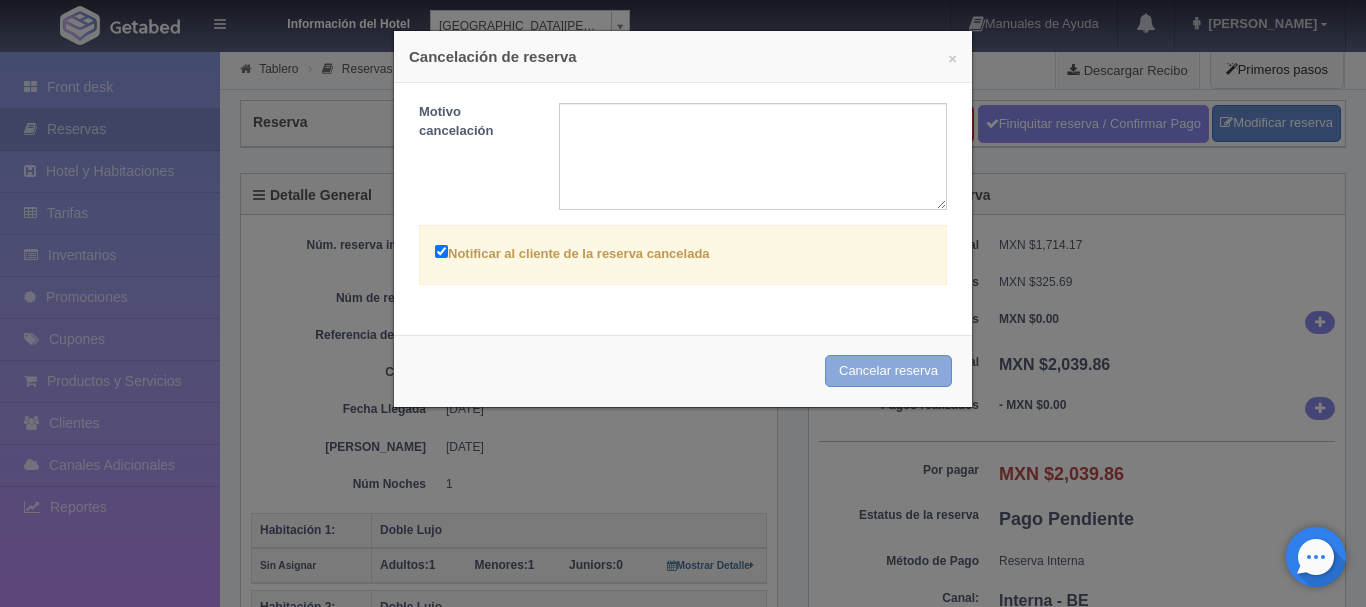 click on "Cancelar reserva" at bounding box center (888, 371) 